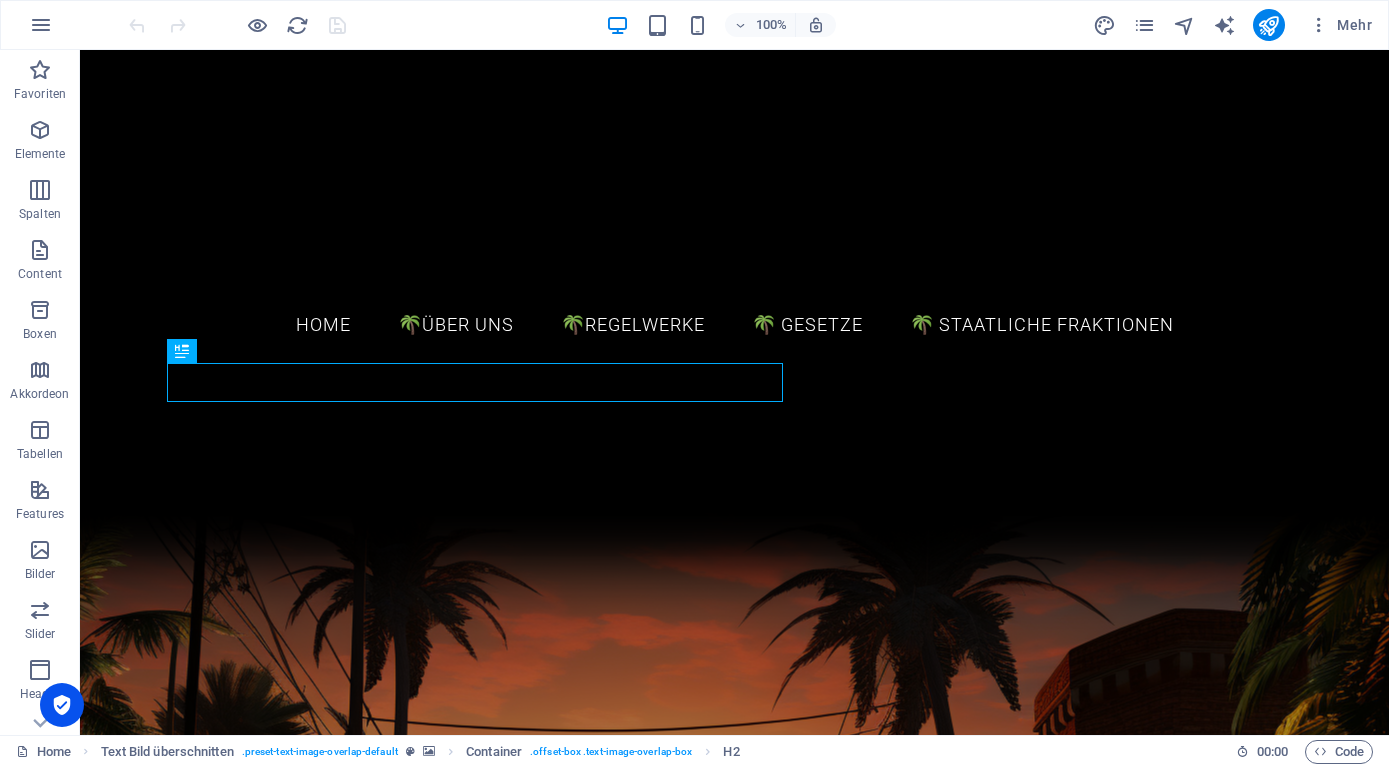 scroll, scrollTop: 0, scrollLeft: 0, axis: both 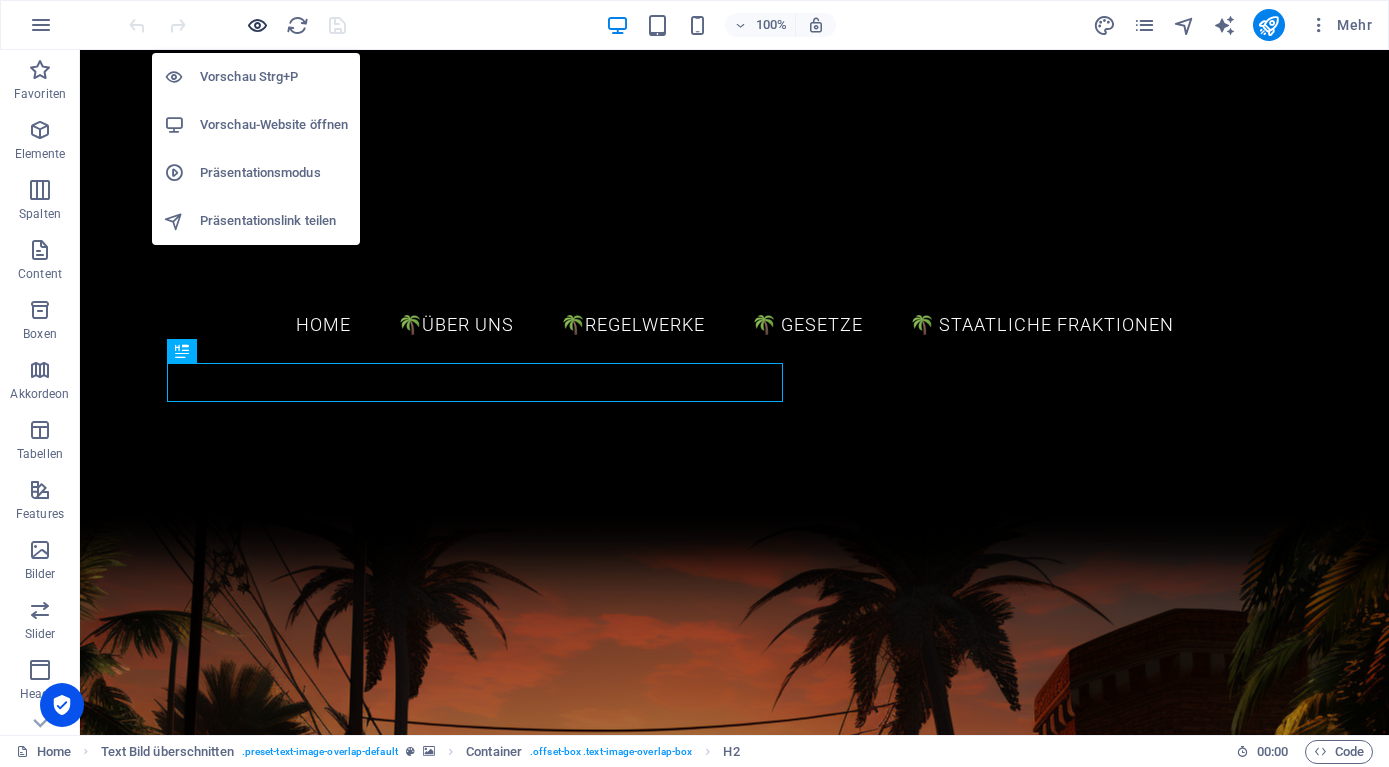 click at bounding box center [257, 25] 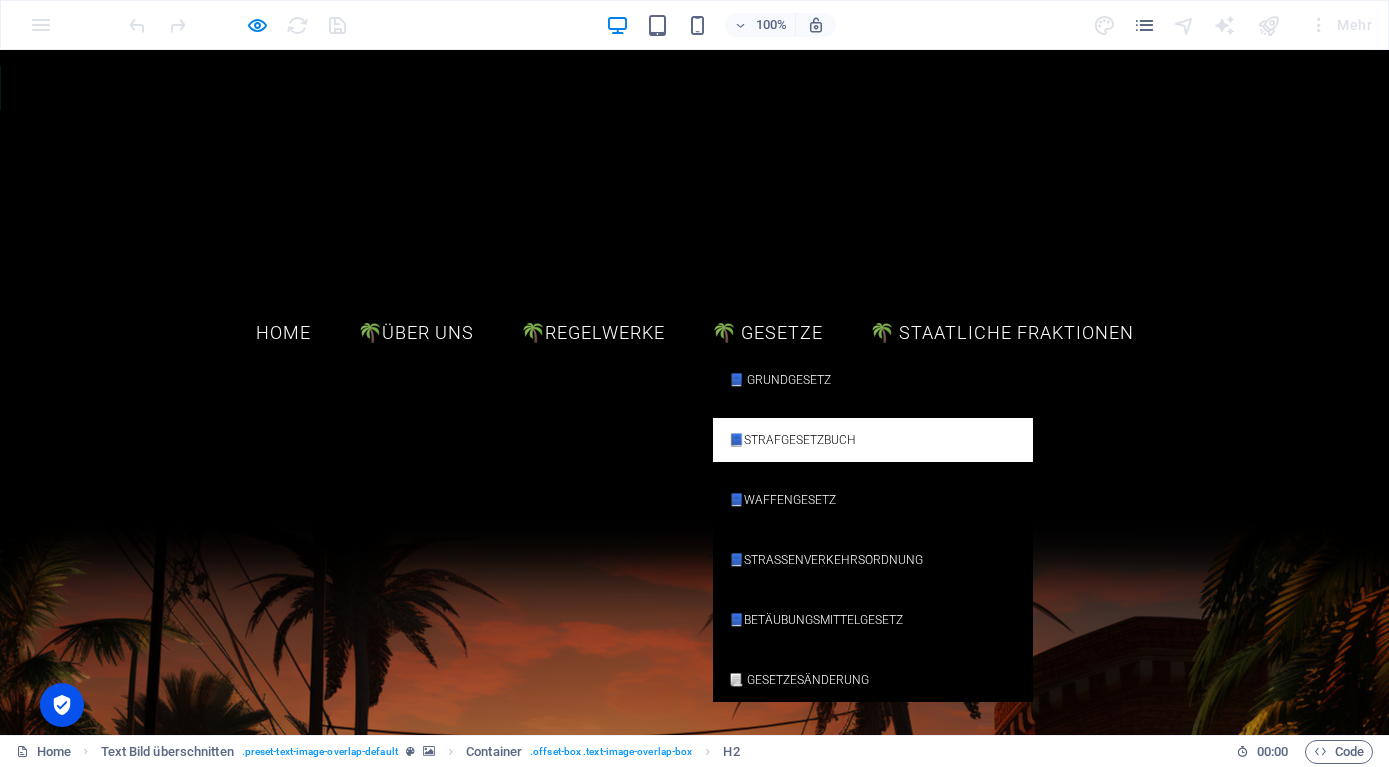 click on "📘Strafgesetzbuch" at bounding box center [873, 440] 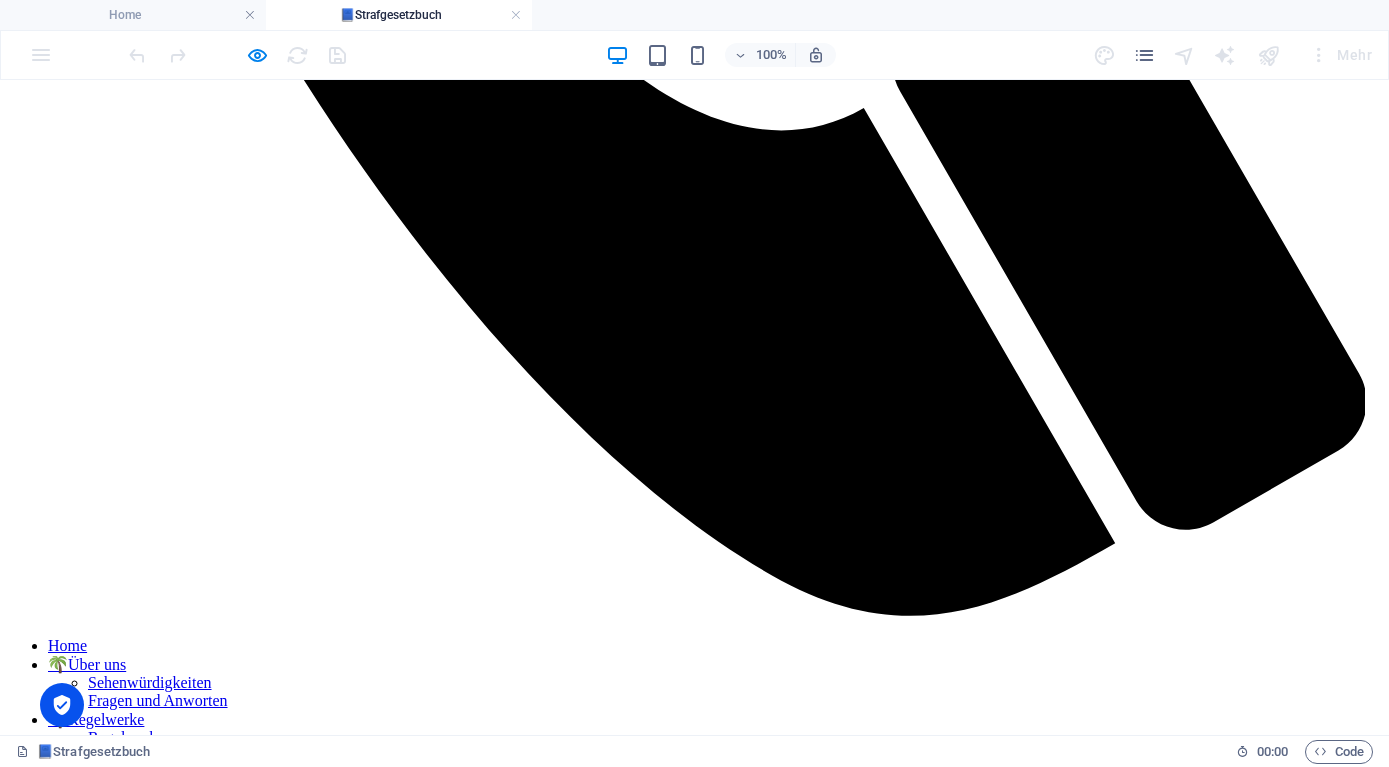 scroll, scrollTop: 1530, scrollLeft: 0, axis: vertical 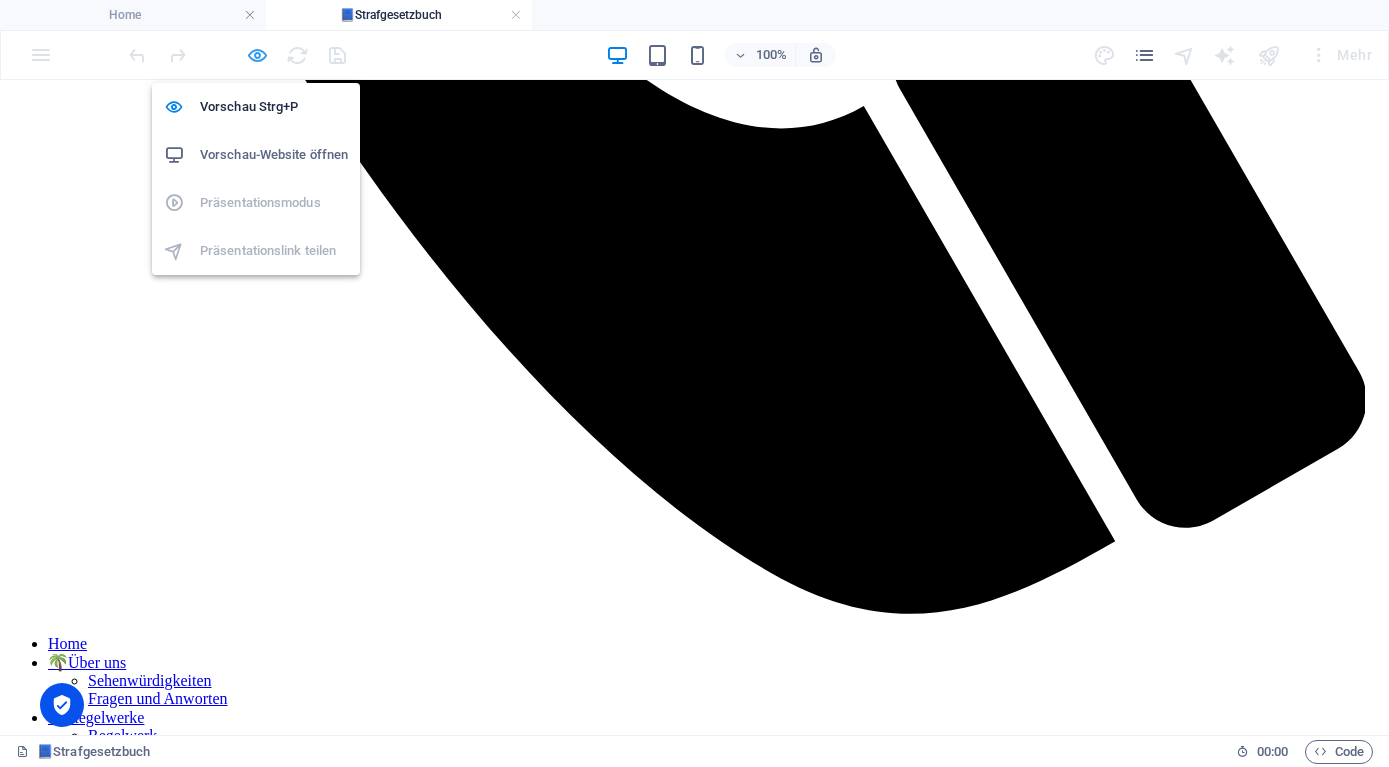 click at bounding box center [257, 55] 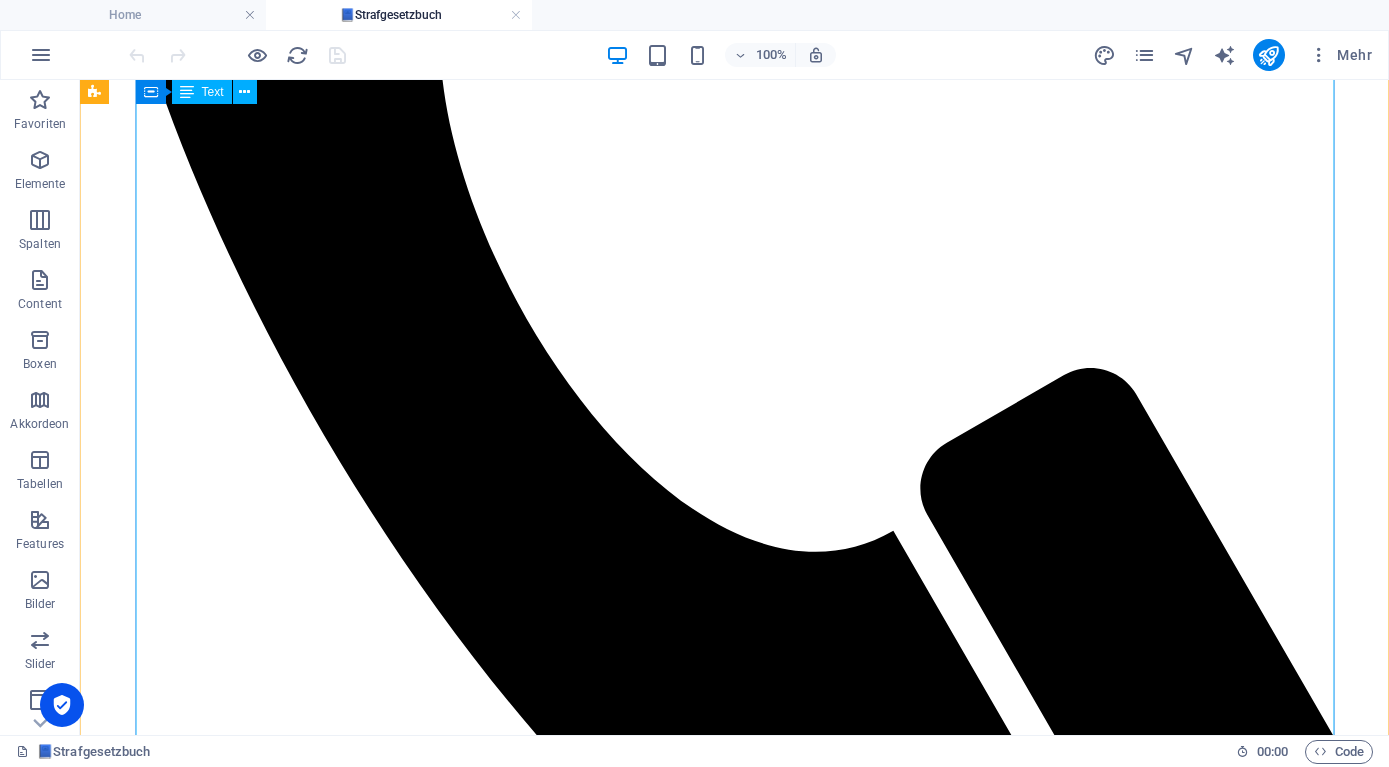 scroll, scrollTop: 816, scrollLeft: 0, axis: vertical 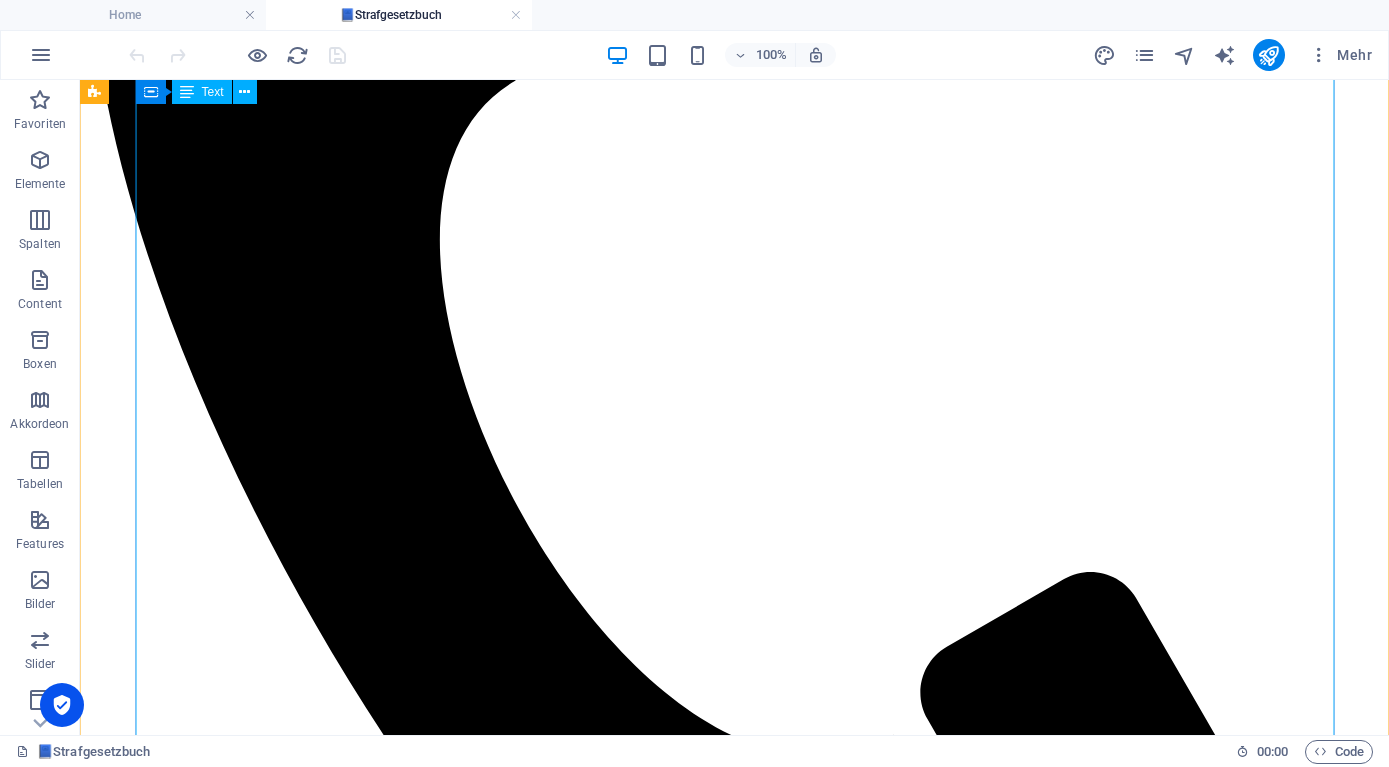 click on "§ 1 Gültigkeit des Gesetzes Die erlassenen Gesetze gelten auf dem gesamten Staatsgebiet, einschließlich des Luftraumes und des Seegebietes, worunter jegliche Gewässer im Staate sowie das gesamte Meer fallen. § 2 Begriffe Im Sinne des Gesetzes stehen folgende Begriffe: Beamte / Staatsbeamte:  Alle Mitarbeiter der staatlichen Behörden Exekutivbeamte: Mitarbeiter der folgender Behörden und Abteilungen: Los Santos Police Department Staatsanwaltschaft des Justizministeriums unter bestimmten Bedingungen Weitere Begriffsdefinitionen: Behörden : LSPD, FIB, Army, DPOS, LSMC, DMV sowie Regierung Justizbeamte : Beamte des Justizministeriums Autobahnen : Highways/Freeways Fahrzeug : Fortbewegungsmittel jeglicher Art Polizeiführung : Alle Leitungspositionen innerhalb der Polizei StVO : Straßenverkehrsordnung Ordnungswidrigkeit : Ein Tatbestand, welcher durch das Gesetz nur mit einer Geldstrafe geahndet wird Straftat/Verbrechen Unfall Personenkontrolle : Leibesvisitationen/Durchsuchung der Person   § §" at bounding box center [734, 3491] 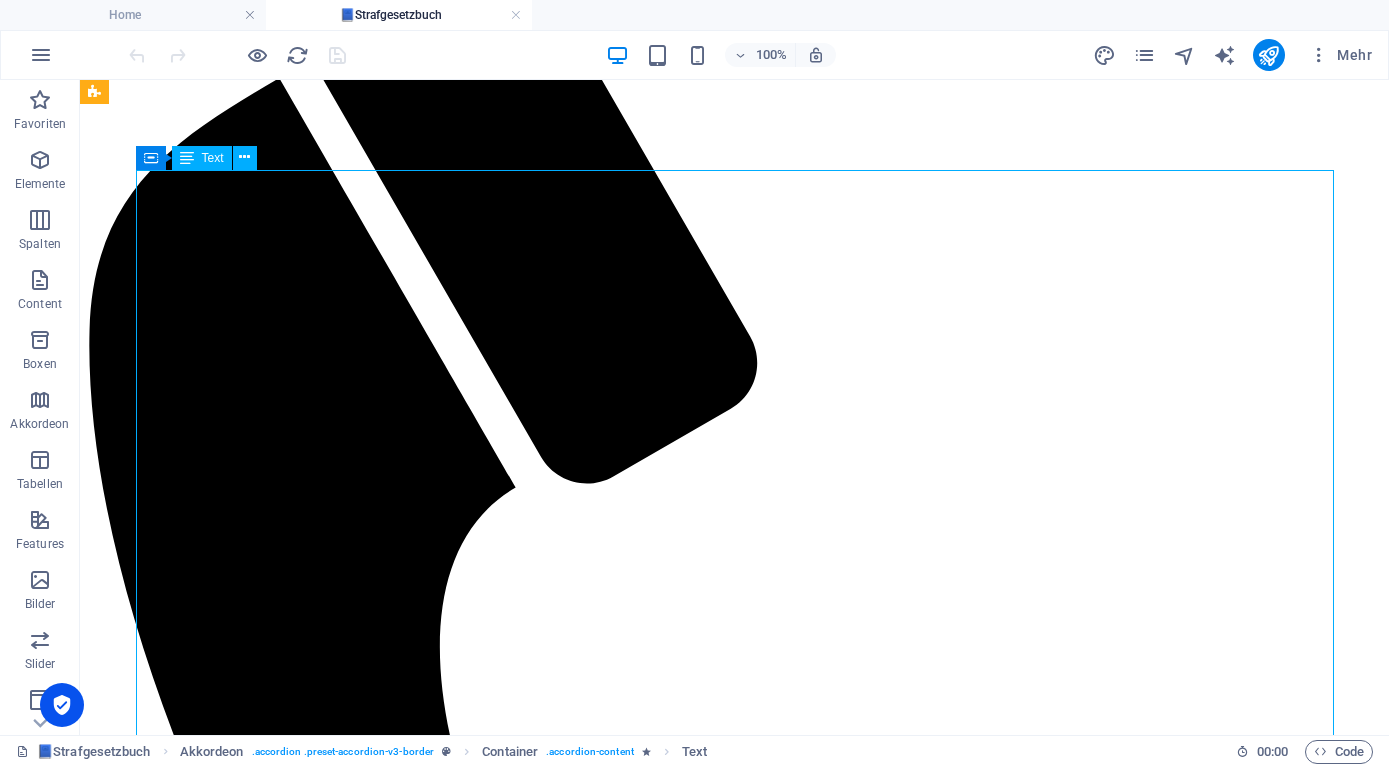 scroll, scrollTop: 408, scrollLeft: 0, axis: vertical 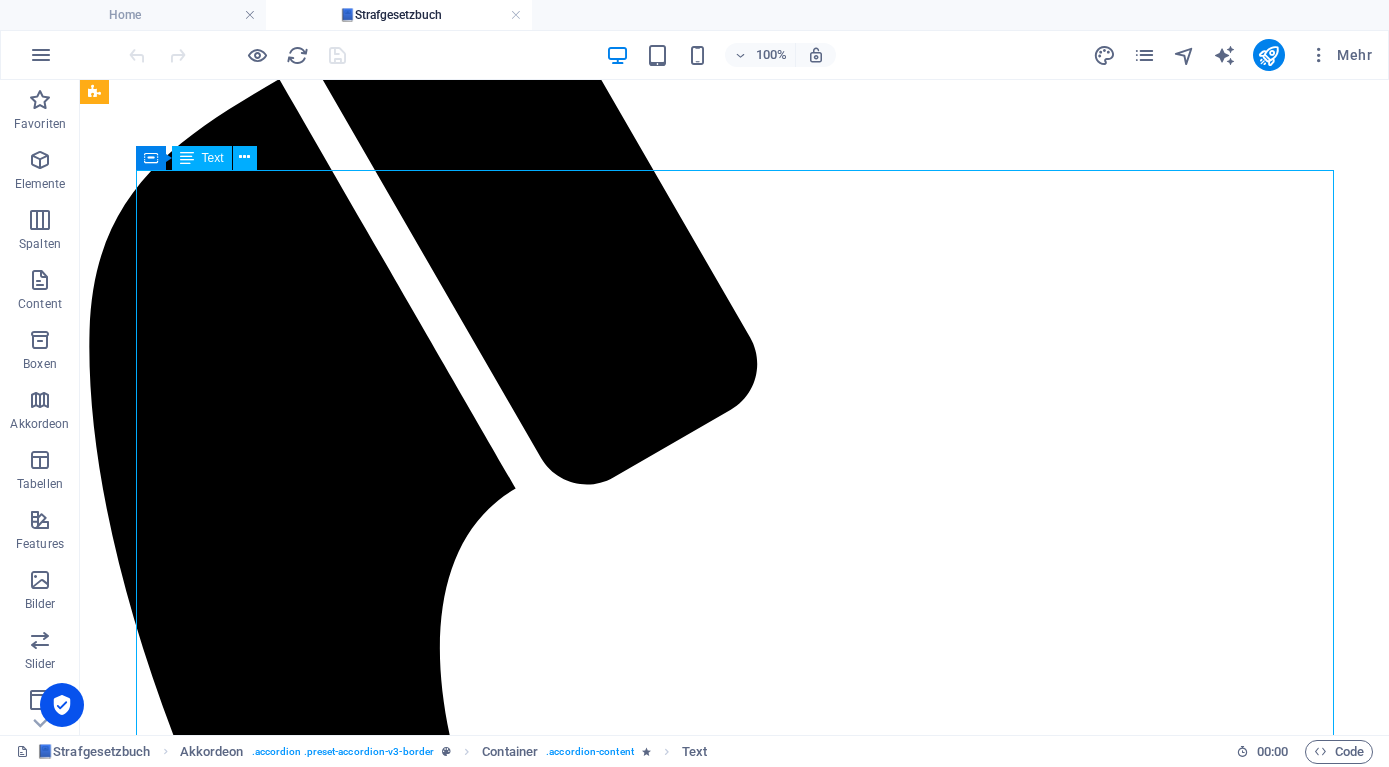 click on "§ 1 Gültigkeit des Gesetzes Die erlassenen Gesetze gelten auf dem gesamten Staatsgebiet, einschließlich des Luftraumes und des Seegebietes, worunter jegliche Gewässer im Staate sowie das gesamte Meer fallen. § 2 Begriffe Im Sinne des Gesetzes stehen folgende Begriffe: Beamte / Staatsbeamte:  Alle Mitarbeiter der staatlichen Behörden Exekutivbeamte: Mitarbeiter der folgender Behörden und Abteilungen: Los Santos Police Department Staatsanwaltschaft des Justizministeriums unter bestimmten Bedingungen Weitere Begriffsdefinitionen: Behörden : LSPD, FIB, Army, DPOS, LSMC, DMV sowie Regierung Justizbeamte : Beamte des Justizministeriums Autobahnen : Highways/Freeways Fahrzeug : Fortbewegungsmittel jeglicher Art Polizeiführung : Alle Leitungspositionen innerhalb der Polizei StVO : Straßenverkehrsordnung Ordnungswidrigkeit : Ein Tatbestand, welcher durch das Gesetz nur mit einer Geldstrafe geahndet wird Straftat/Verbrechen Unfall Personenkontrolle : Leibesvisitationen/Durchsuchung der Person   § §" at bounding box center [734, 3899] 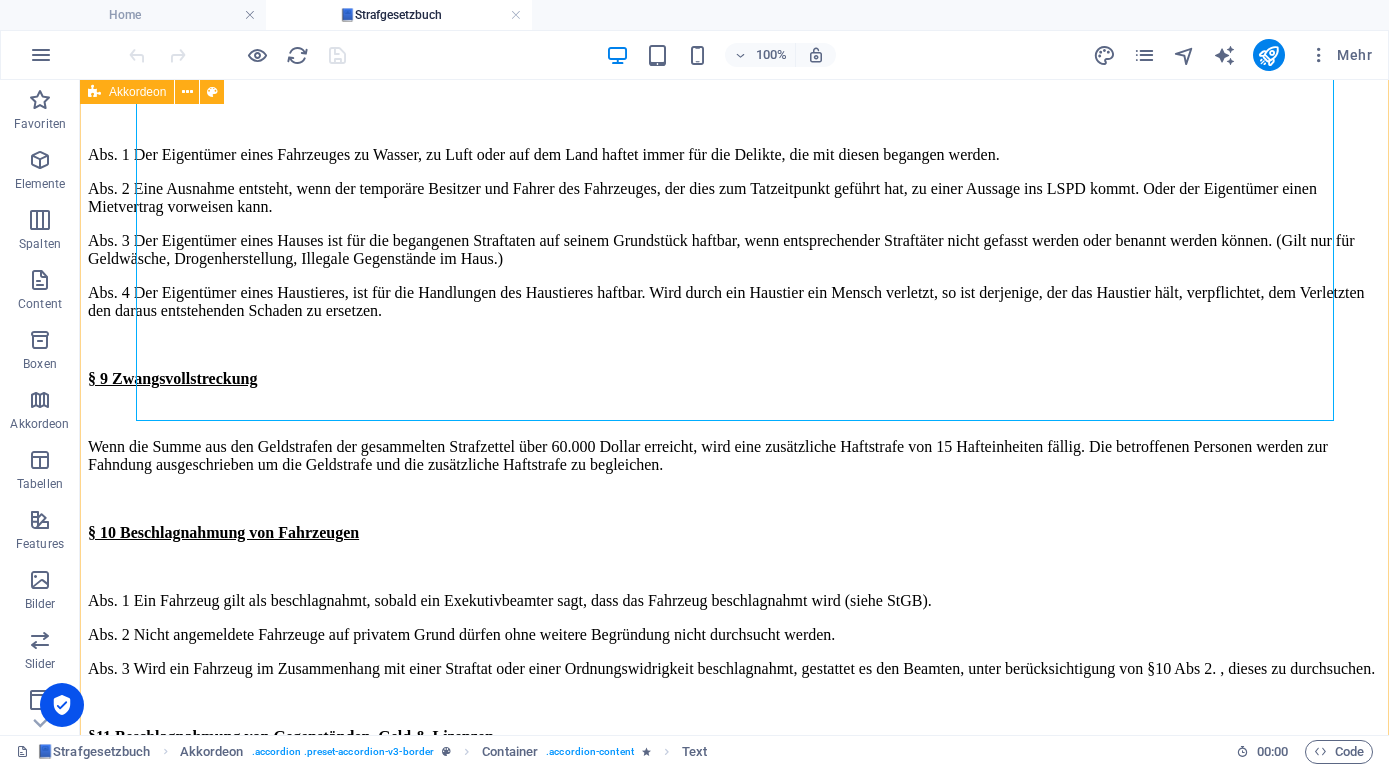 scroll, scrollTop: 3570, scrollLeft: 0, axis: vertical 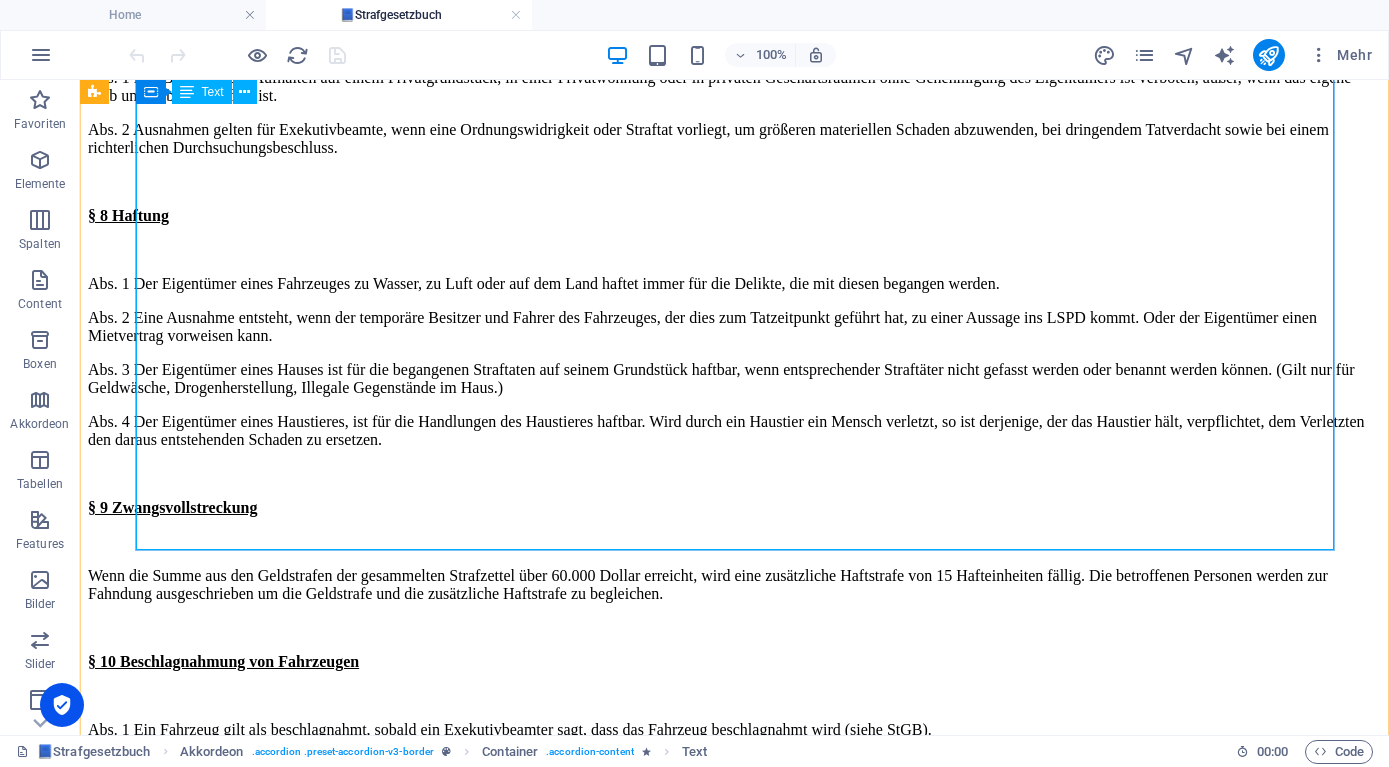 click on "§ 1 Gültigkeit des Gesetzes Die erlassenen Gesetze gelten auf dem gesamten Staatsgebiet, einschließlich des Luftraumes und des Seegebietes, worunter jegliche Gewässer im Staate sowie das gesamte Meer fallen. § 2 Begriffe Im Sinne des Gesetzes stehen folgende Begriffe: Beamte / Staatsbeamte:  Alle Mitarbeiter der staatlichen Behörden Exekutivbeamte: Mitarbeiter der folgender Behörden und Abteilungen: Los Santos Police Department Staatsanwaltschaft des Justizministeriums unter bestimmten Bedingungen Weitere Begriffsdefinitionen: Behörden : LSPD, FIB, Army, DPOS, LSMC, DMV sowie Regierung Justizbeamte : Beamte des Justizministeriums Autobahnen : Highways/Freeways Fahrzeug : Fortbewegungsmittel jeglicher Art Polizeiführung : Alle Leitungspositionen innerhalb der Polizei StVO : Straßenverkehrsordnung Ordnungswidrigkeit : Ein Tatbestand, welcher durch das Gesetz nur mit einer Geldstrafe geahndet wird Straftat/Verbrechen Unfall Personenkontrolle : Leibesvisitationen/Durchsuchung der Person   § §" at bounding box center [734, 737] 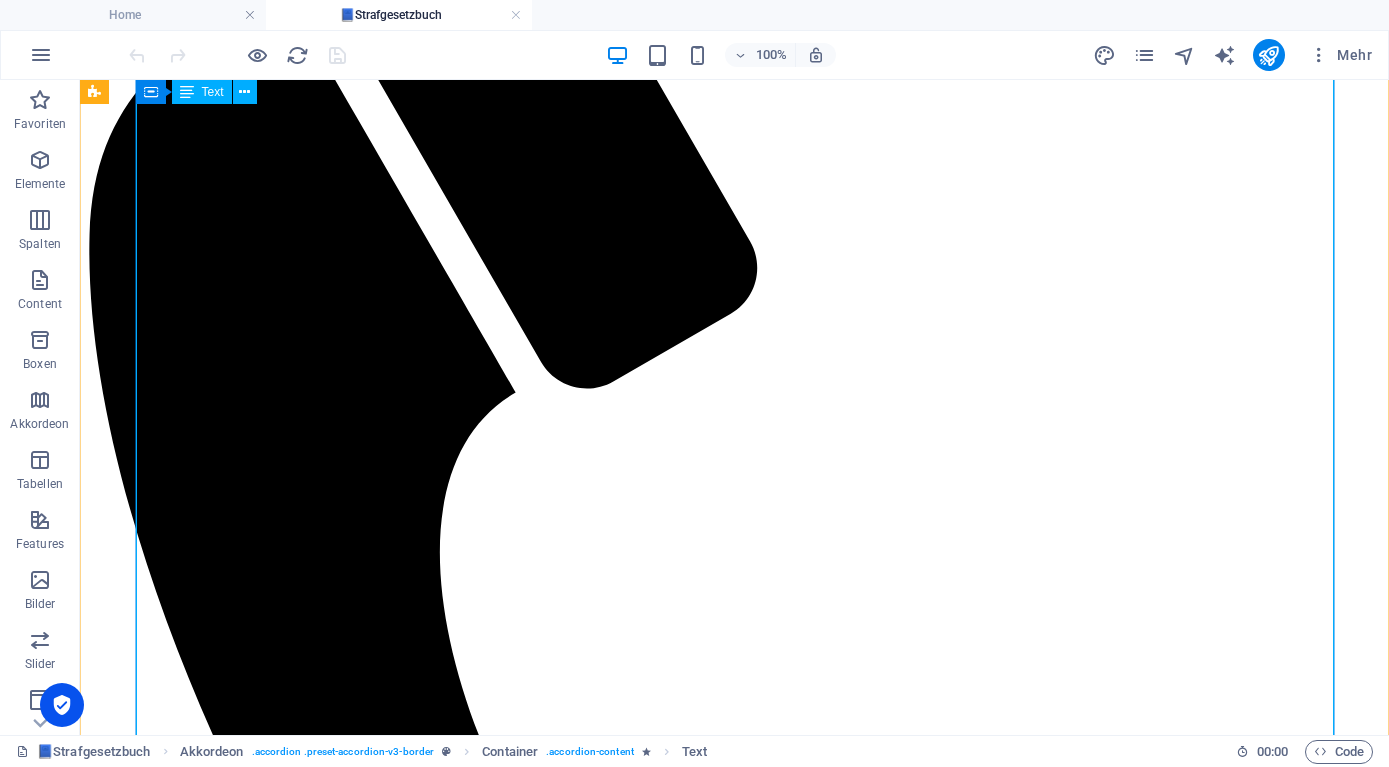 scroll, scrollTop: 408, scrollLeft: 0, axis: vertical 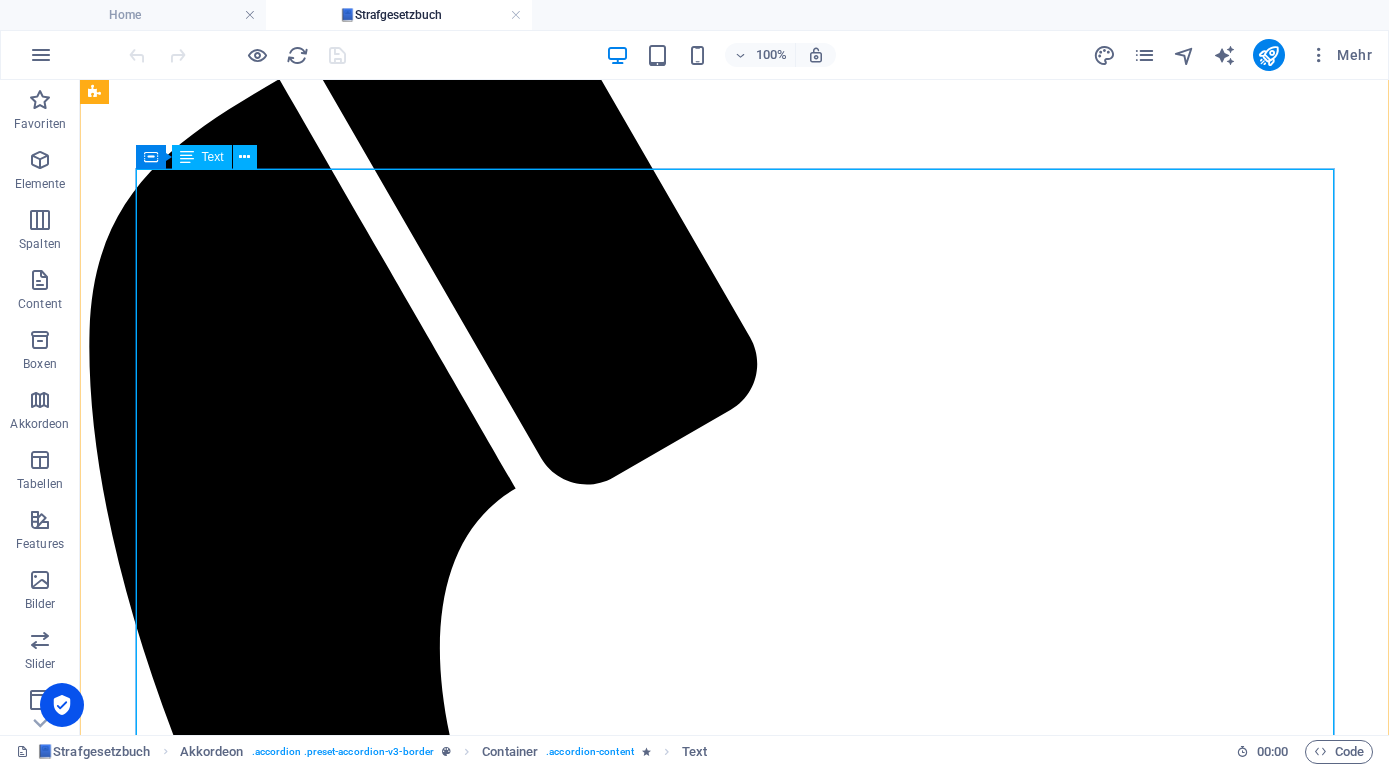 click on "§ 1 Gültigkeit des Gesetzes Die erlassenen Gesetze gelten auf dem gesamten Staatsgebiet, einschließlich des Luftraumes und des Seegebietes, worunter jegliche Gewässer im Staate sowie das gesamte Meer fallen. § 2 Begriffe Im Sinne des Gesetzes stehen folgende Begriffe: Beamte / Staatsbeamte:  Alle Mitarbeiter der staatlichen Behörden Exekutivbeamte: Mitarbeiter der folgender Behörden und Abteilungen: Los Santos Police Department Staatsanwaltschaft des Justizministeriums unter bestimmten Bedingungen Weitere Begriffsdefinitionen: Behörden : LSPD, FIB, Army, DPOS, LSMC, DMV sowie Regierung Justizbeamte : Beamte des Justizministeriums Autobahnen : Highways/Freeways Fahrzeug : Fortbewegungsmittel jeglicher Art Polizeiführung : Alle Leitungspositionen innerhalb der Polizei StVO : Straßenverkehrsordnung Ordnungswidrigkeit : Ein Tatbestand, welcher durch das Gesetz nur mit einer Geldstrafe geahndet wird Straftat/Verbrechen Unfall Personenkontrolle : Leibesvisitationen/Durchsuchung der Person   § §" at bounding box center [734, 3899] 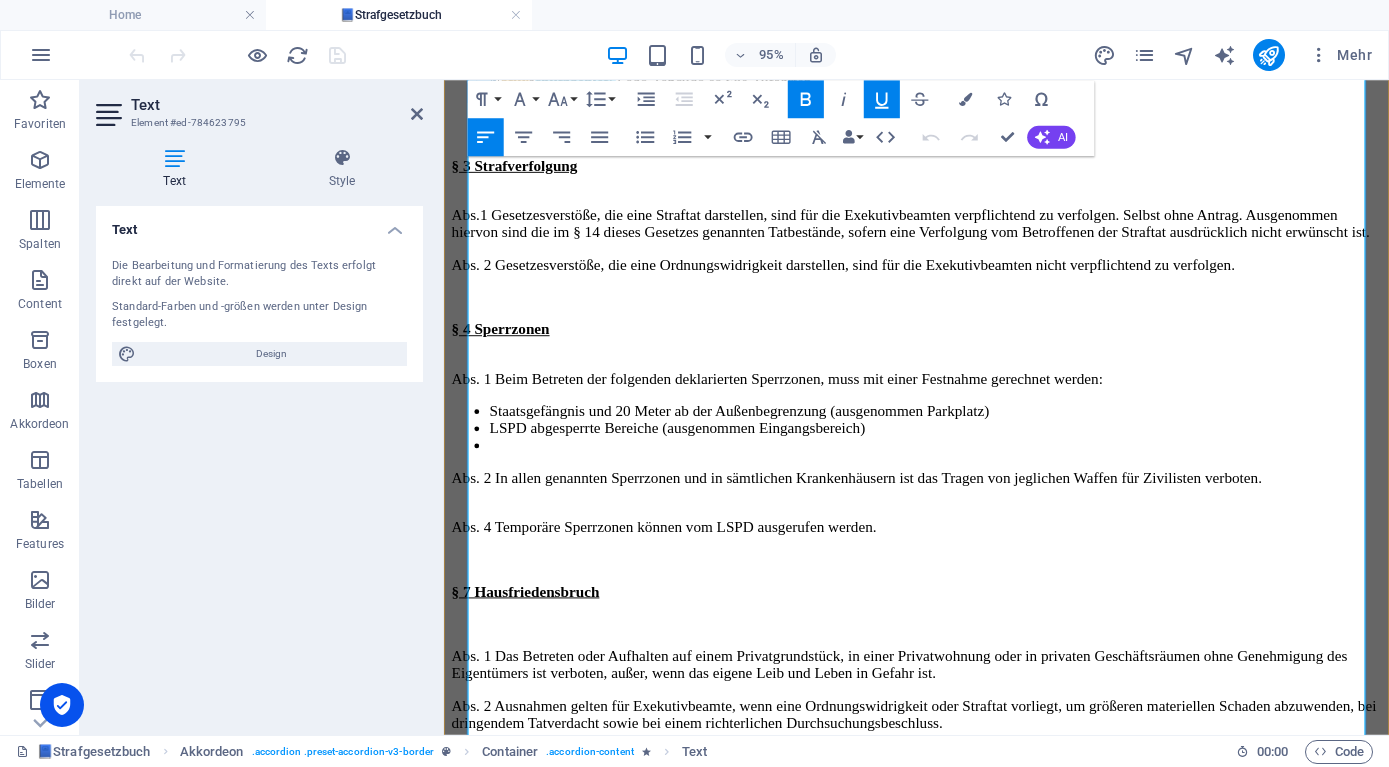 scroll, scrollTop: 2652, scrollLeft: 0, axis: vertical 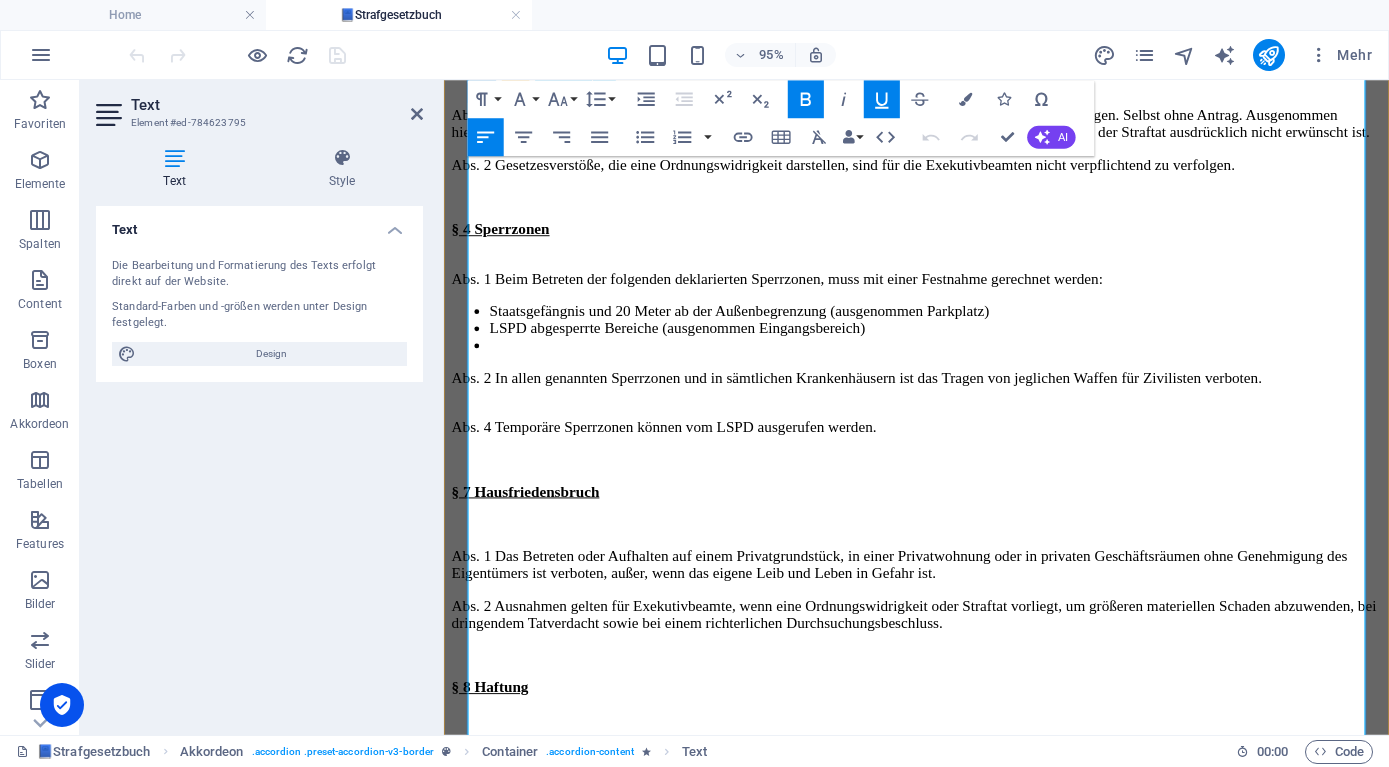 click on "Abs. 2 Vor dem Antritt der Haftzeit sind alle illegalen Gegenstände zu entfernen. Jeder Straftäter darf zum Antritt der Inhaftierung ausschließlich folgende Gegenstände mit sich führen: Verbandskasten, Westen, Nahrung, Rucksäcke. Hierbei gilt nach Artikel 8 GG., das die inhaftierten Personen ihre Kommunikationsmittel sowie alle mitgeführten legalen Gegenstände im Spind vor Ort verwahren dürfen." at bounding box center [941, 1815] 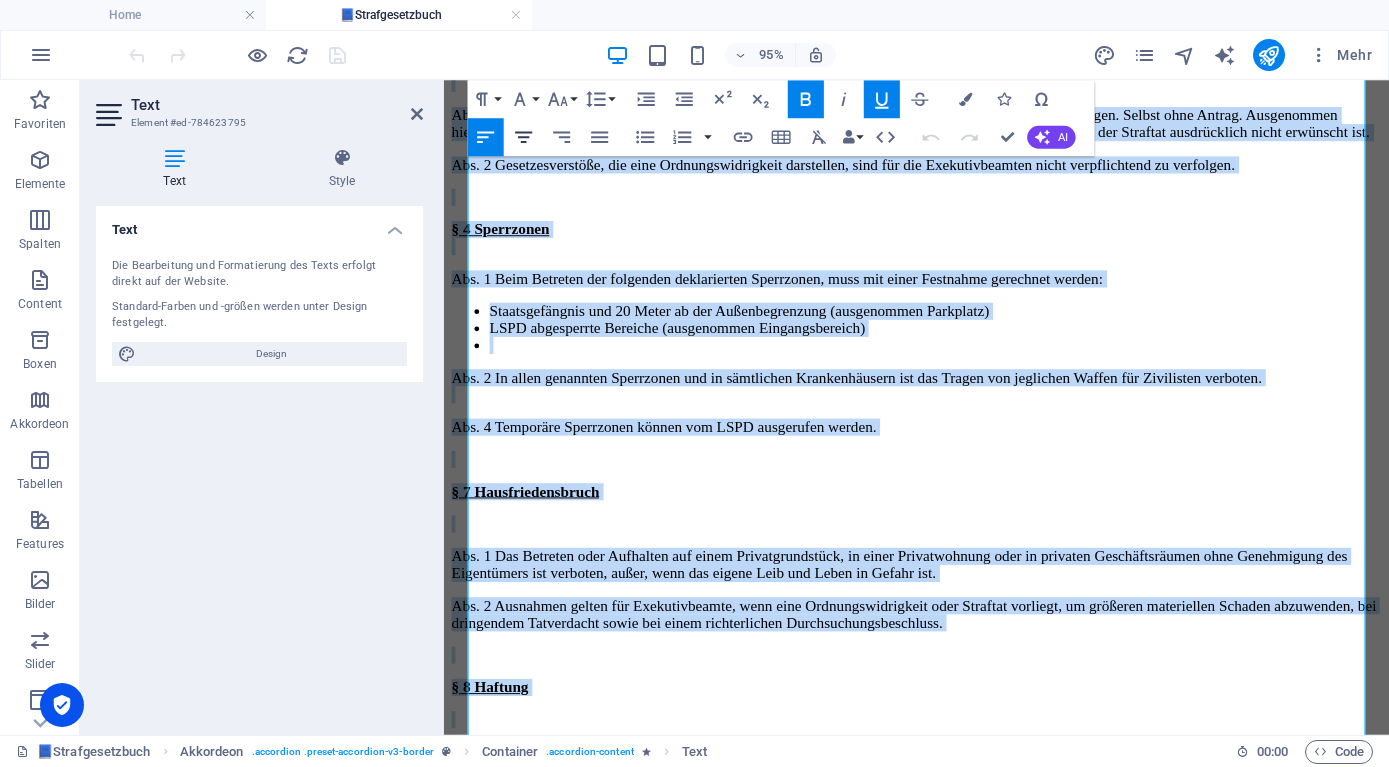 click on "Align Center" at bounding box center (524, 137) 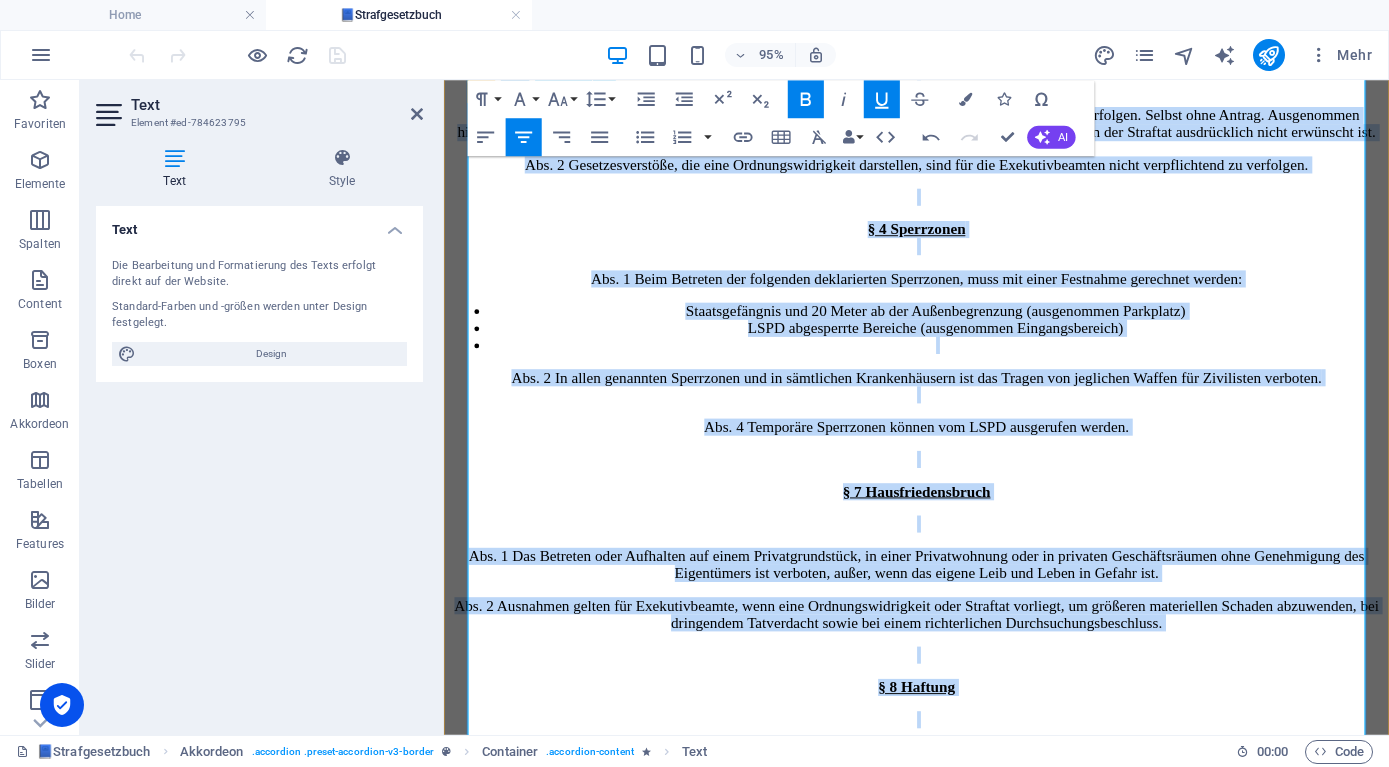 click on "Abs. 2 Vor dem Antritt der Haftzeit sind alle illegalen Gegenstände zu entfernen. Jeder Straftäter darf zum Antritt der Inhaftierung ausschließlich folgende Gegenstände mit sich führen: Verbandskasten, Westen, Nahrung, Rucksäcke. Hierbei gilt nach Artikel 8 GG., das die inhaftierten Personen ihre Kommunikationsmittel sowie alle mitgeführten legalen Gegenstände im Spind vor Ort verwahren dürfen." at bounding box center [941, 1815] 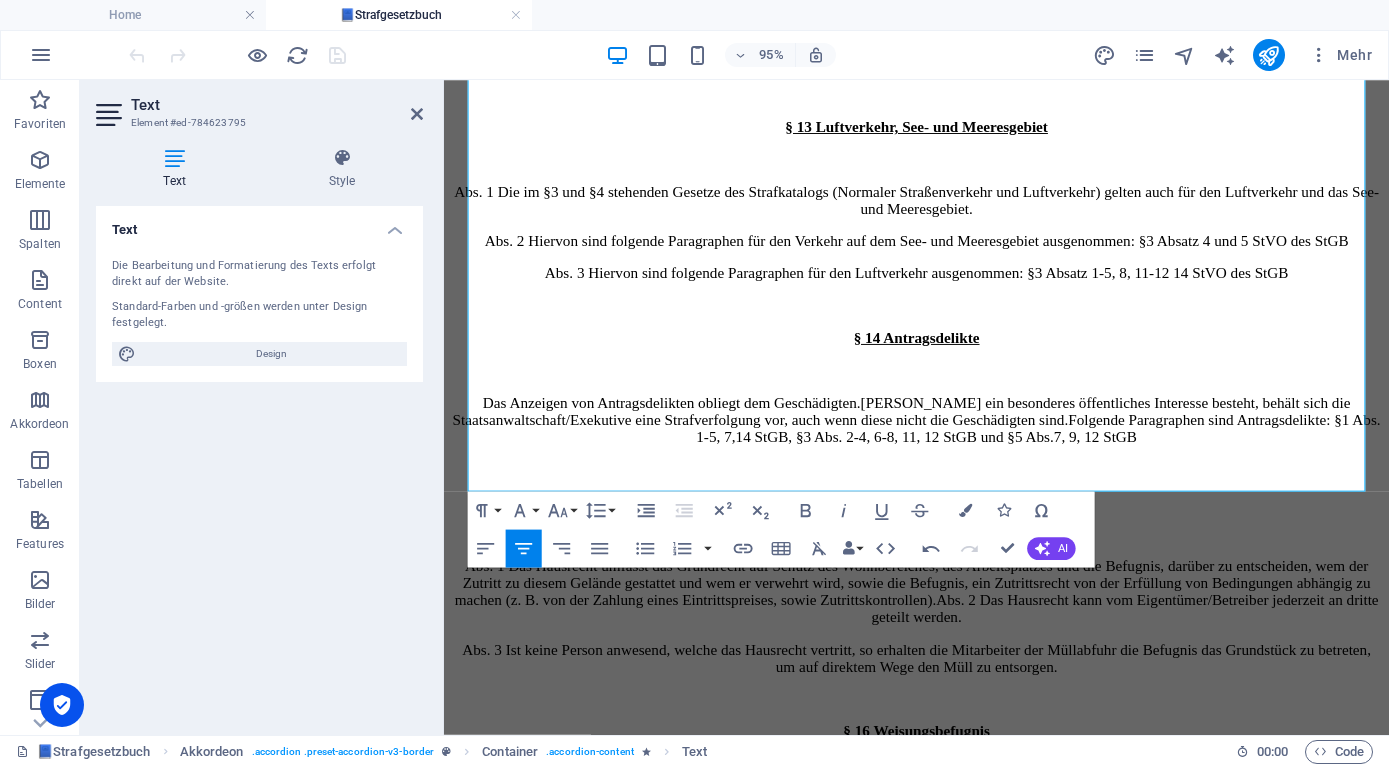 scroll, scrollTop: 4487, scrollLeft: 0, axis: vertical 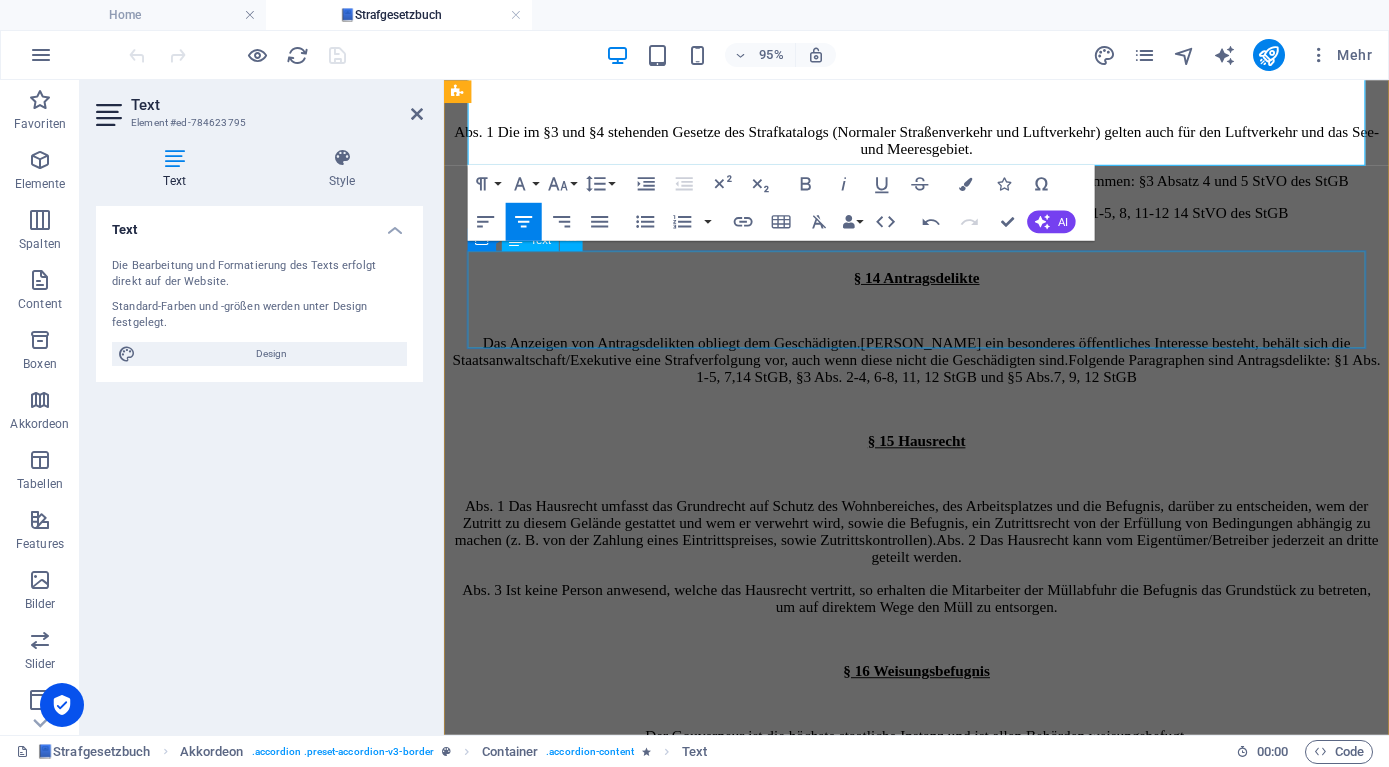 click on "Lorem ipsum dolor sit amet, consectetur adipisicing elit. Maiores ipsum repellat minus nihil. [PERSON_NAME], [PERSON_NAME], nam dignissimos ea repudiandae minima voluptatum magni pariatur possimus quia accusamus harum facilis corporis animi nisi. Enim, pariatur, impedit quia repellat harum ipsam laboriosam voluptas dicta illum nisi obcaecati reprehenderit quis placeat recusandae tenetur aperiam." at bounding box center (941, 1467) 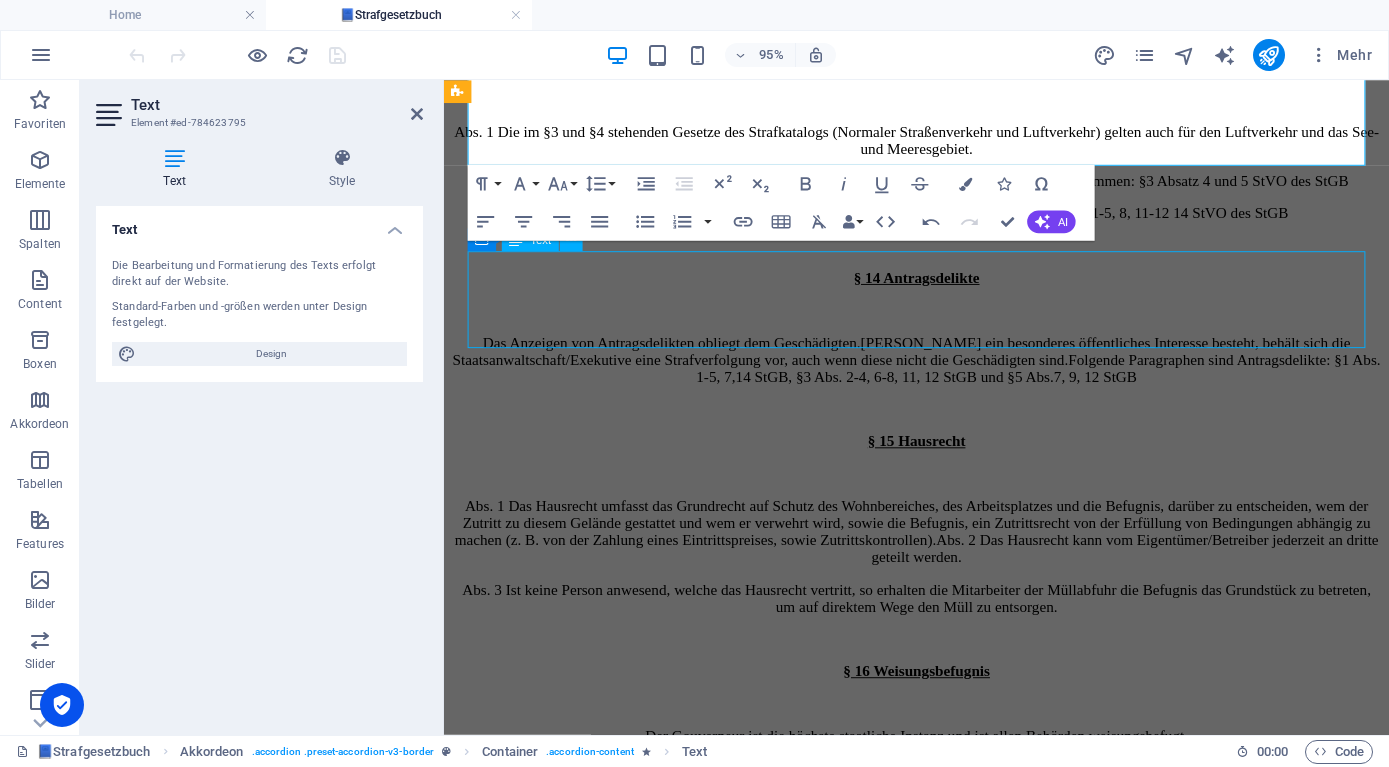 scroll, scrollTop: 3968, scrollLeft: 0, axis: vertical 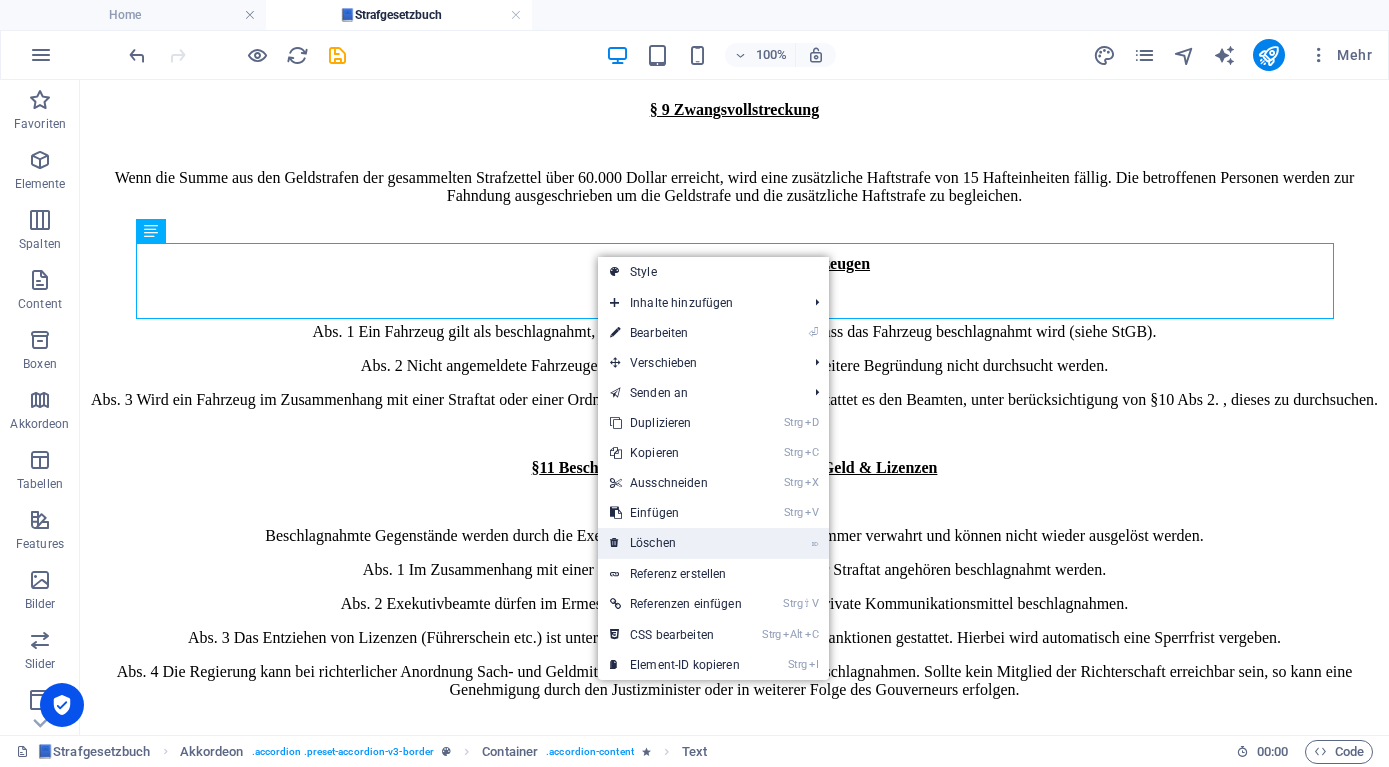 click on "⌦  Löschen" at bounding box center [676, 543] 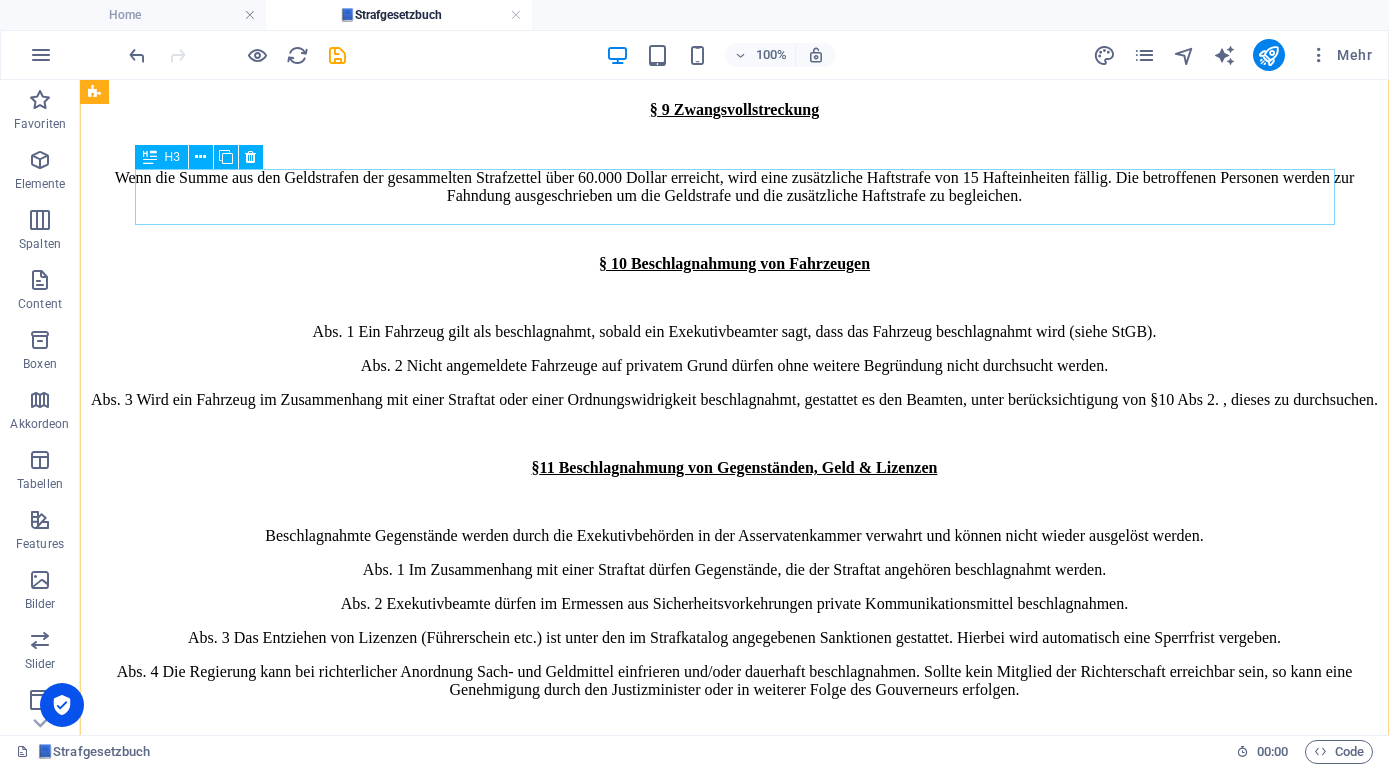 click on "Headline" at bounding box center [734, 2183] 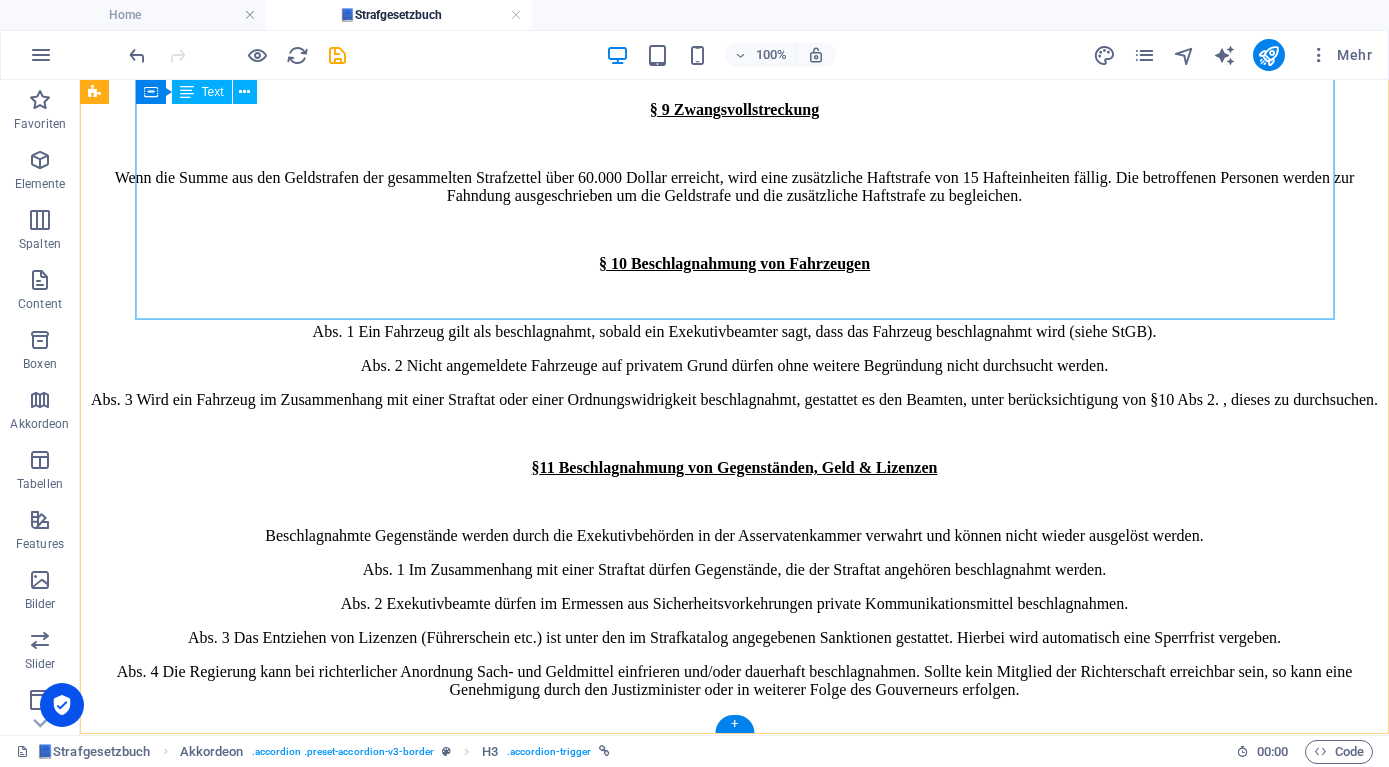 scroll, scrollTop: 3801, scrollLeft: 0, axis: vertical 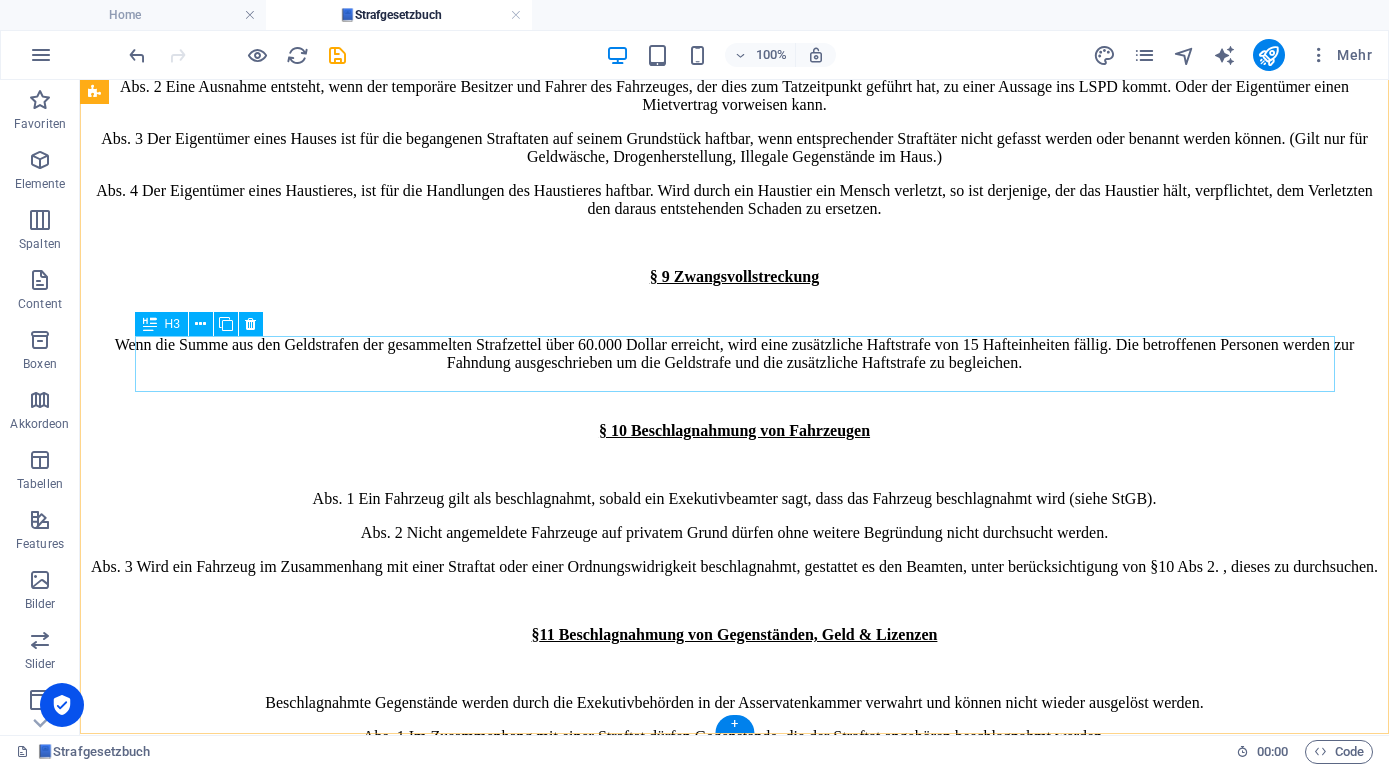 click on "Headline" at bounding box center [734, 2350] 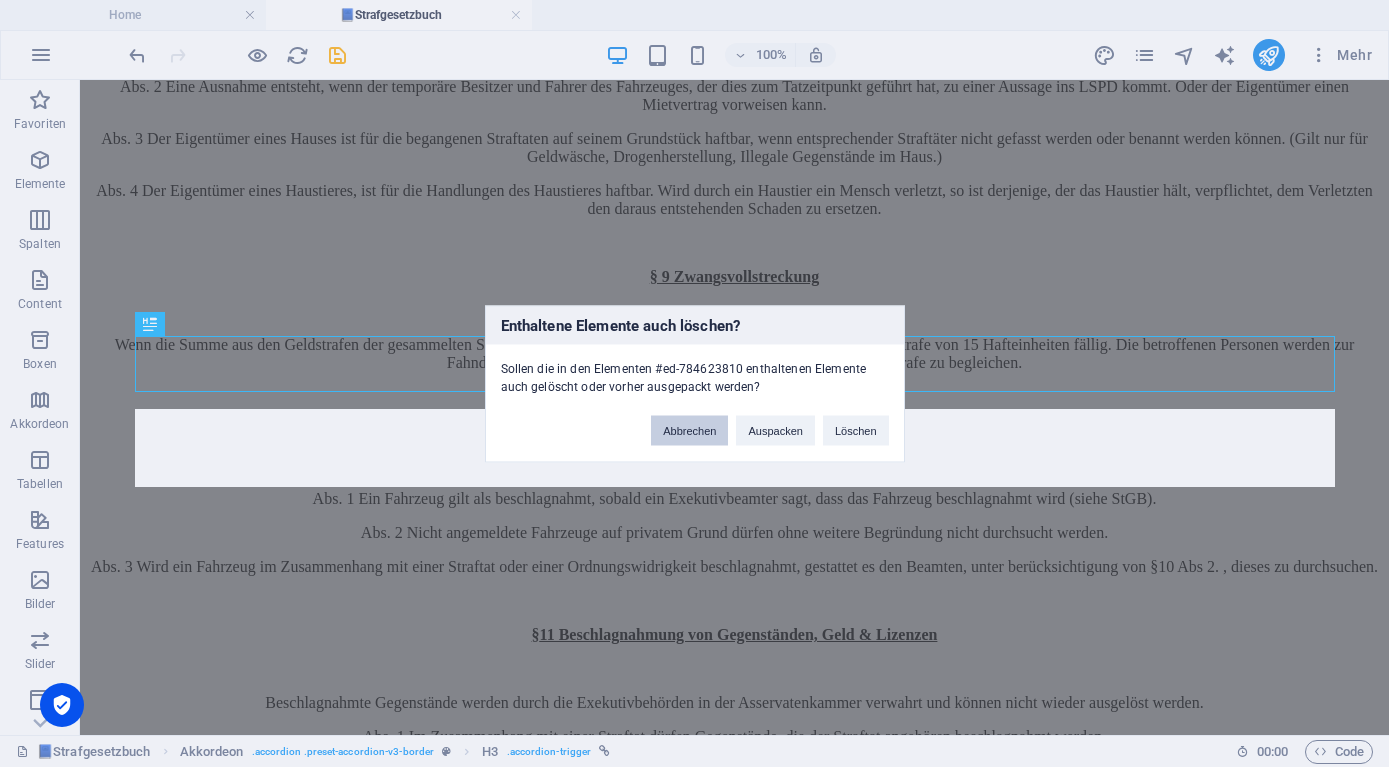 drag, startPoint x: 700, startPoint y: 442, endPoint x: 468, endPoint y: 366, distance: 244.13112 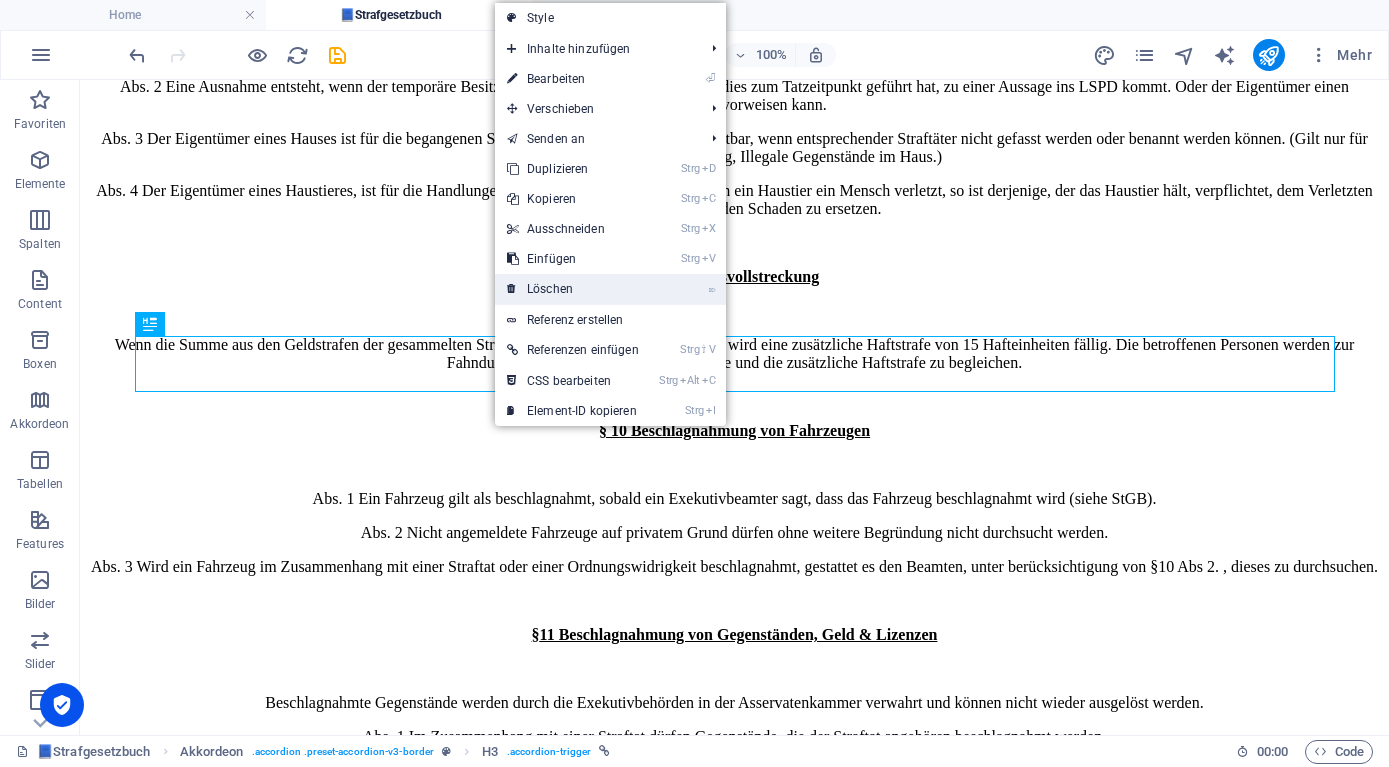 click on "⌦  Löschen" at bounding box center [573, 289] 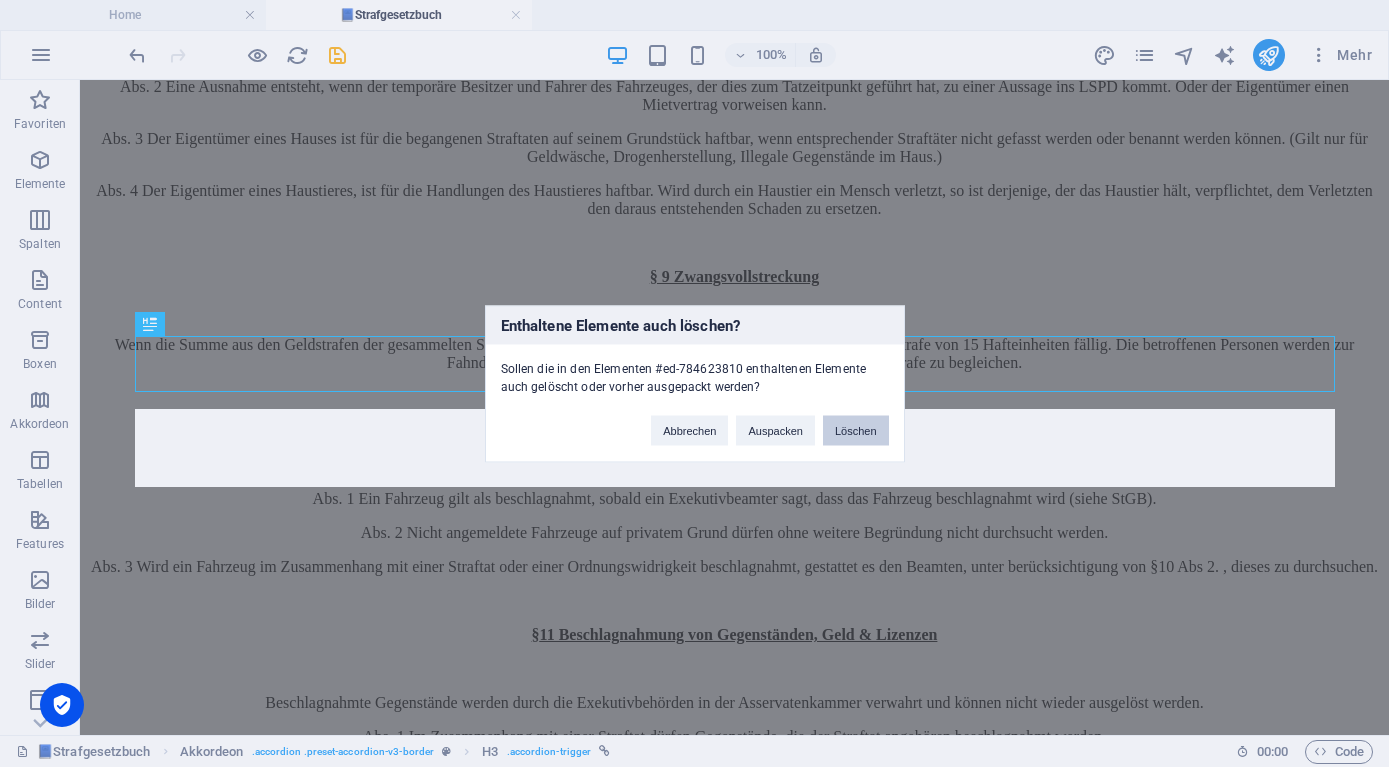 click on "Löschen" at bounding box center [856, 430] 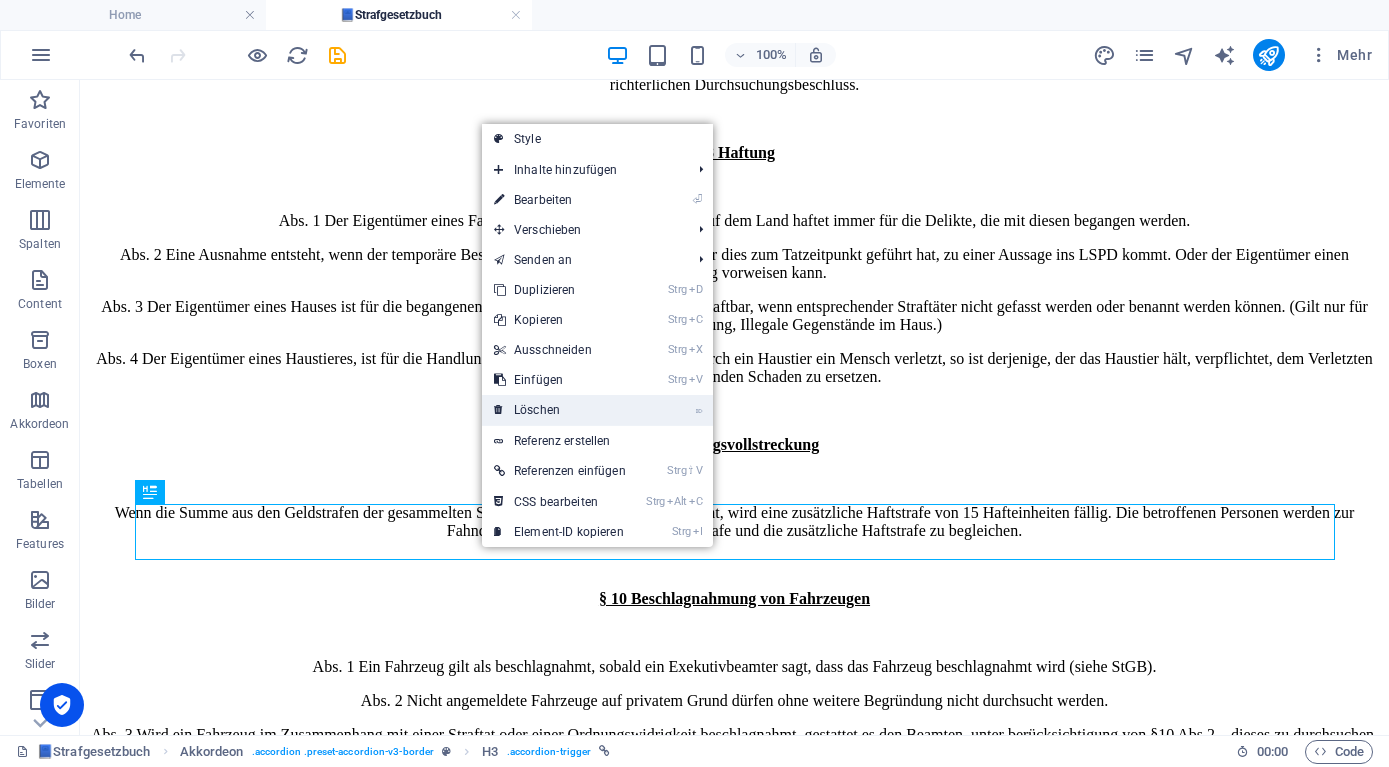 click on "⌦  Löschen" at bounding box center [560, 410] 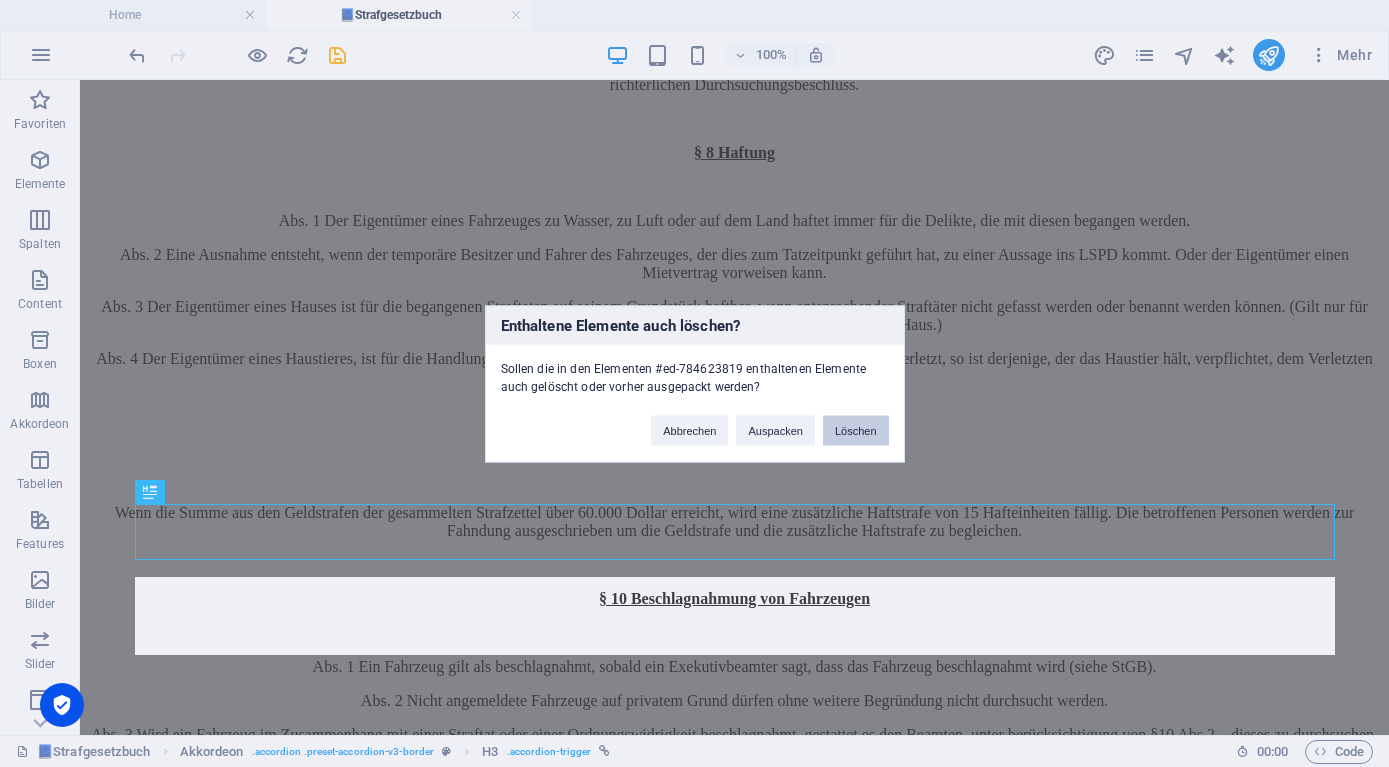 click on "Löschen" at bounding box center [856, 430] 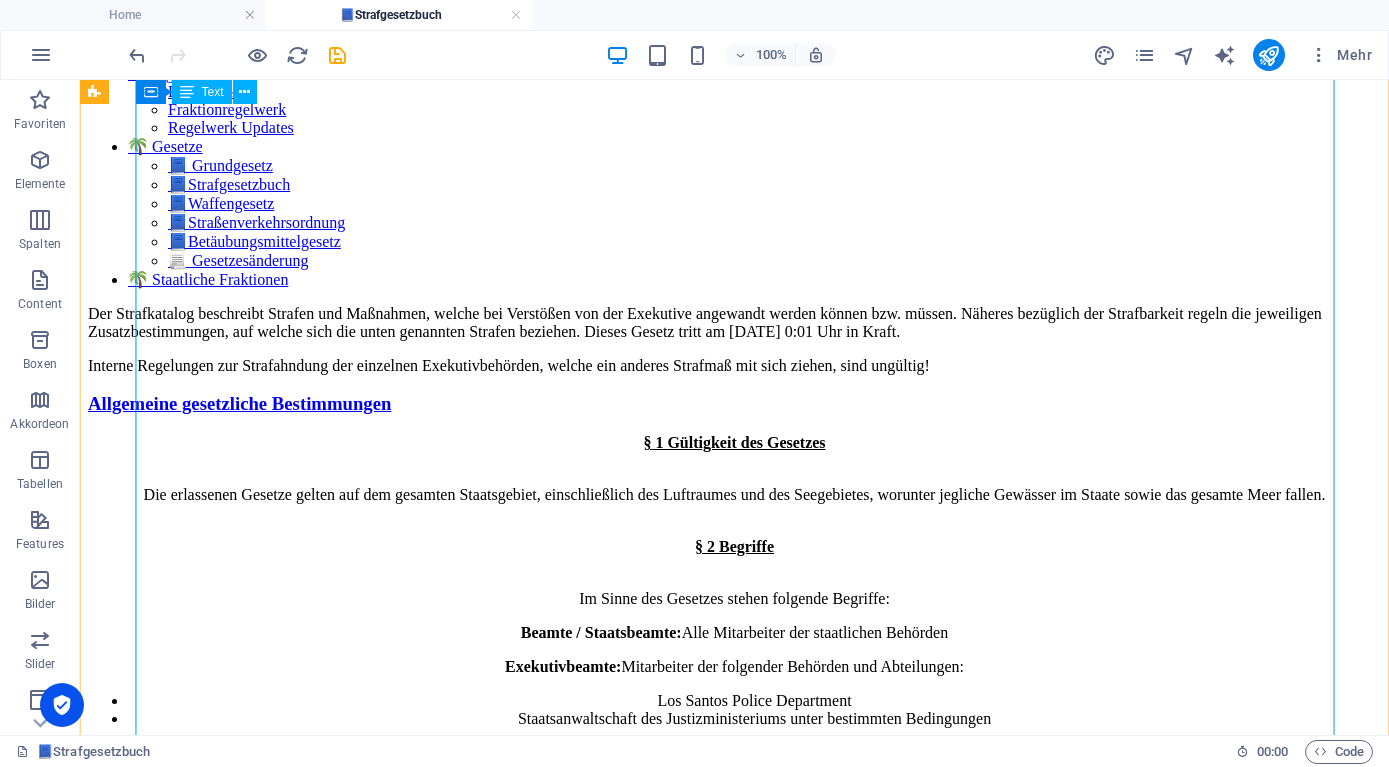 scroll, scrollTop: 1938, scrollLeft: 0, axis: vertical 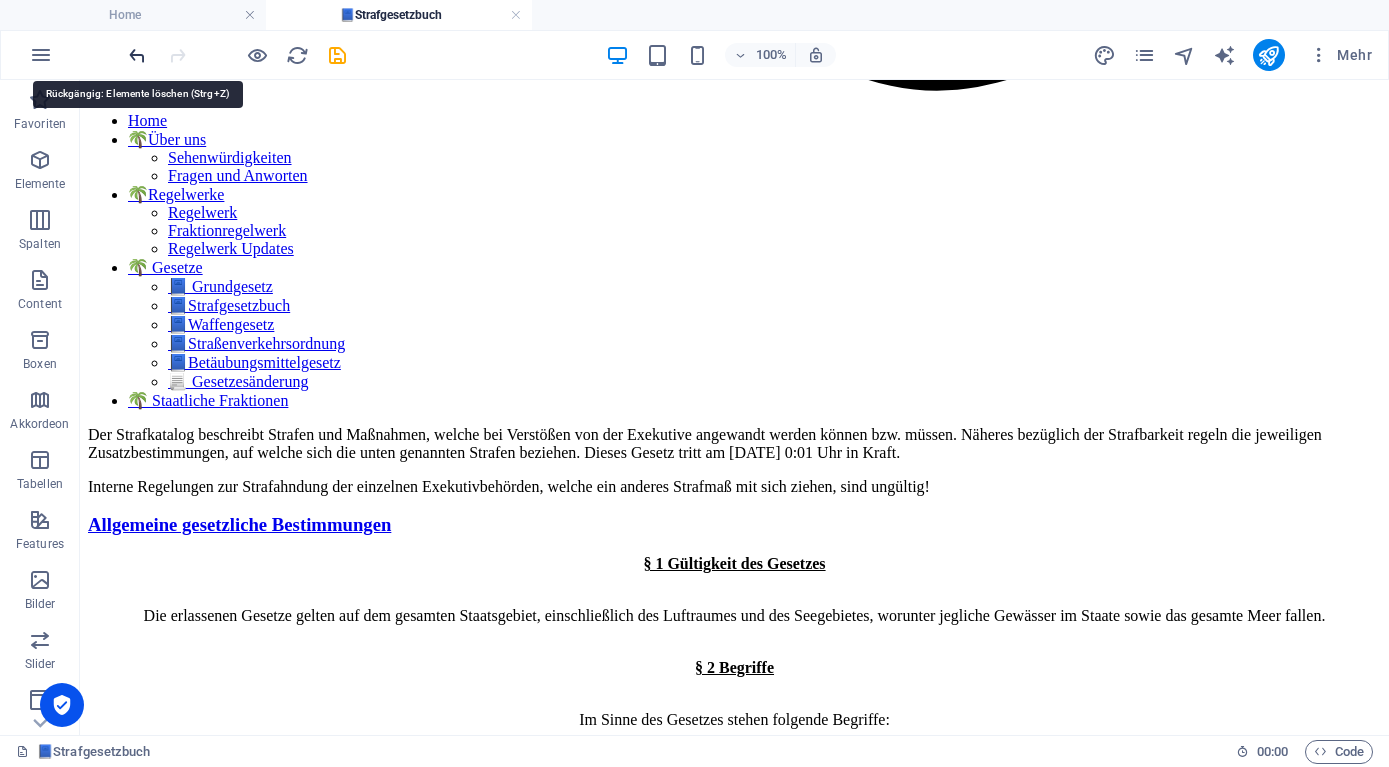 click at bounding box center [137, 55] 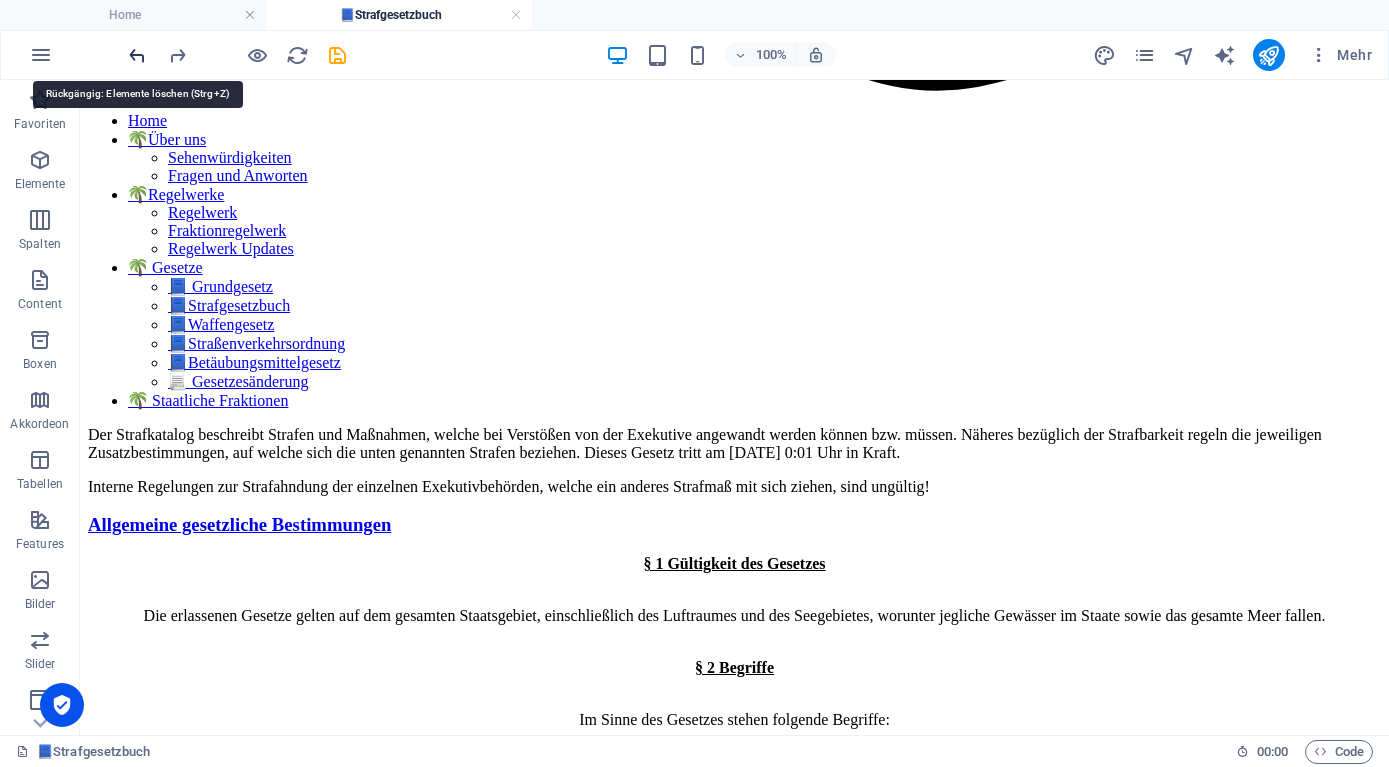 click at bounding box center (137, 55) 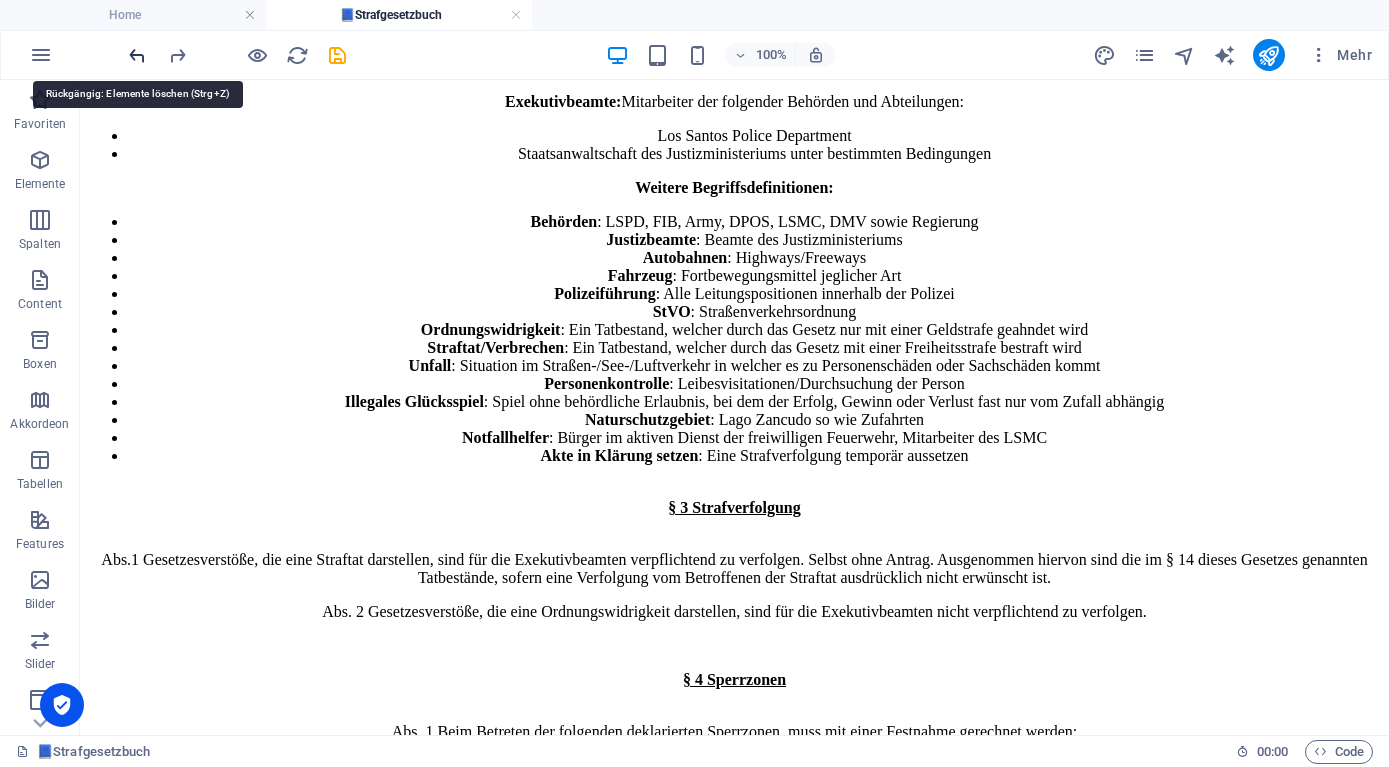 click at bounding box center [137, 55] 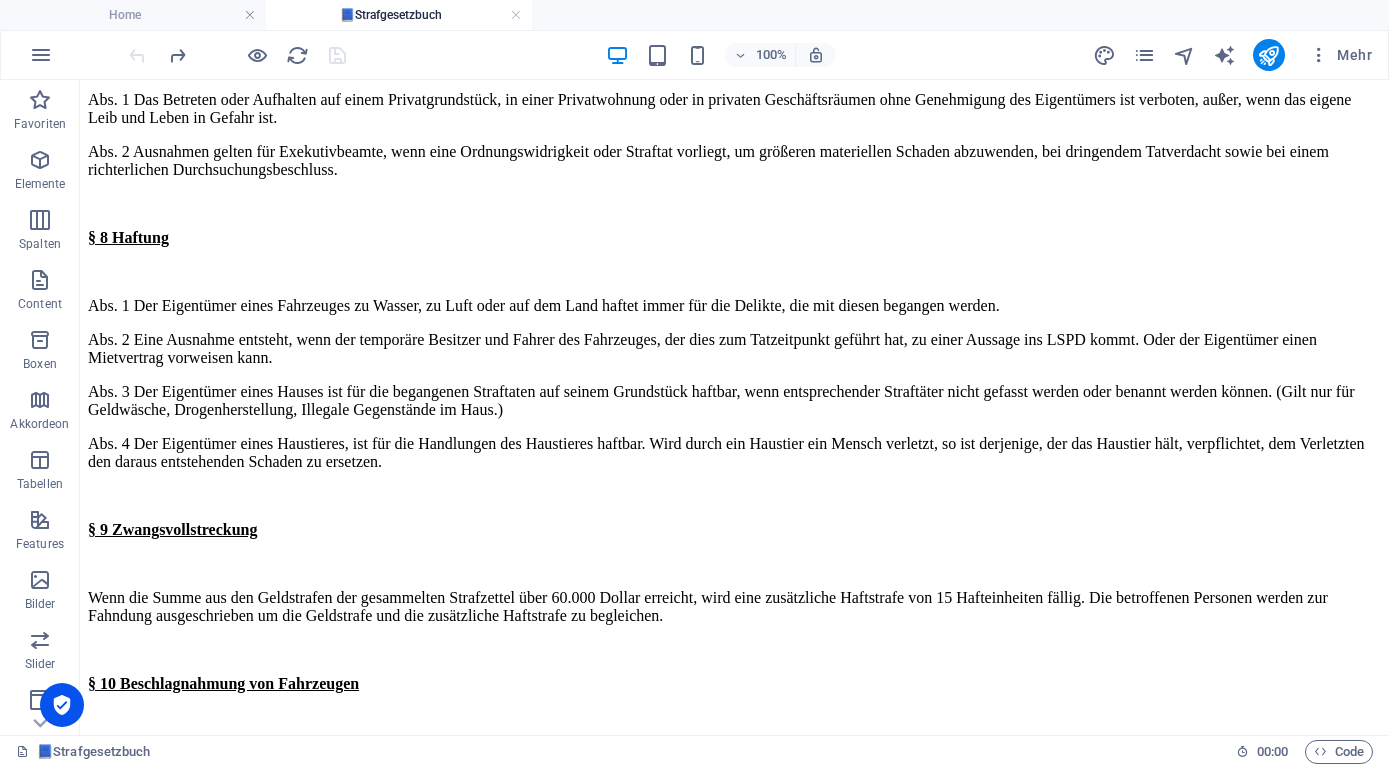 scroll, scrollTop: 3841, scrollLeft: 0, axis: vertical 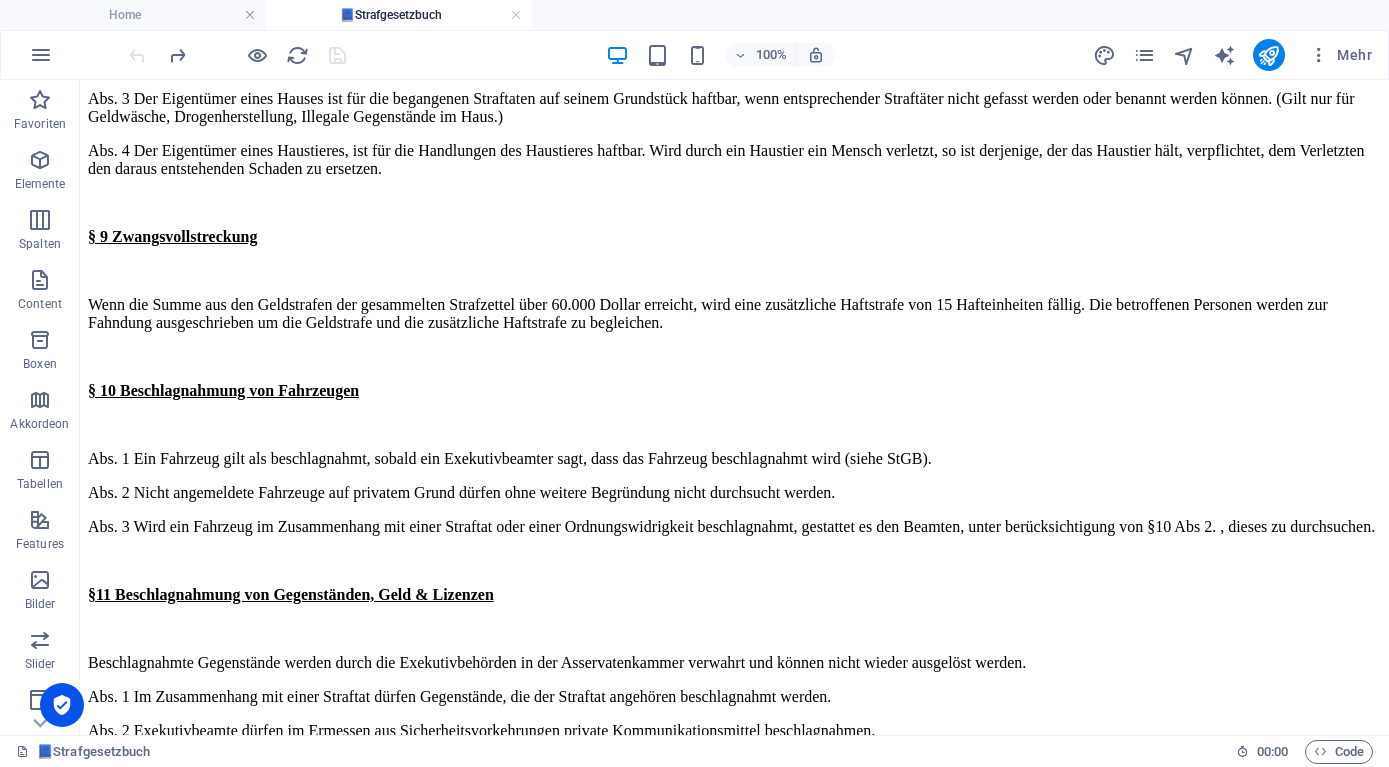 click at bounding box center [237, 55] 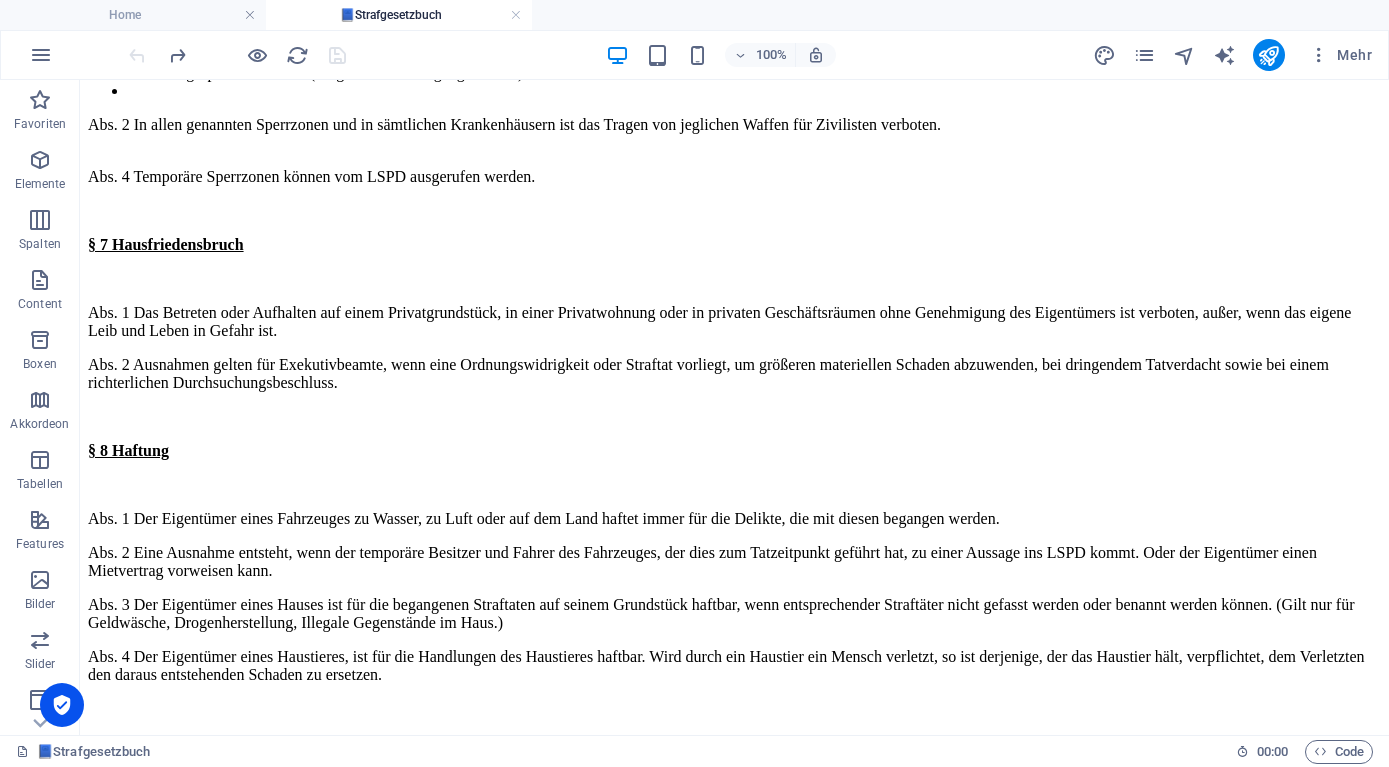 scroll, scrollTop: 3331, scrollLeft: 0, axis: vertical 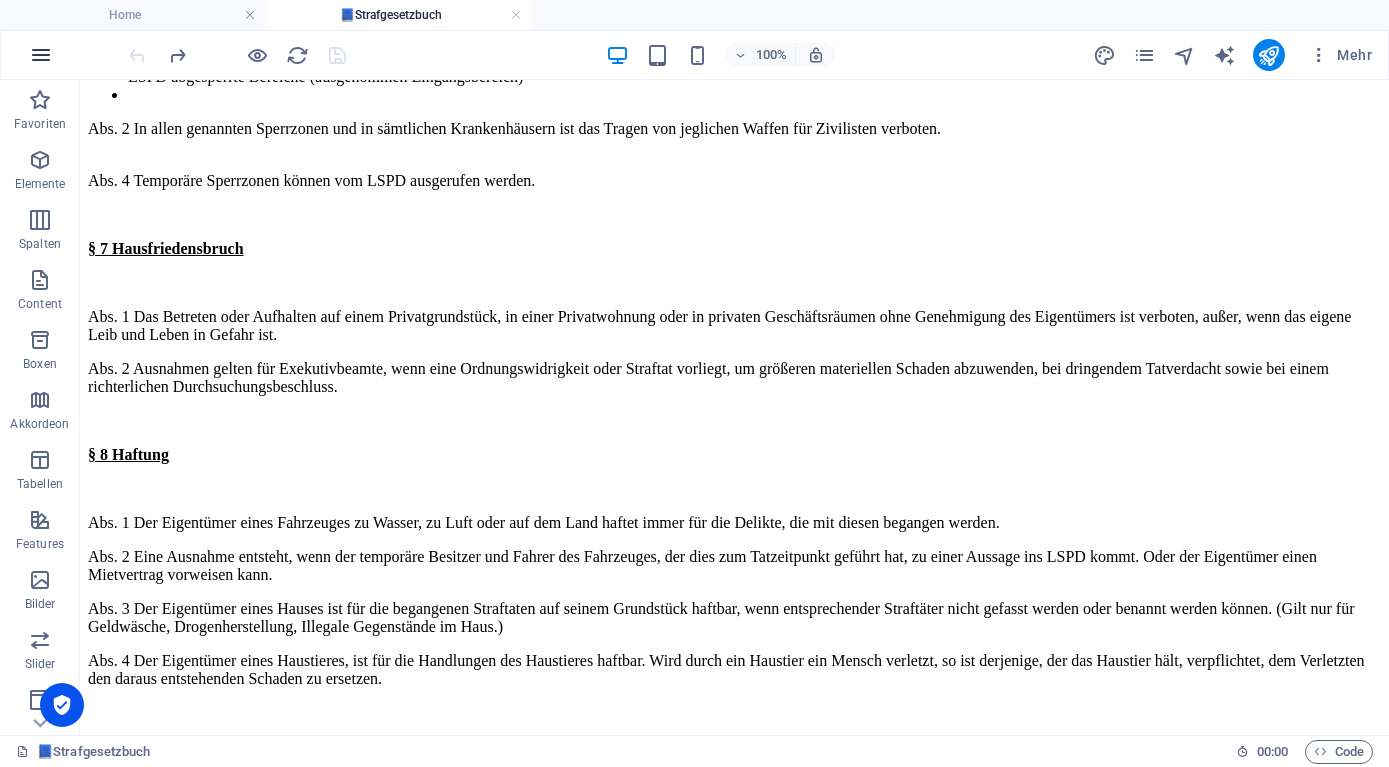click at bounding box center (41, 55) 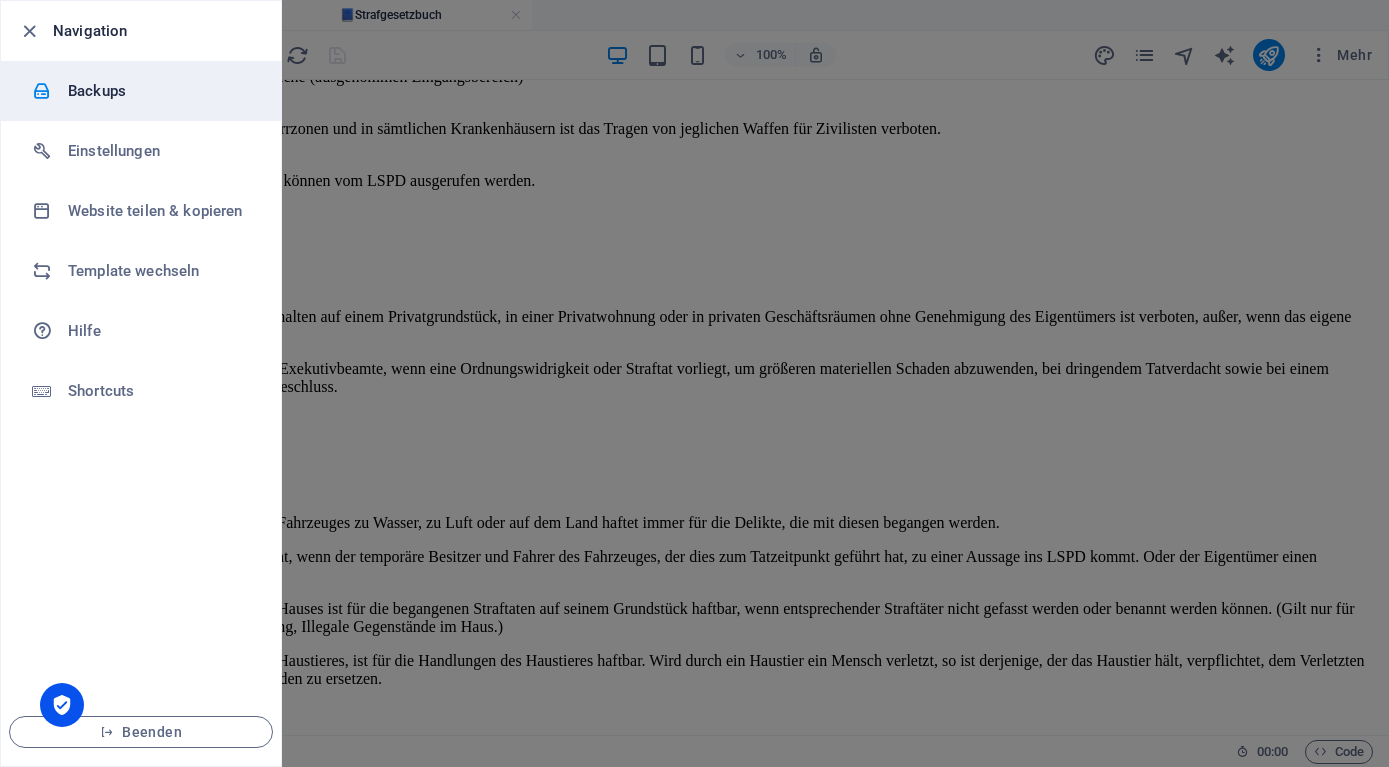 click on "Backups" at bounding box center [141, 91] 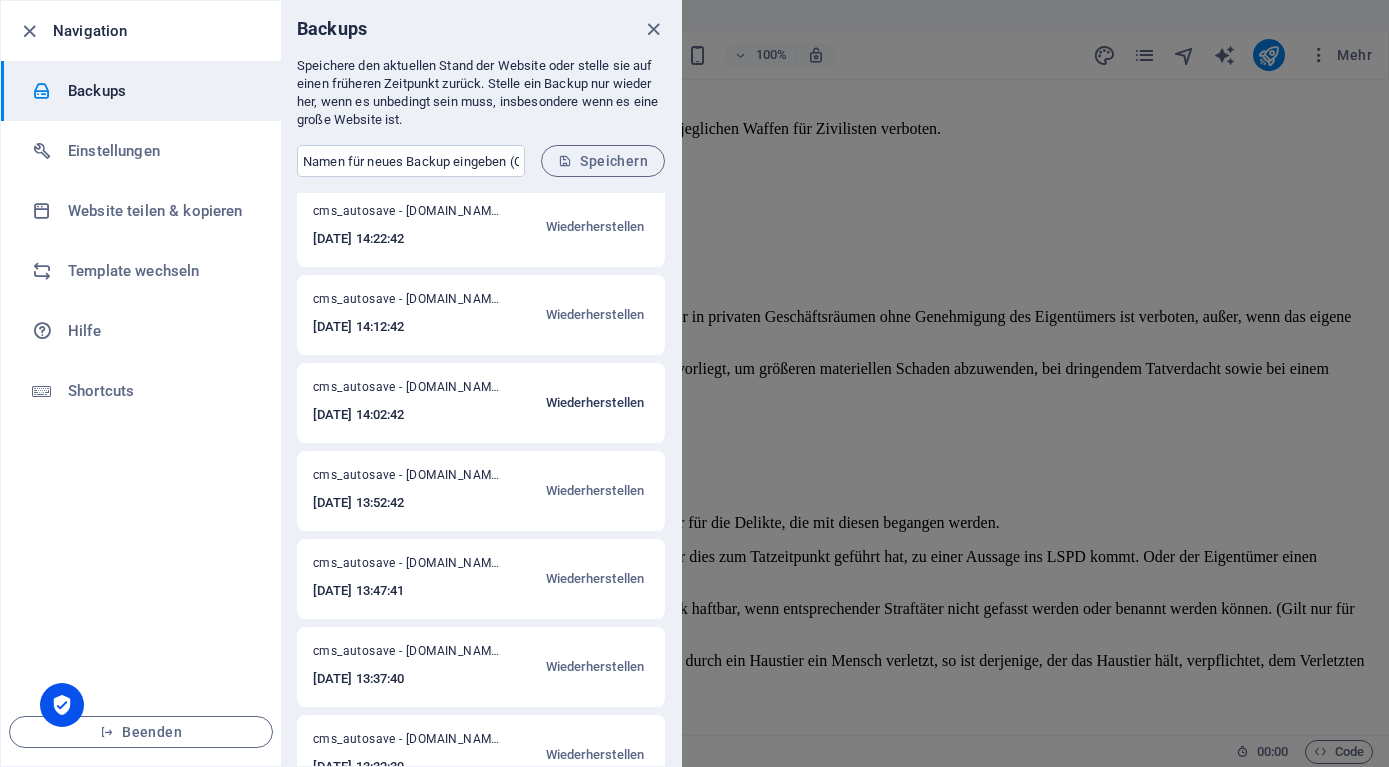 scroll, scrollTop: 0, scrollLeft: 0, axis: both 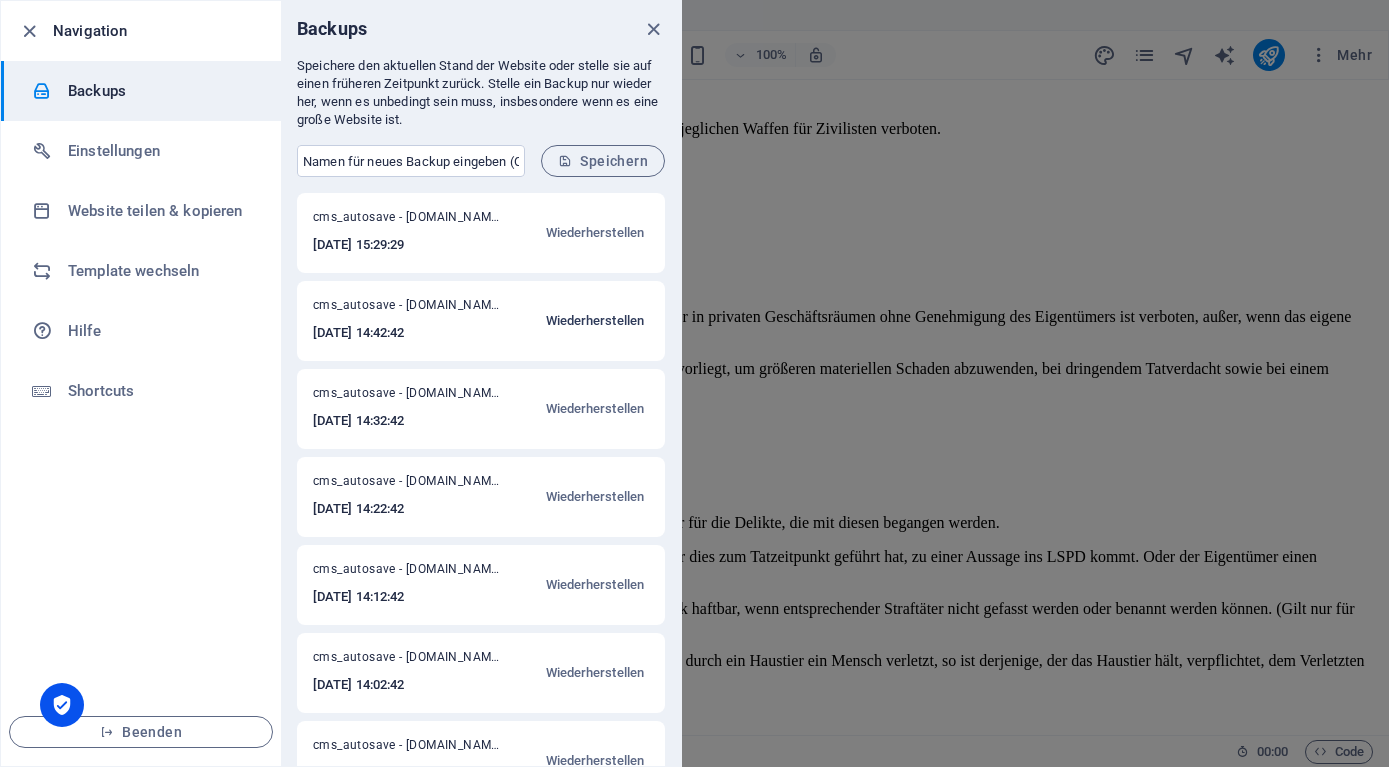 click on "Wiederherstellen" at bounding box center (595, 321) 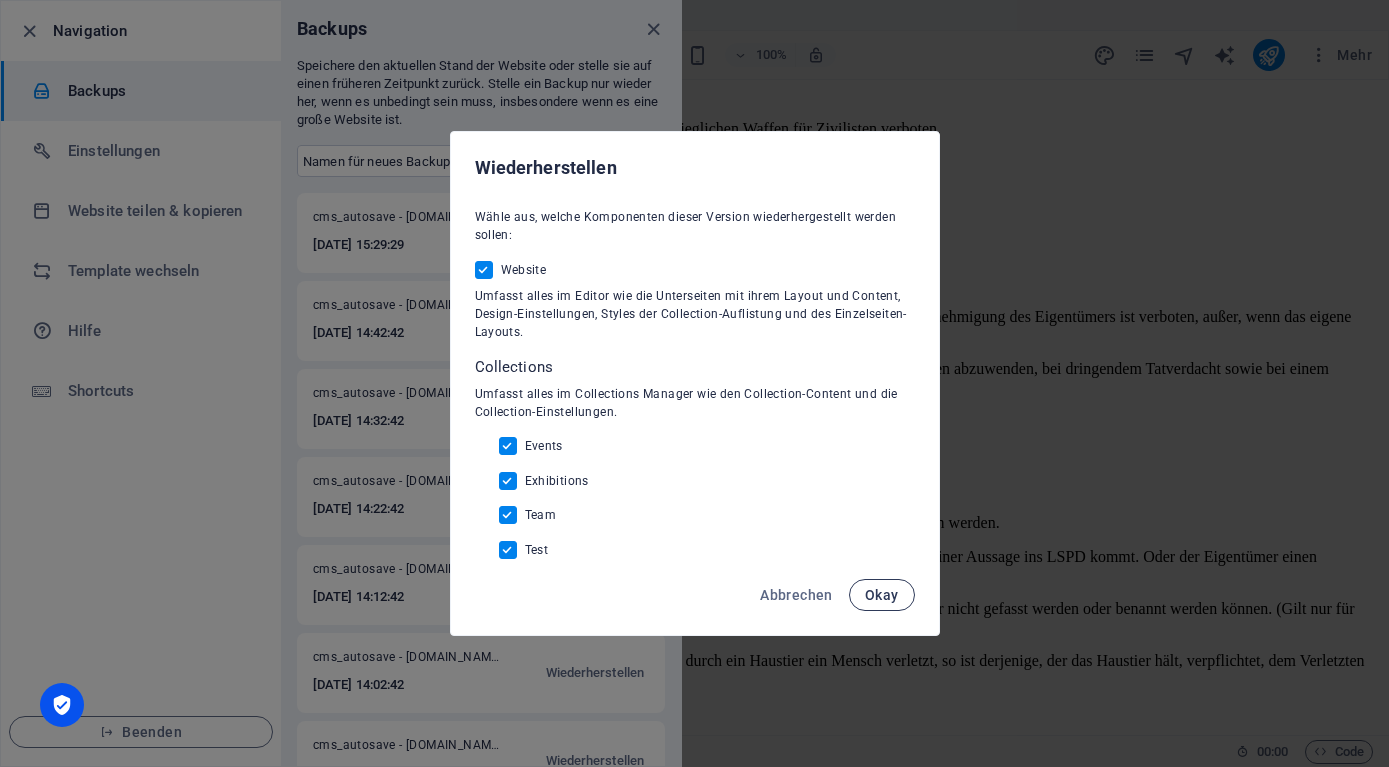 click on "Okay" at bounding box center [882, 595] 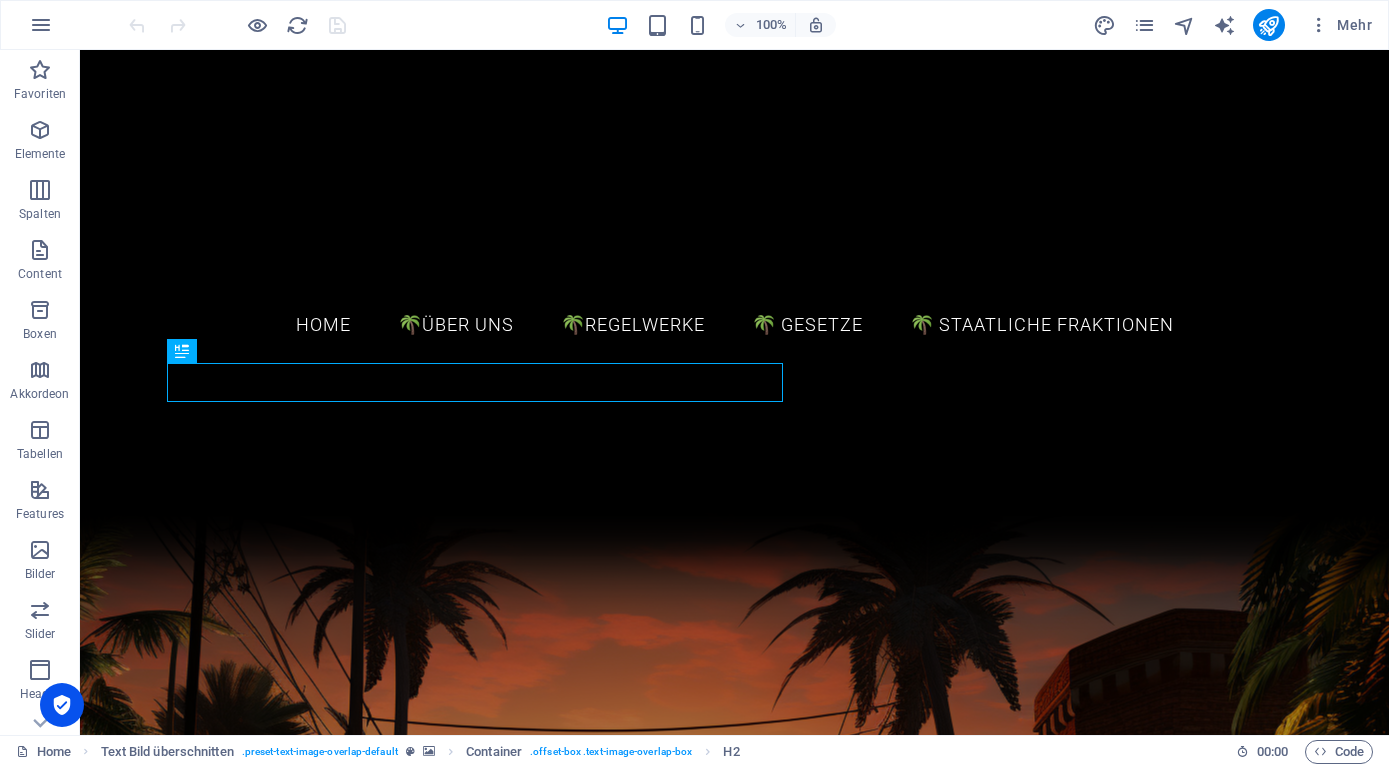 scroll, scrollTop: 0, scrollLeft: 0, axis: both 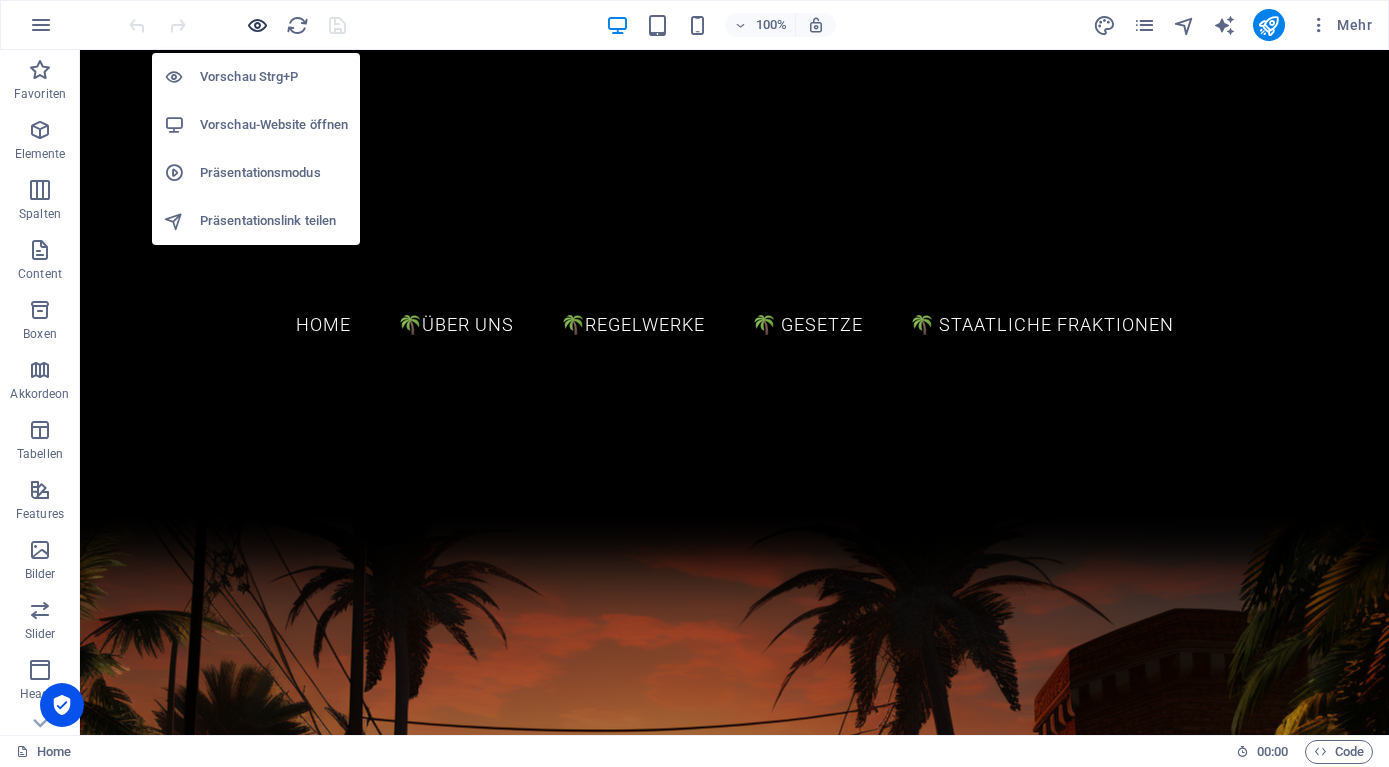 click at bounding box center (257, 25) 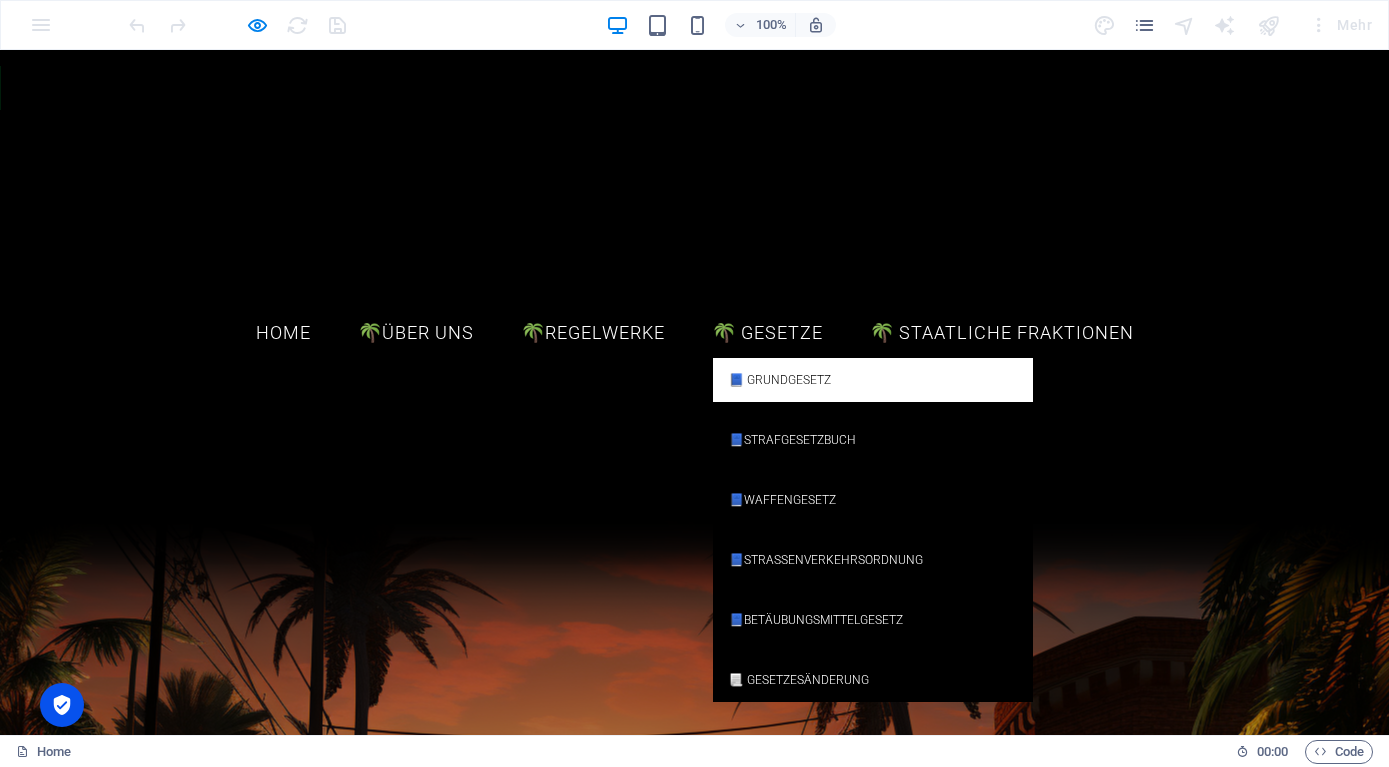 click on "📘 Grundgesetz" at bounding box center [873, 380] 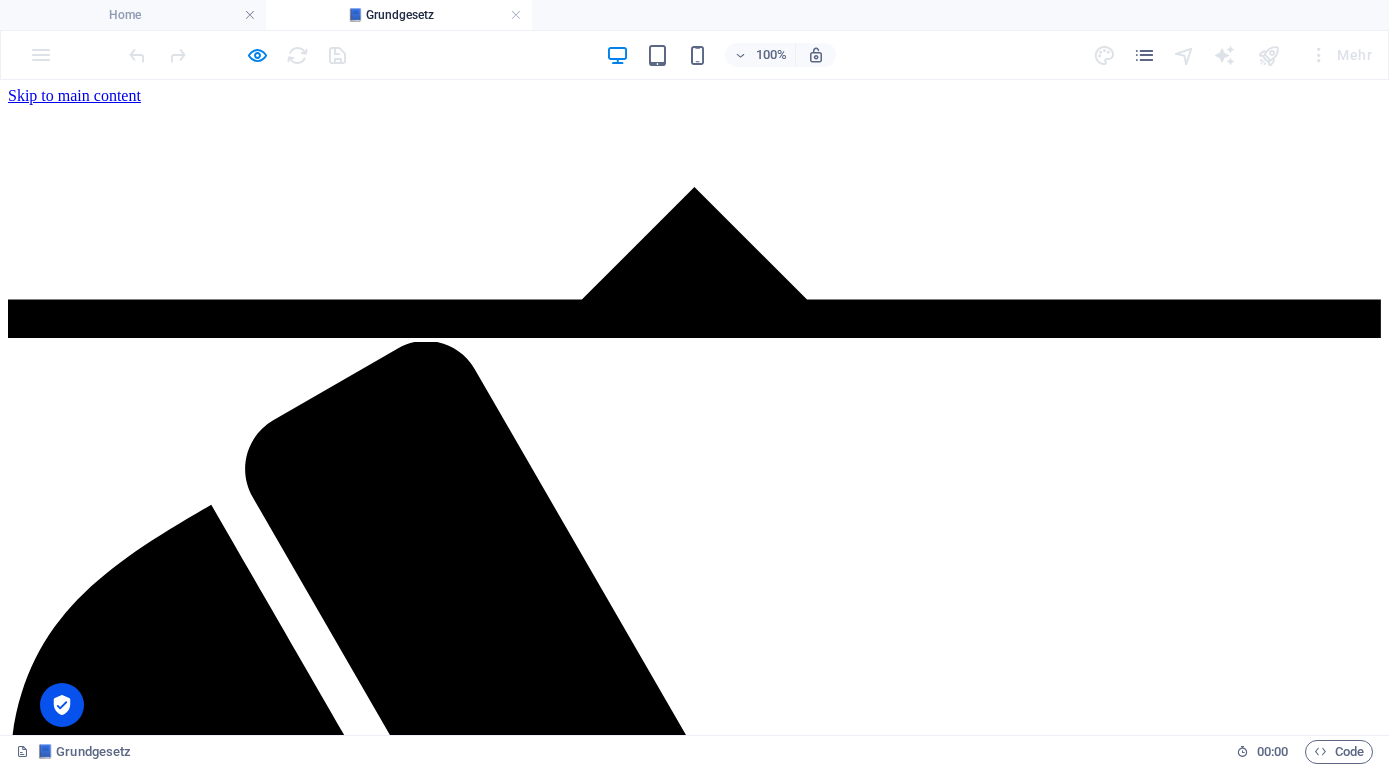 scroll, scrollTop: 0, scrollLeft: 0, axis: both 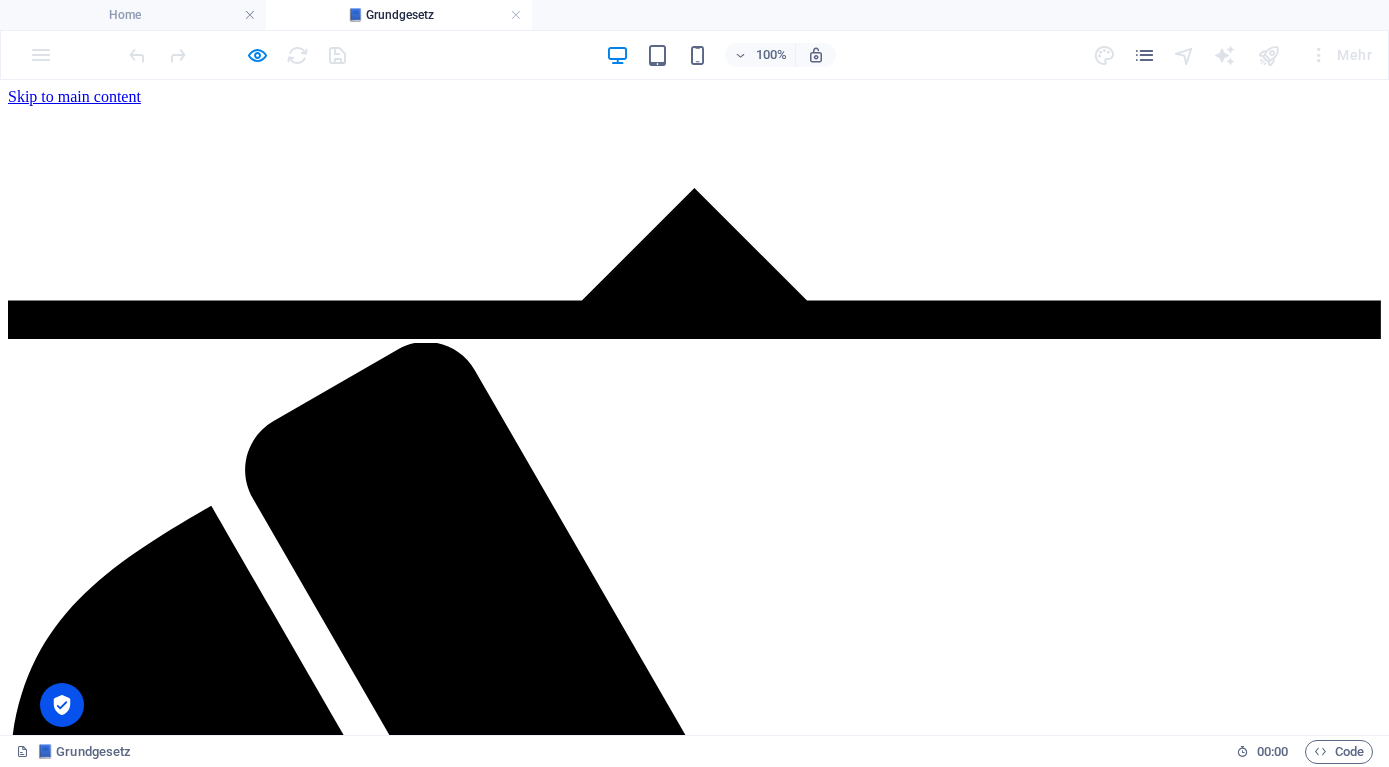 click on "Home 🌴Über uns Sehenwürdigkeiten Fragen und Anworten 🌴Regelwerke Regelwerk Fraktionregelwerk Regelwerk Updates 🌴 Gesetze 📘 Grundgesetz 📘Strafgesetzbuch 📘Waffengesetz 📘Straßenverkehrsordnung 📘Betäubungsmittelgesetz 📃 Gesetzesänderung 🌴 Staatliche Fraktionen" at bounding box center (694, 2314) 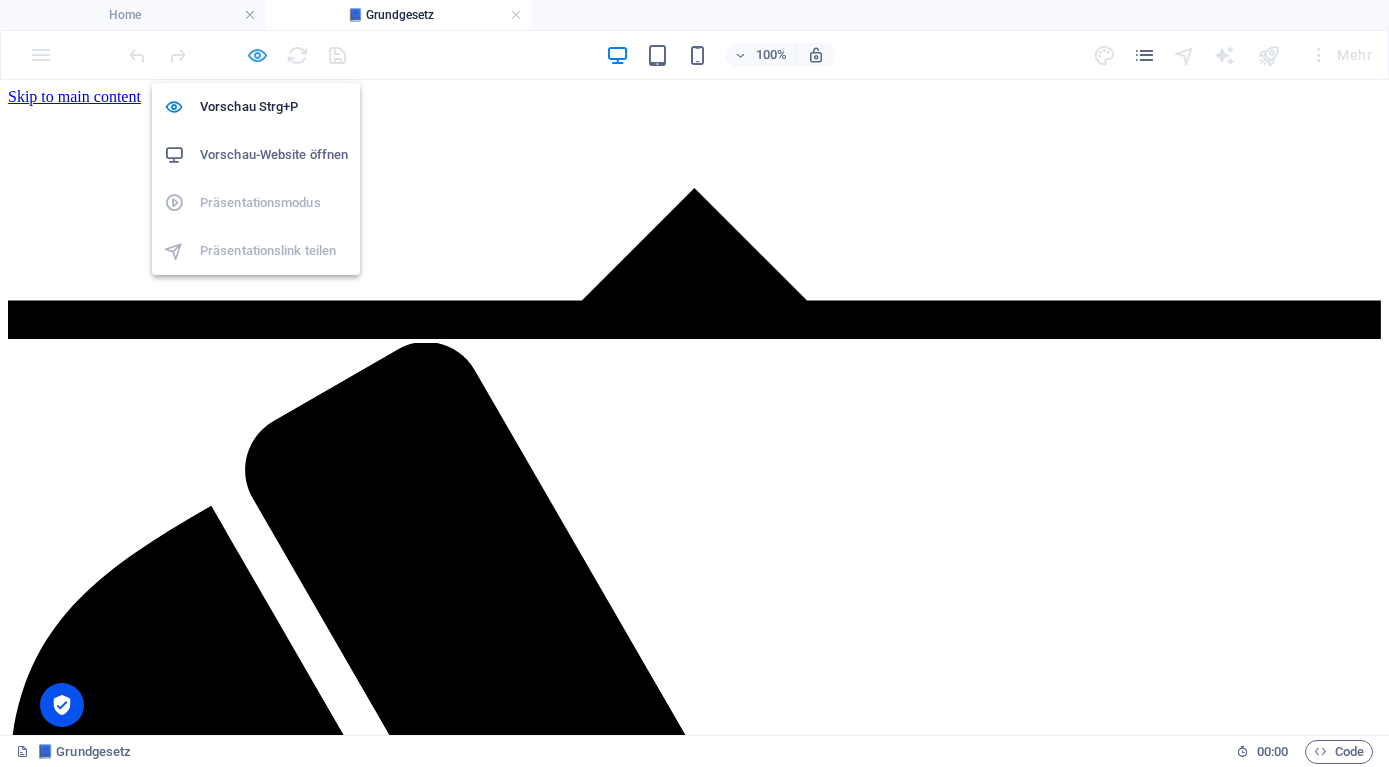 click at bounding box center [257, 55] 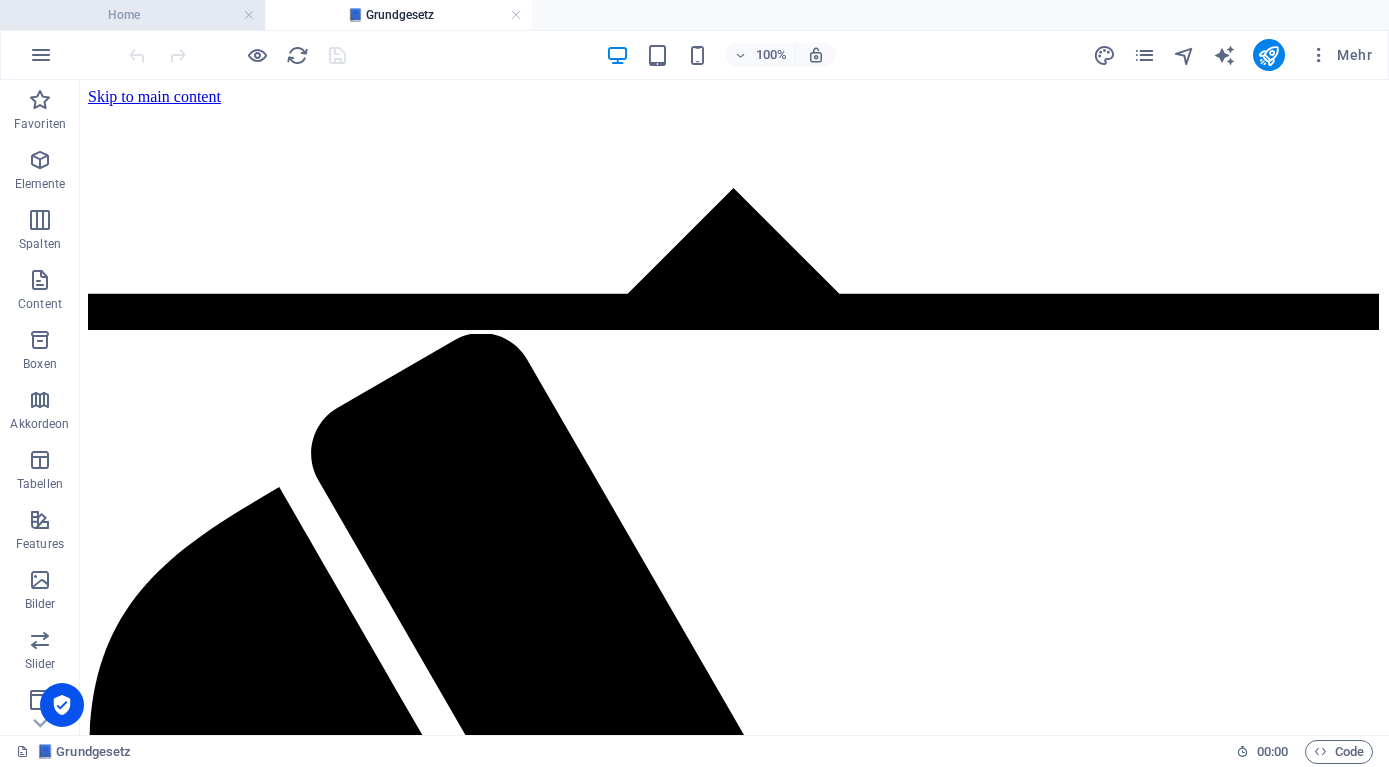 click on "Home" at bounding box center [132, 15] 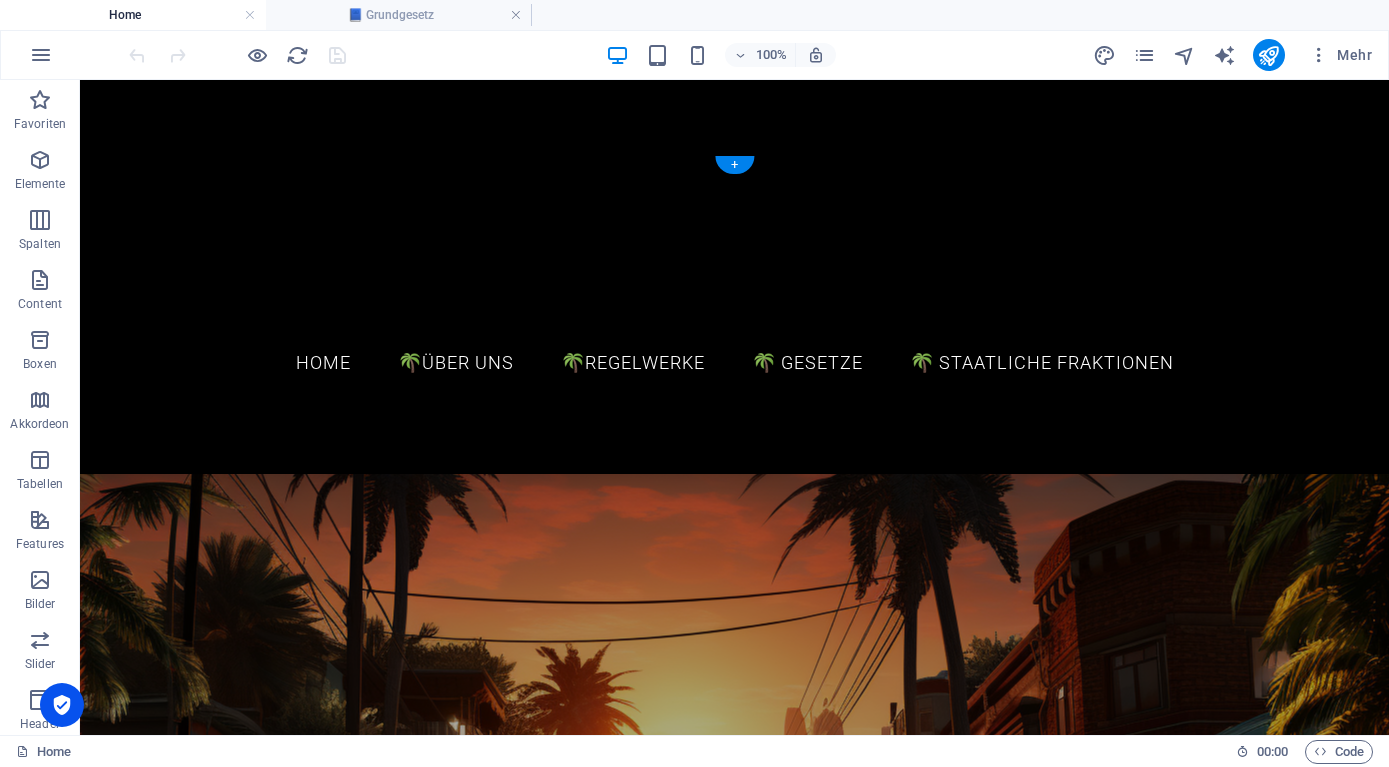 click on "Home" at bounding box center [133, 15] 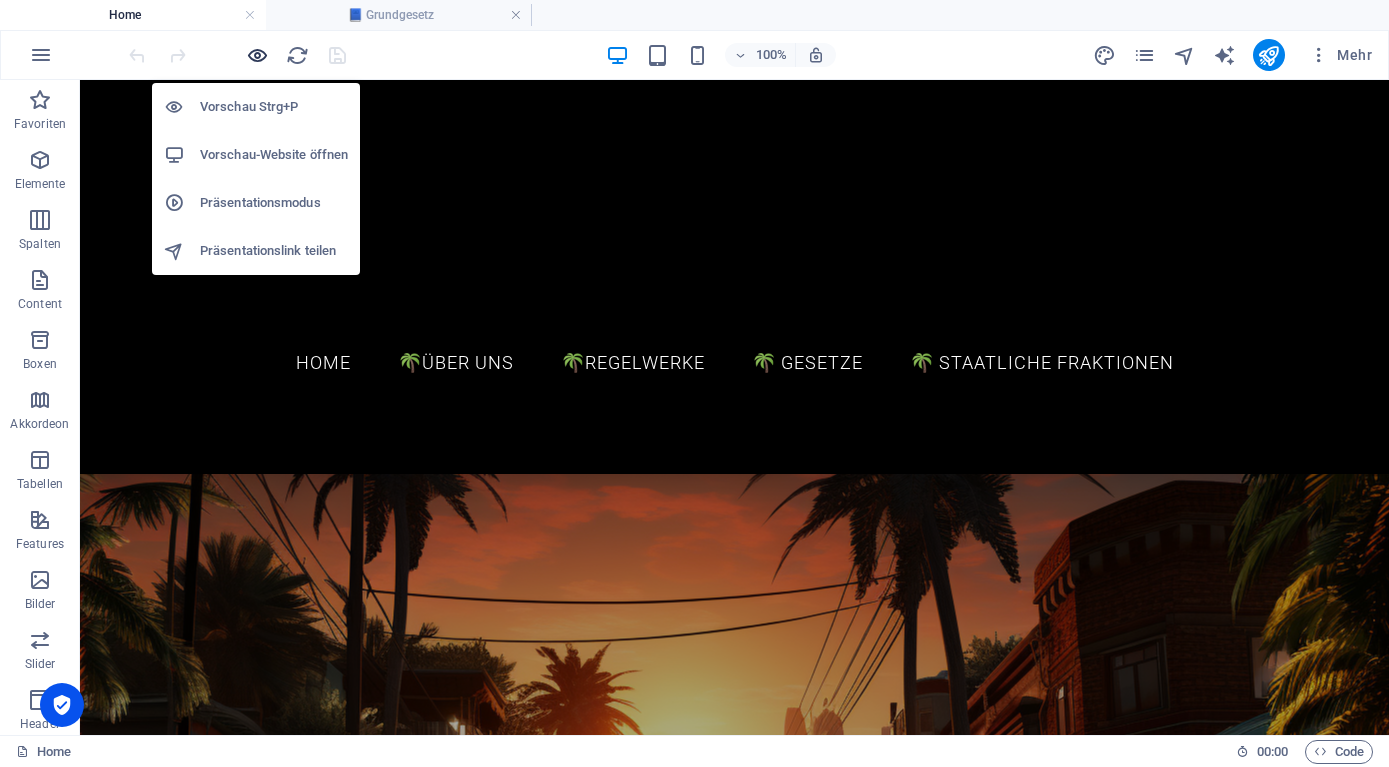 click at bounding box center (257, 55) 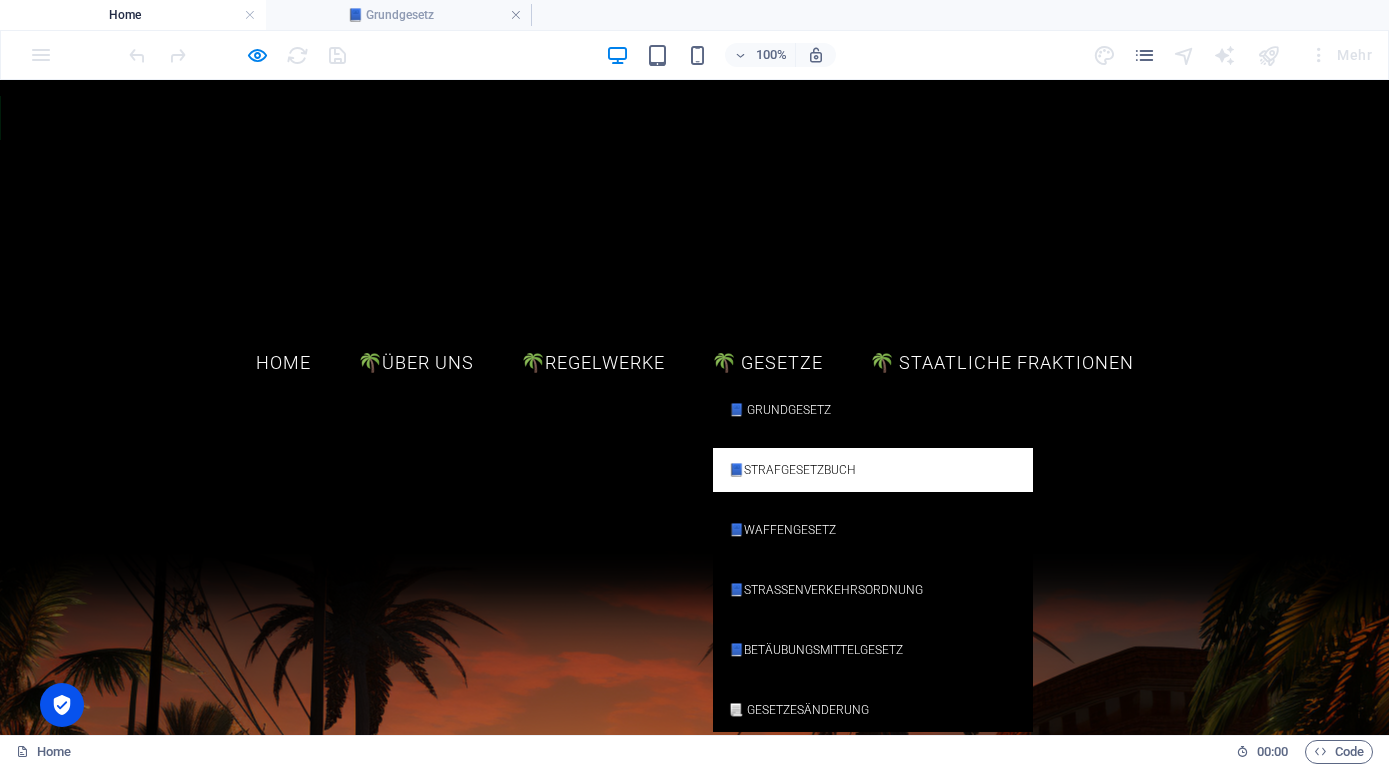 click on "📘Strafgesetzbuch" at bounding box center [873, 470] 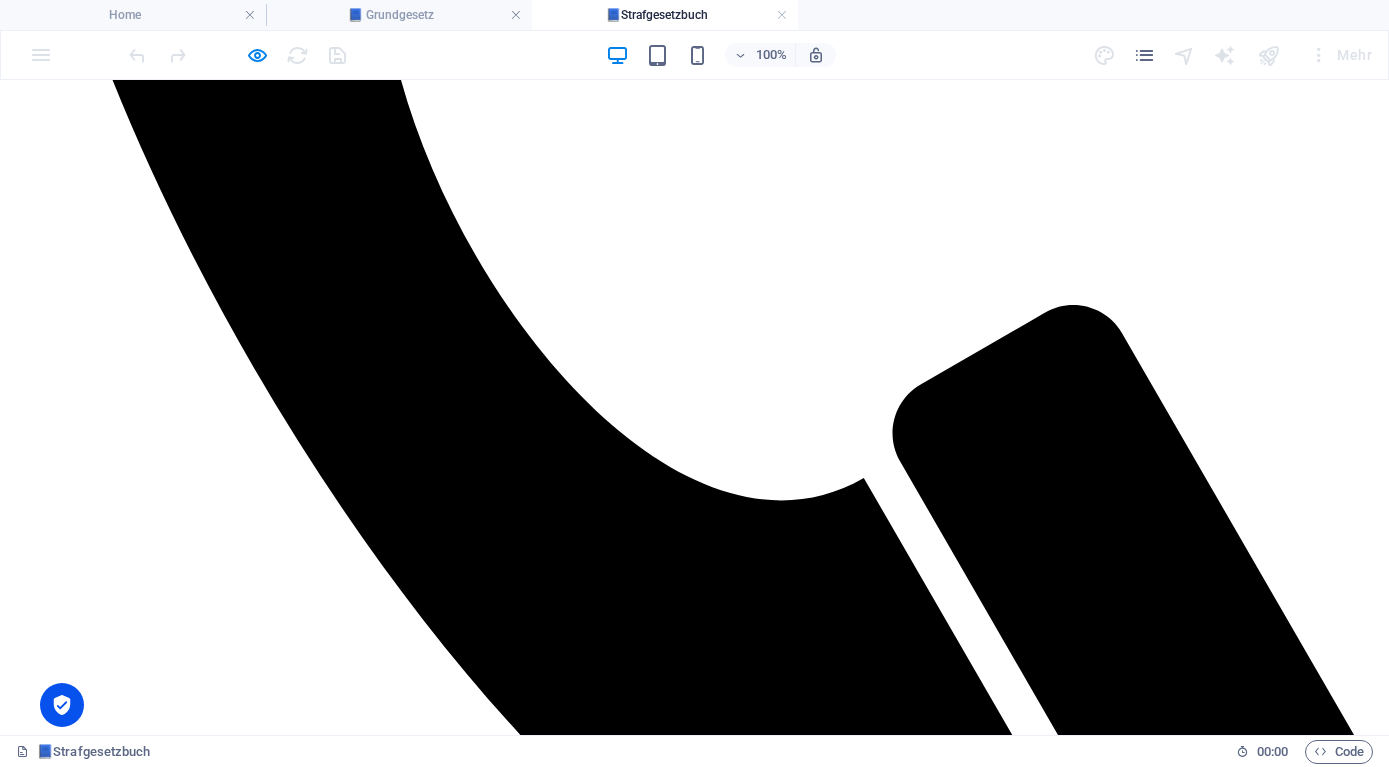 scroll, scrollTop: 1224, scrollLeft: 0, axis: vertical 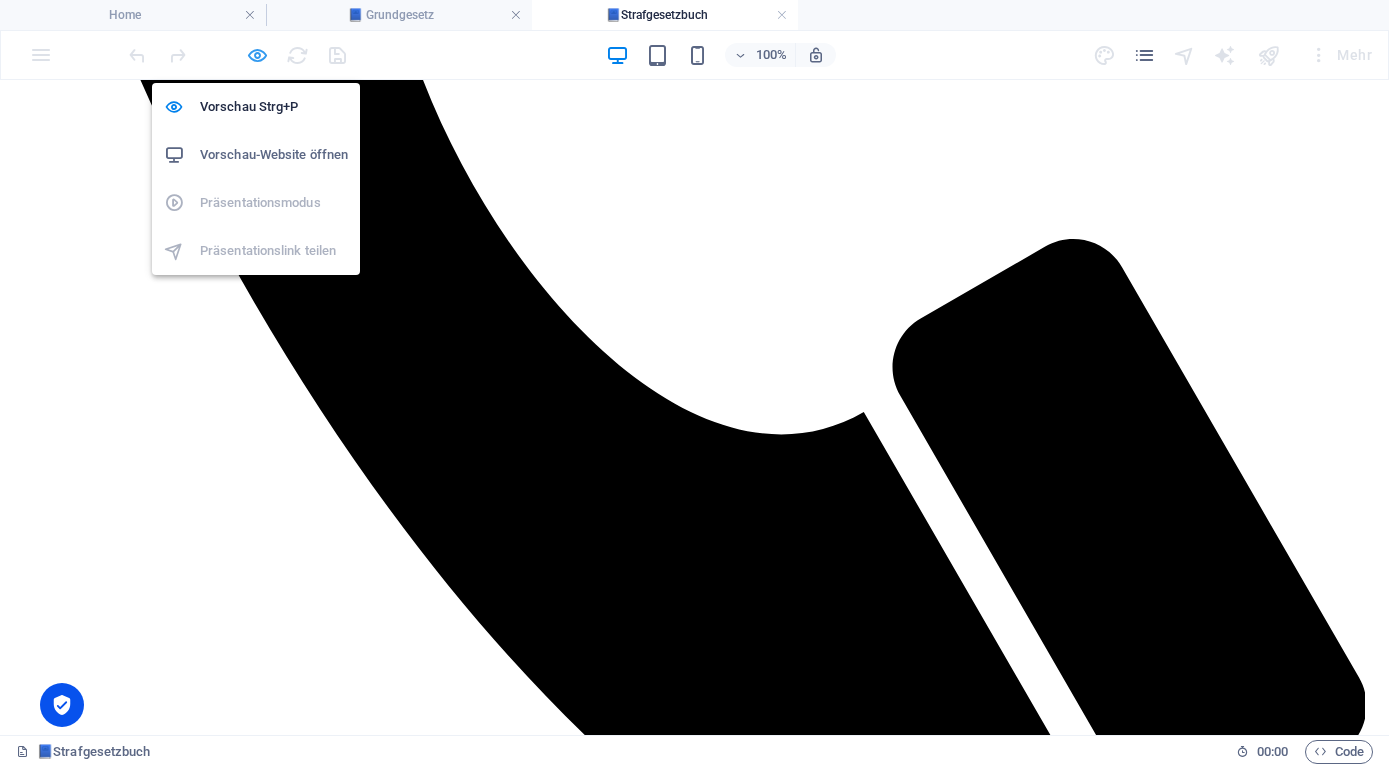click at bounding box center (257, 55) 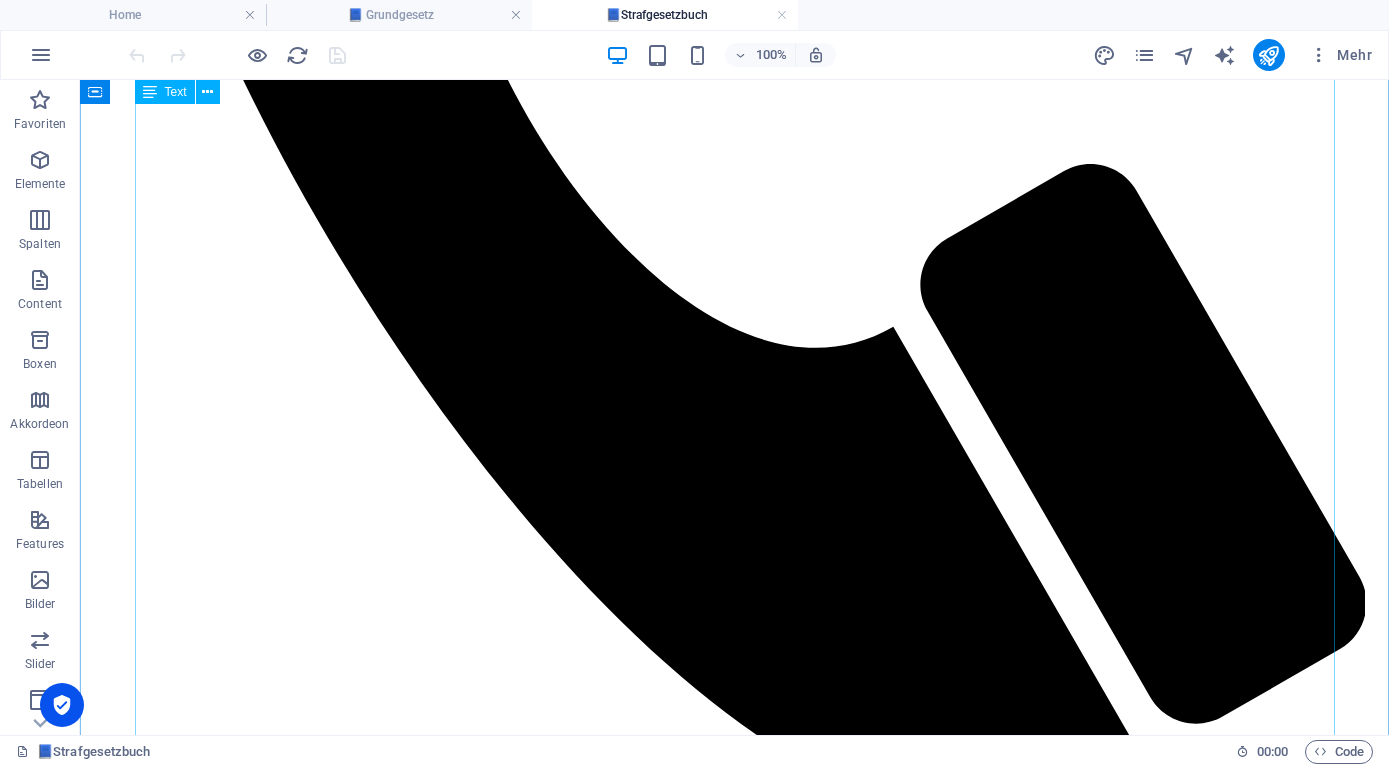 click on "§1 Freiheitsberaubung   §1.1 Wer einen anderen Menschen einsperrt oder auf andere Weise der Freiheit beraubt.   §1.2 Bereits der Versuch ist strafbar.   §2 Hausfriedensbruch   §2.1 Wer widerrechtlich in Wohnungen, Häuser, Geschäftsräume, Firmen, befriedete Besitztümer oder abgeschlossene Räume eindringt.   §2.2 Wer sich auf Aufforderung des Berechtigten nicht entfernt.   §3 Beleidigung   §3.1 Wer eine Person oder ein Unternehmen durch ehrverletzende, diskriminierende oder anderweitig schwer beleidigende Äußerungen herabwürdigt.   §4 Nötigung   §4.1 Wer einen anderen Menschen durch Gewaltanwendung oder Drohung zu einer unerwünschten Handlung zwingt.   §5 Erpressung   §5.1 Wer versucht, sich selbst oder Dritte rechtswidrig durch Gewalt oder durch Androhung eines empfindlichen Übels zu Lasten eines anderen zu bereichern.   §5.2 Bei der Erpressung von Staatsbediensteten fällt das Strafmaß deutlich höher aus.   §6 Üble Nachrede    §7 Meineid   §8 Nachstellung   §10 Bedrohung   M" at bounding box center (734, 3288) 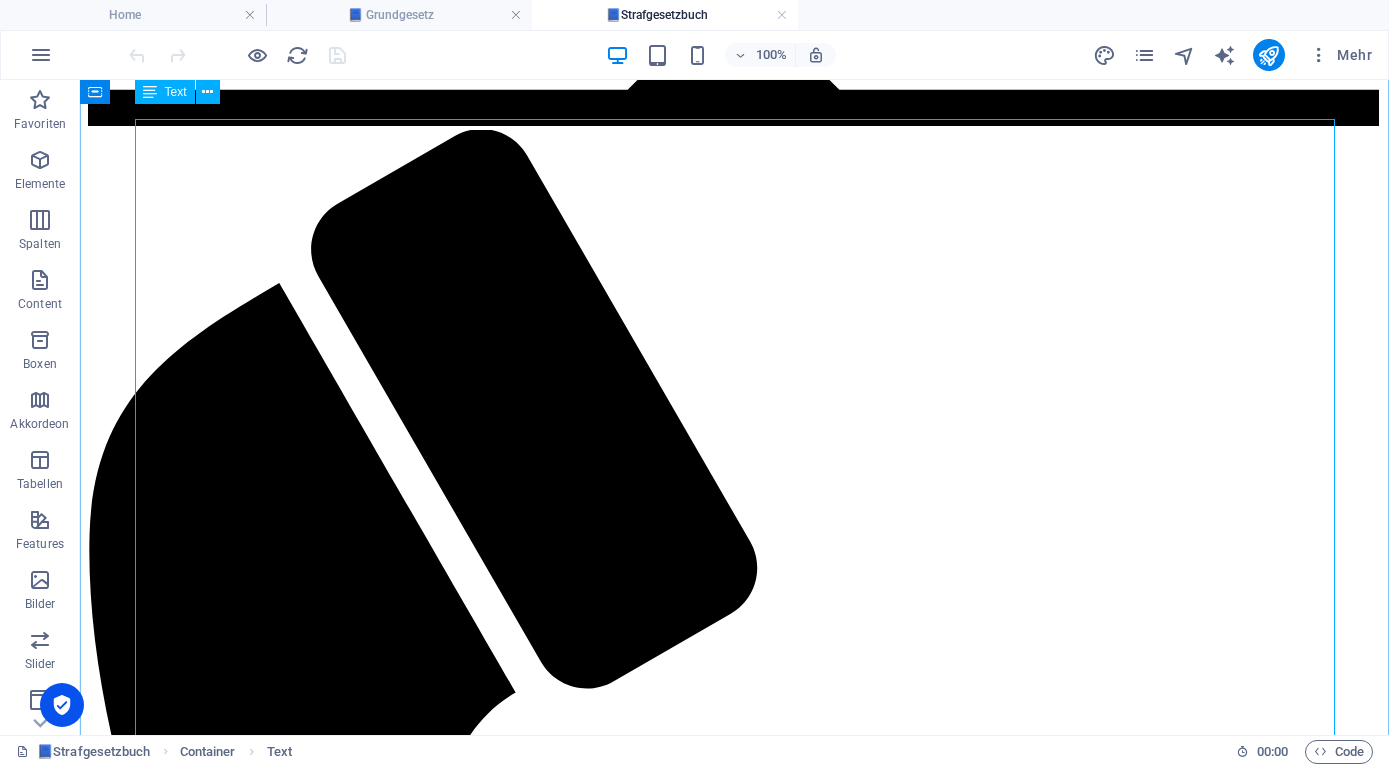 scroll, scrollTop: 0, scrollLeft: 0, axis: both 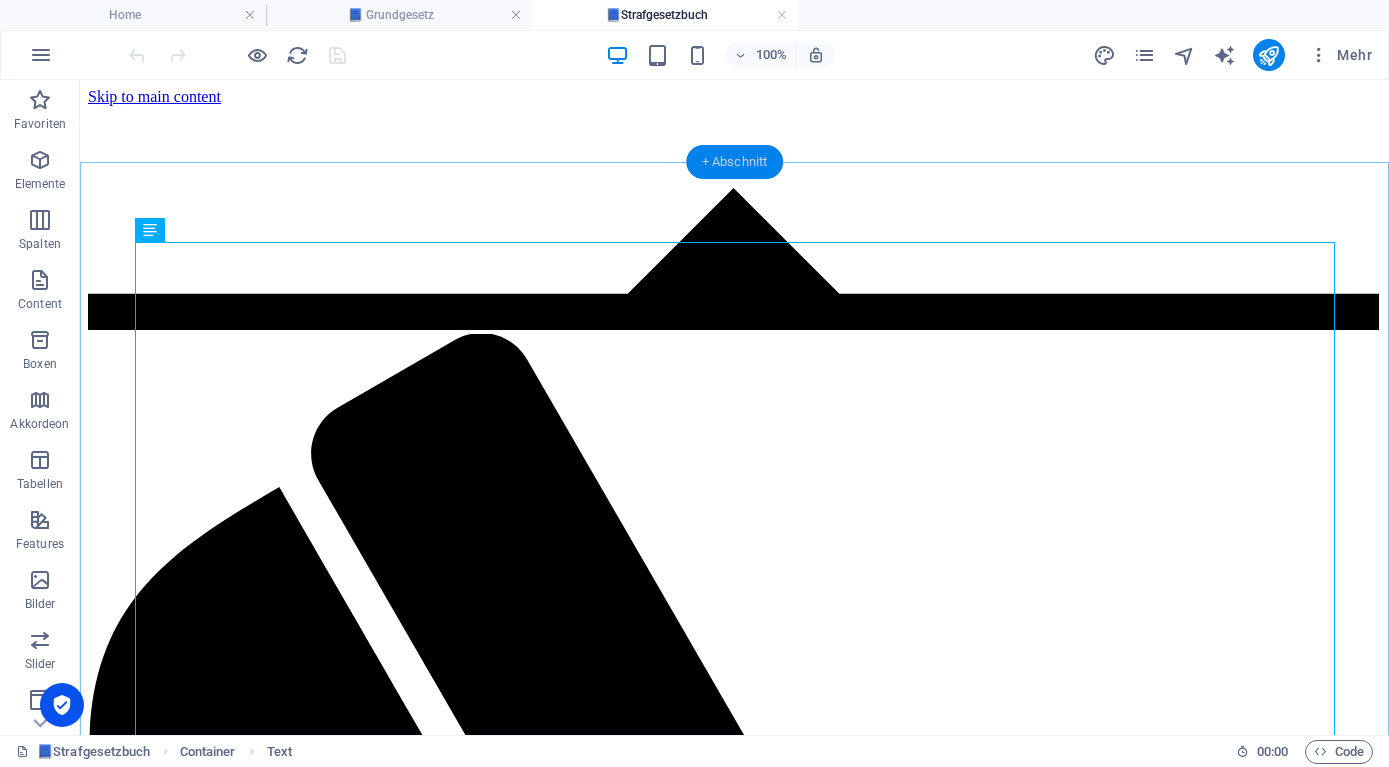 click on "+ Abschnitt" at bounding box center (735, 162) 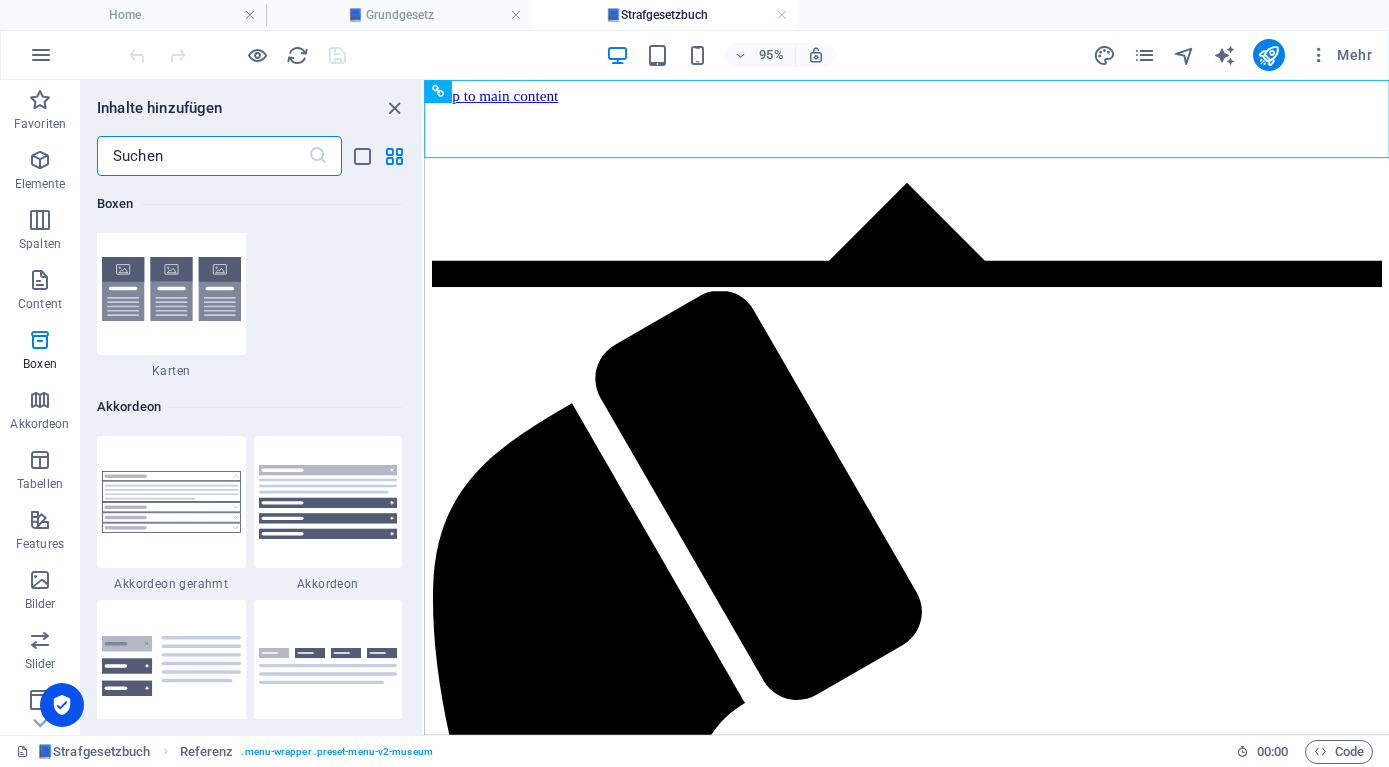 scroll, scrollTop: 6019, scrollLeft: 0, axis: vertical 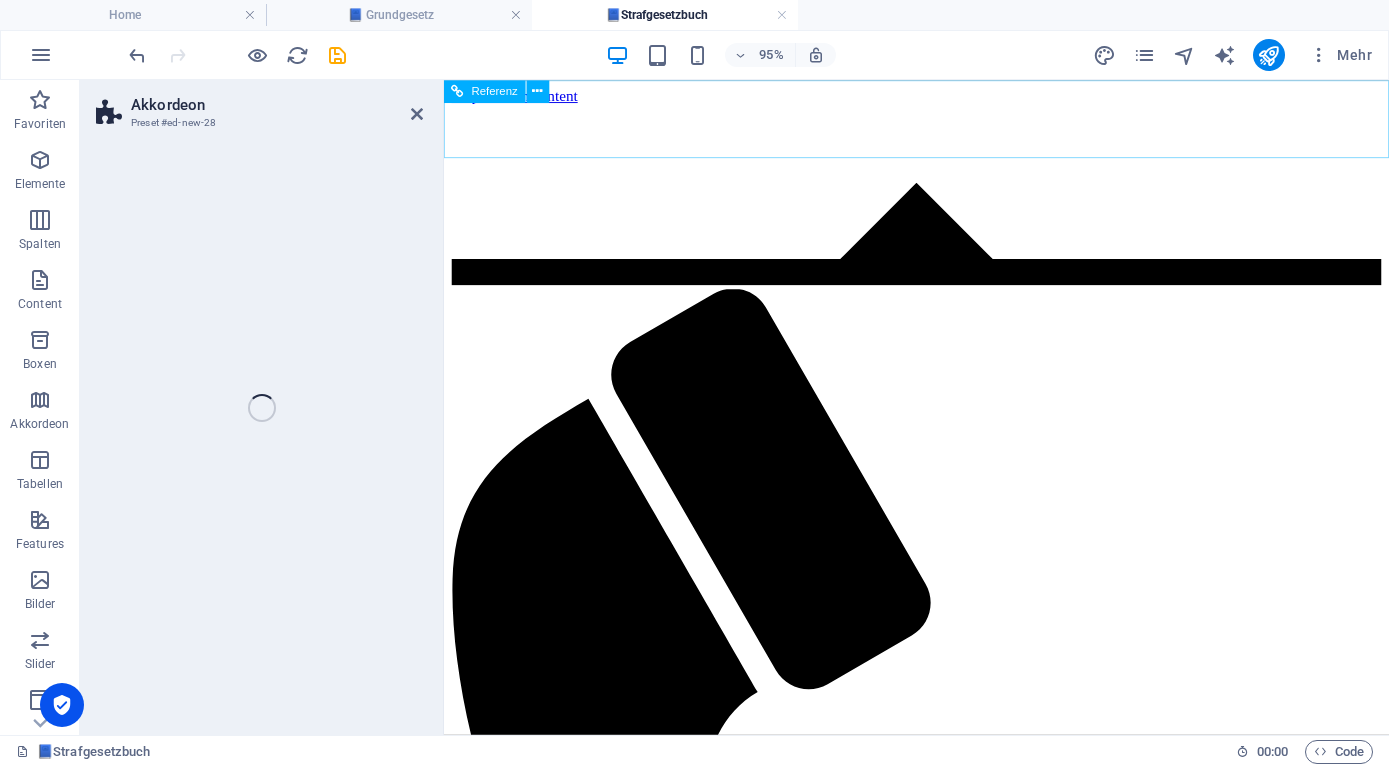 select on "rem" 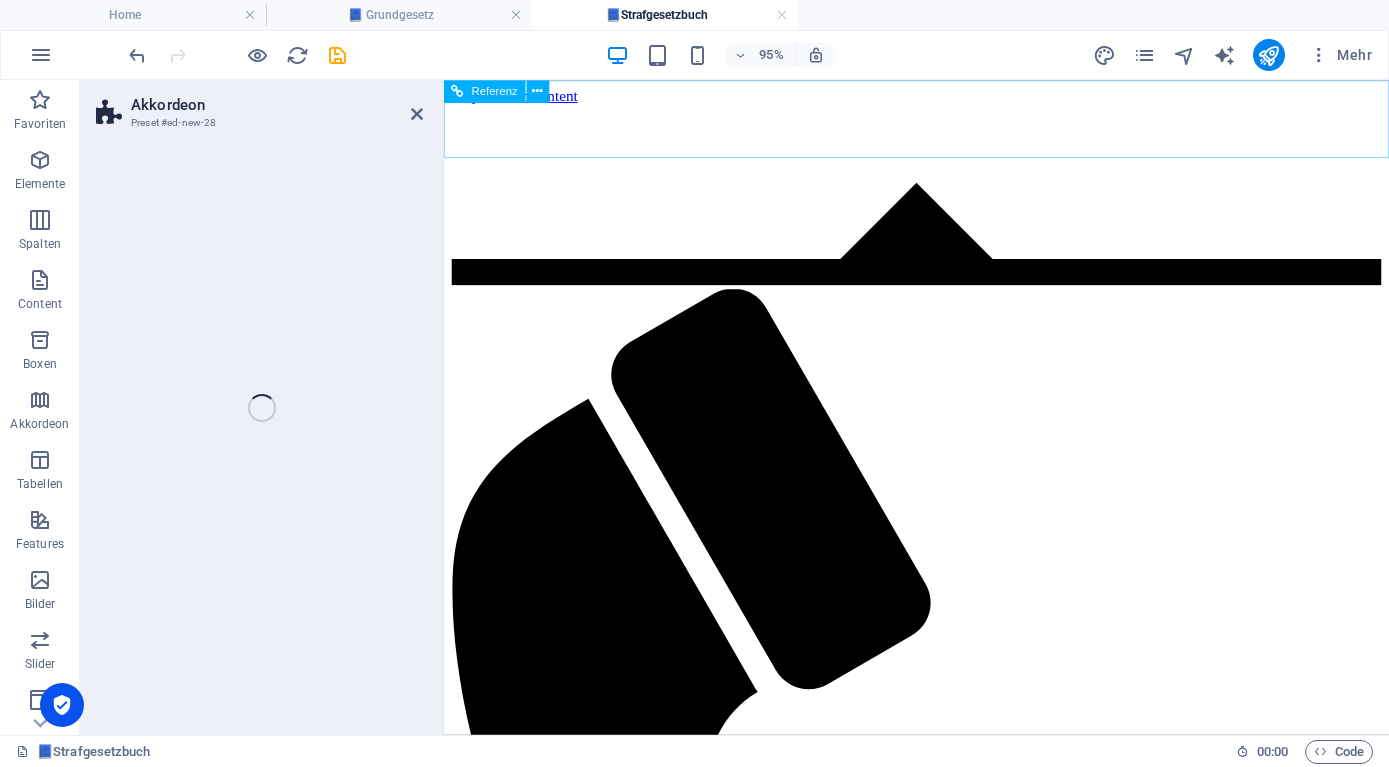 select on "preset-accordion-v3-default" 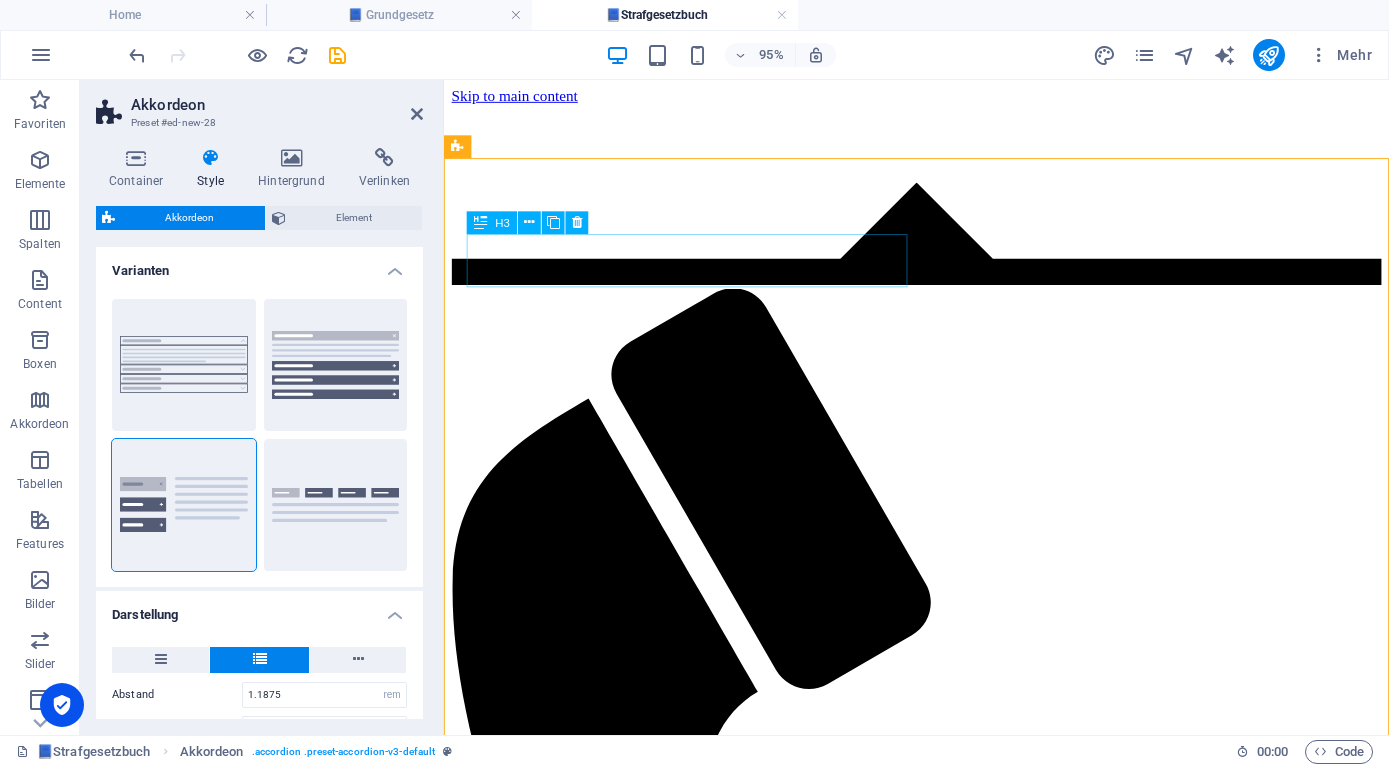 click on "Headline" at bounding box center (941, 1926) 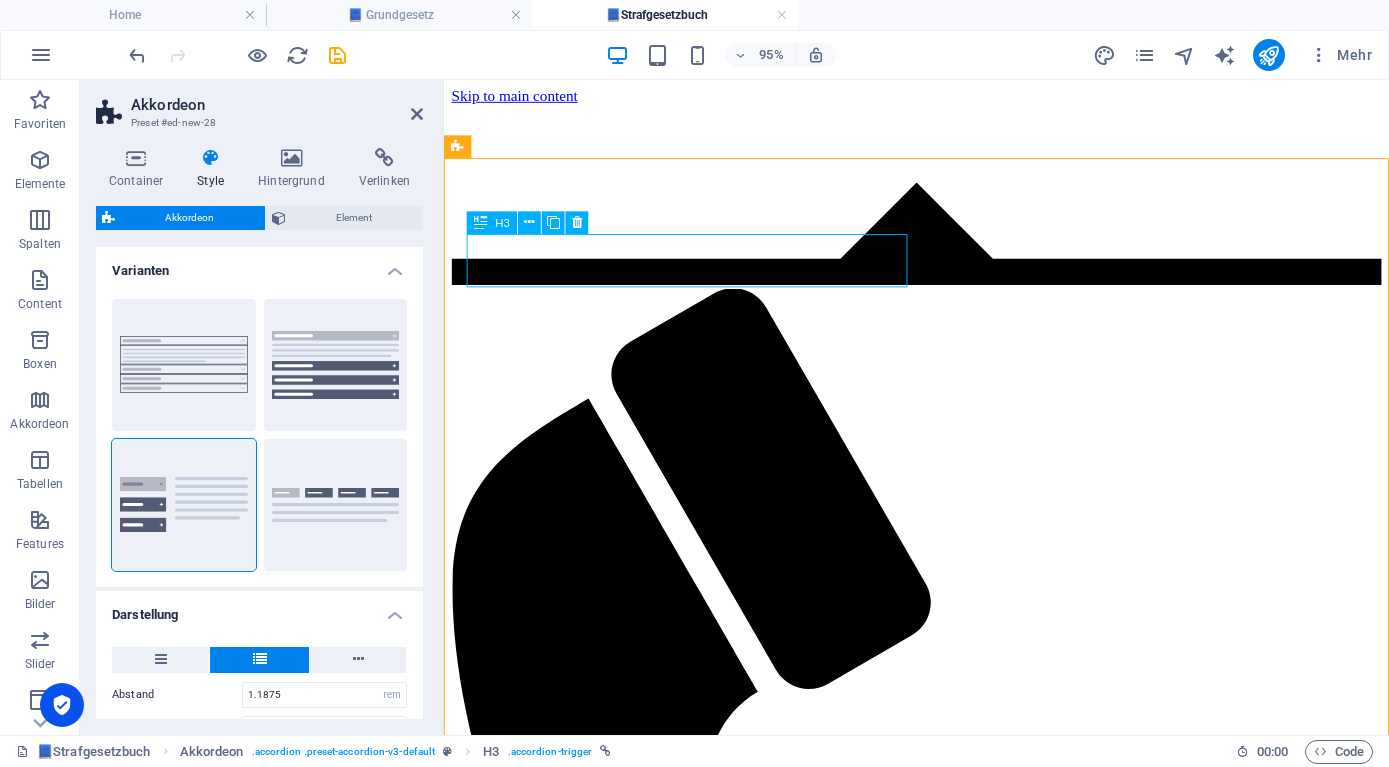 click on "Headline" at bounding box center [941, 1926] 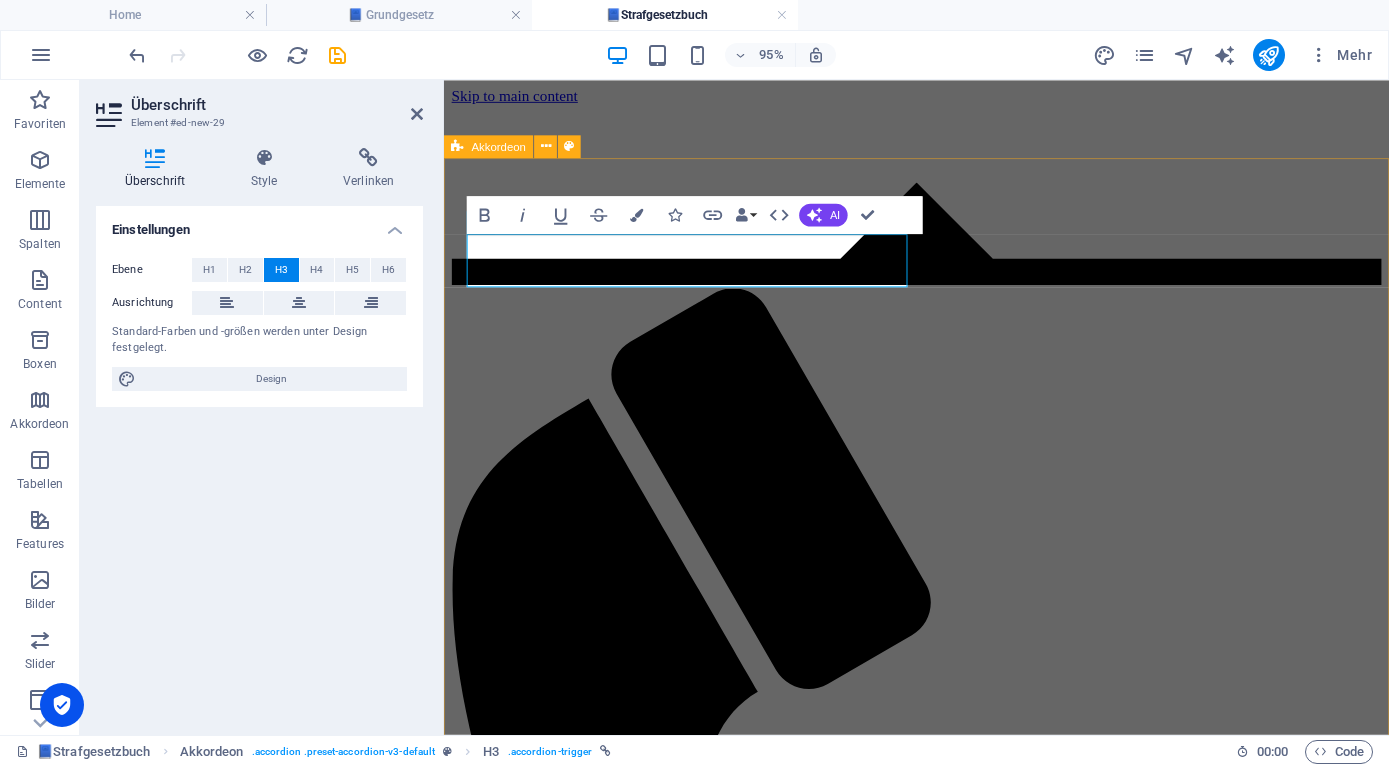 click on "Allgemeine gesetzliche Bestimmungen Lorem ipsum dolor sit amet, consectetur adipisicing elit. Maiores ipsum repellat minus nihil. Labore, delectus, nam dignissimos ea repudiandae minima voluptatum magni pariatur possimus quia accusamus harum facilis corporis animi nisi. Enim, pariatur, impedit quia repellat harum ipsam laboriosam voluptas dicta illum nisi obcaecati reprehenderit quis placeat recusandae tenetur aperiam. Headline Lorem ipsum dolor sit amet, consectetur adipisicing elit. Maiores ipsum repellat minus nihil. Labore, delectus, nam dignissimos ea repudiandae minima voluptatum magni pariatur possimus quia accusamus harum facilis corporis animi nisi. Enim, pariatur, impedit quia repellat harum ipsam laboriosam voluptas dicta illum nisi obcaecati reprehenderit quis placeat recusandae tenetur aperiam. Headline Headline" at bounding box center (941, 2132) 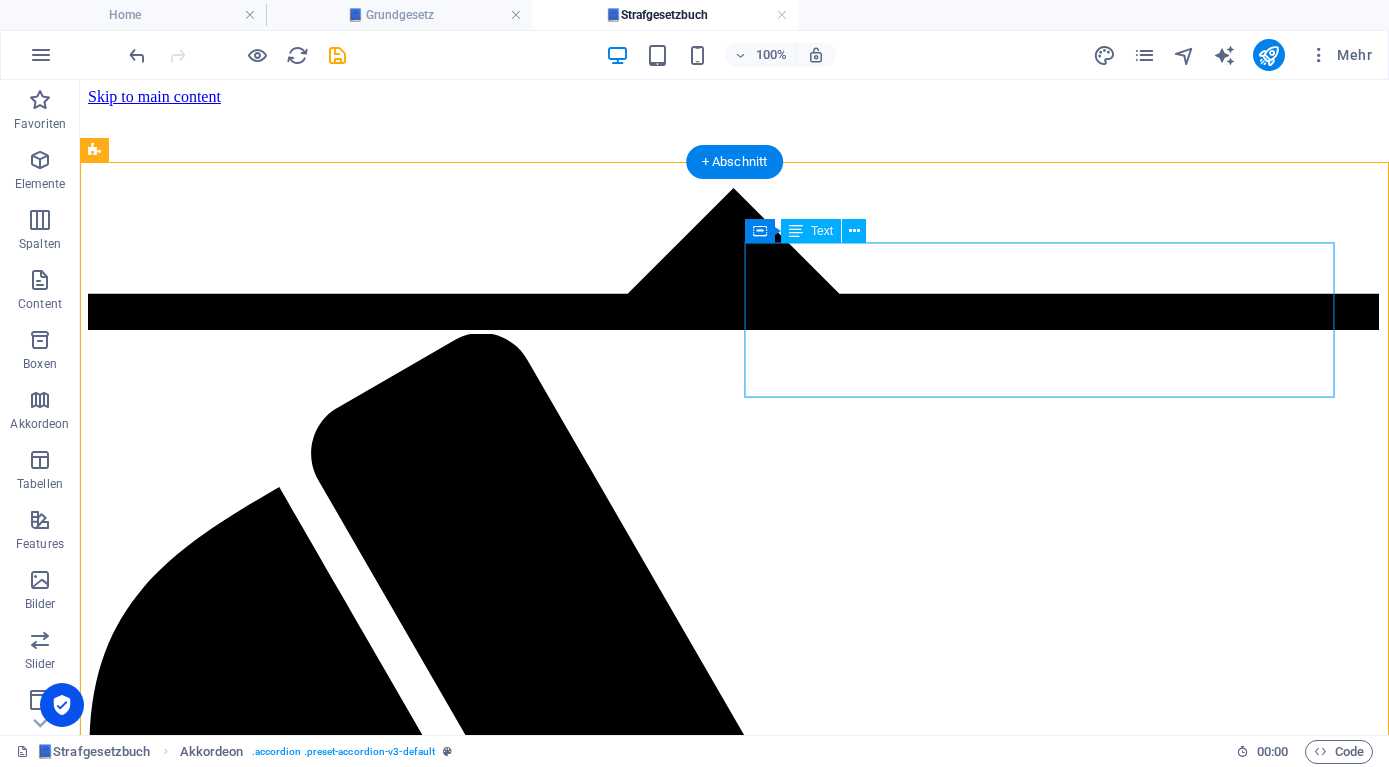 click on "Lorem ipsum dolor sit amet, consectetur adipisicing elit. Maiores ipsum repellat minus nihil. [PERSON_NAME], [PERSON_NAME], nam dignissimos ea repudiandae minima voluptatum magni pariatur possimus quia accusamus harum facilis corporis animi nisi. Enim, pariatur, impedit quia repellat harum ipsam laboriosam voluptas dicta illum nisi obcaecati reprehenderit quis placeat recusandae tenetur aperiam." at bounding box center (734, 2434) 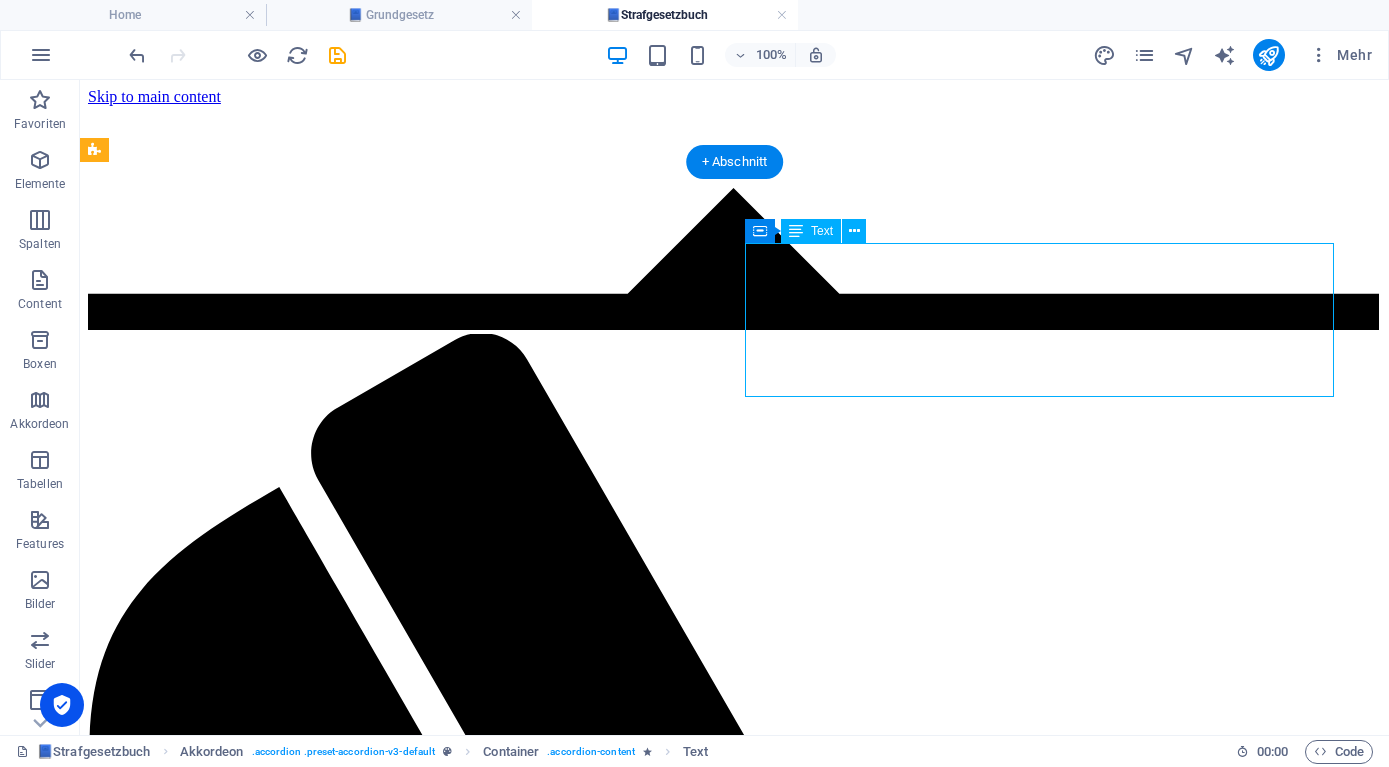 click on "Lorem ipsum dolor sit amet, consectetur adipisicing elit. Maiores ipsum repellat minus nihil. [PERSON_NAME], [PERSON_NAME], nam dignissimos ea repudiandae minima voluptatum magni pariatur possimus quia accusamus harum facilis corporis animi nisi. Enim, pariatur, impedit quia repellat harum ipsam laboriosam voluptas dicta illum nisi obcaecati reprehenderit quis placeat recusandae tenetur aperiam." at bounding box center [734, 2434] 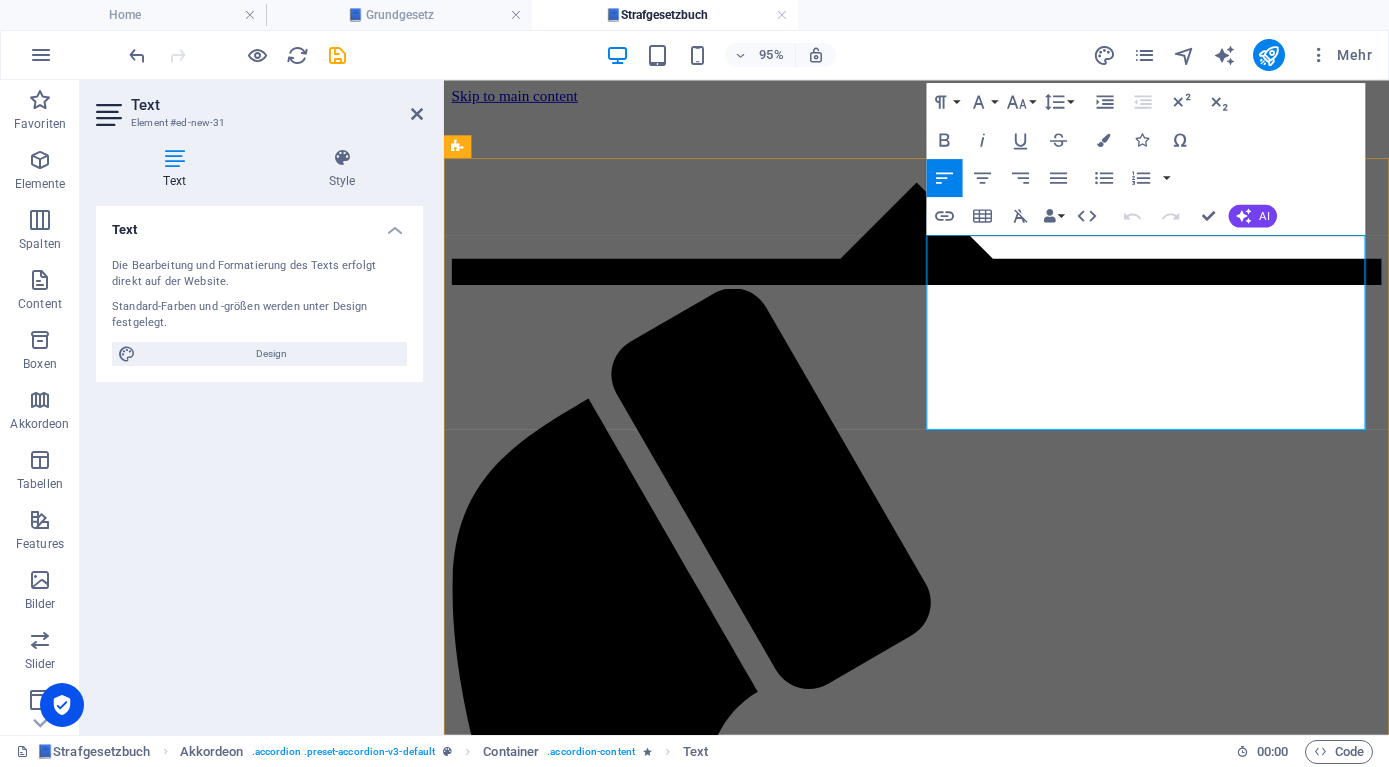 click on "Lorem ipsum dolor sit amet, consectetur adipisicing elit. Maiores ipsum repellat minus nihil. [PERSON_NAME], [PERSON_NAME], nam dignissimos ea repudiandae minima voluptatum magni pariatur possimus quia accusamus harum facilis corporis animi nisi. Enim, pariatur, impedit quia repellat harum ipsam laboriosam voluptas dicta illum nisi obcaecati reprehenderit quis placeat recusandae tenetur aperiam." at bounding box center [941, 1983] 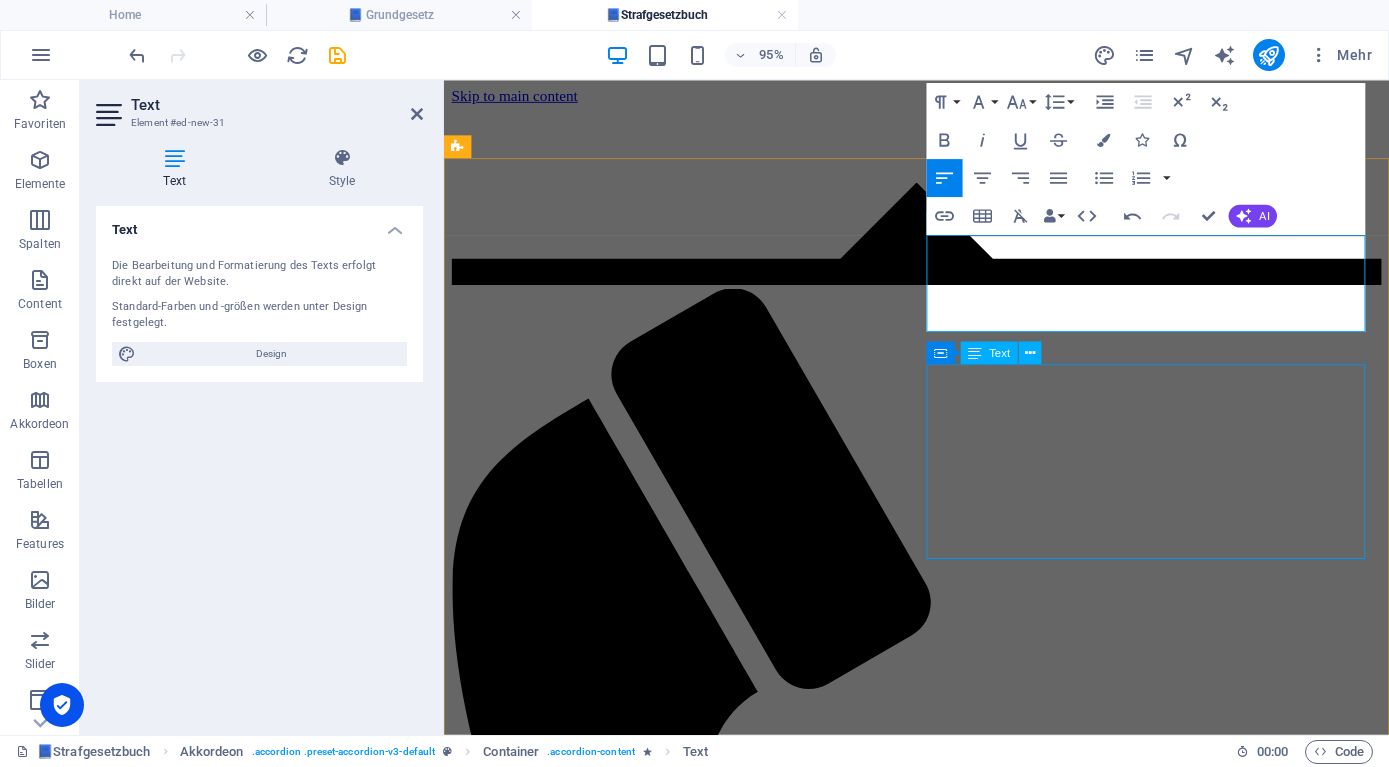 click on "Lorem ipsum dolor sit amet, consectetur adipisicing elit. Maiores ipsum repellat minus nihil. [PERSON_NAME], [PERSON_NAME], nam dignissimos ea repudiandae minima voluptatum magni pariatur possimus quia accusamus harum facilis corporis animi nisi. Enim, pariatur, impedit quia repellat harum ipsam laboriosam voluptas dicta illum nisi obcaecati reprehenderit quis placeat recusandae tenetur aperiam." at bounding box center [941, 2078] 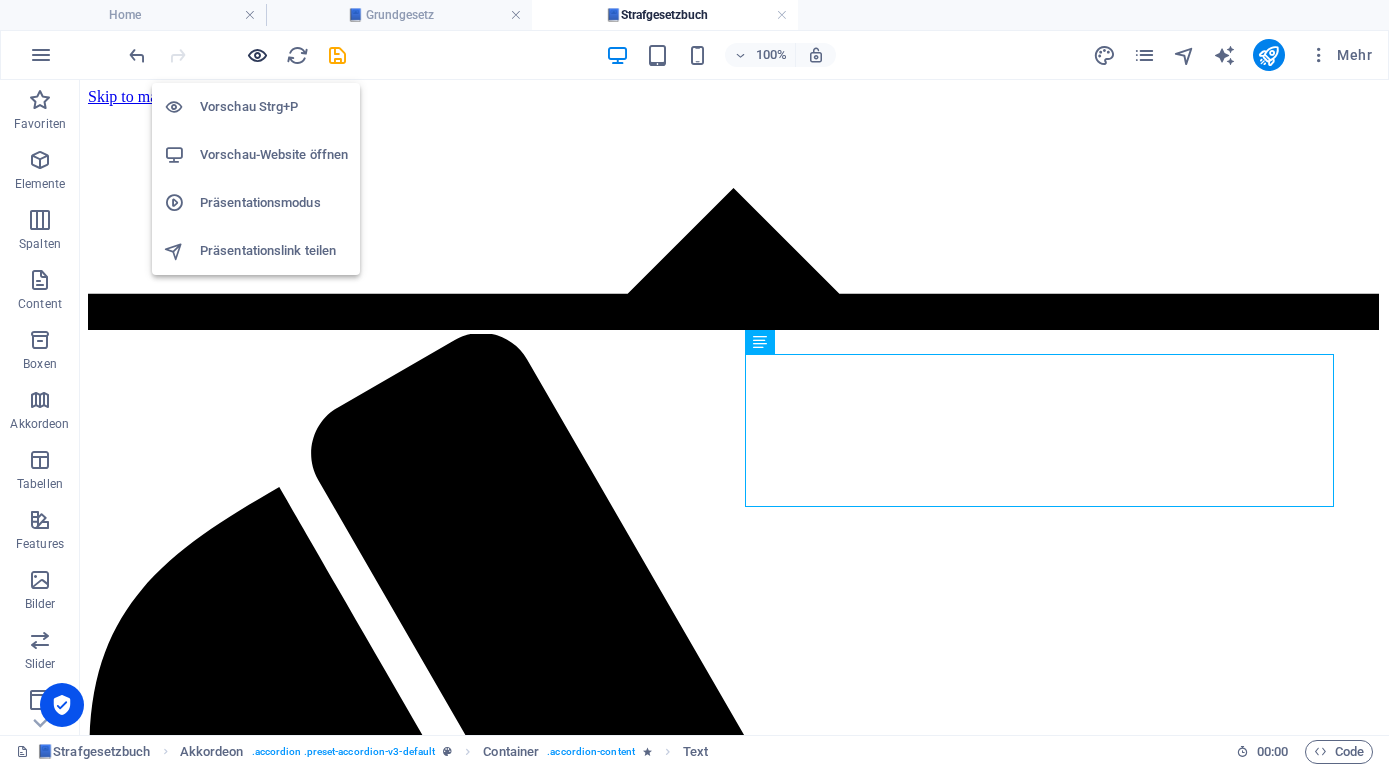 click at bounding box center [257, 55] 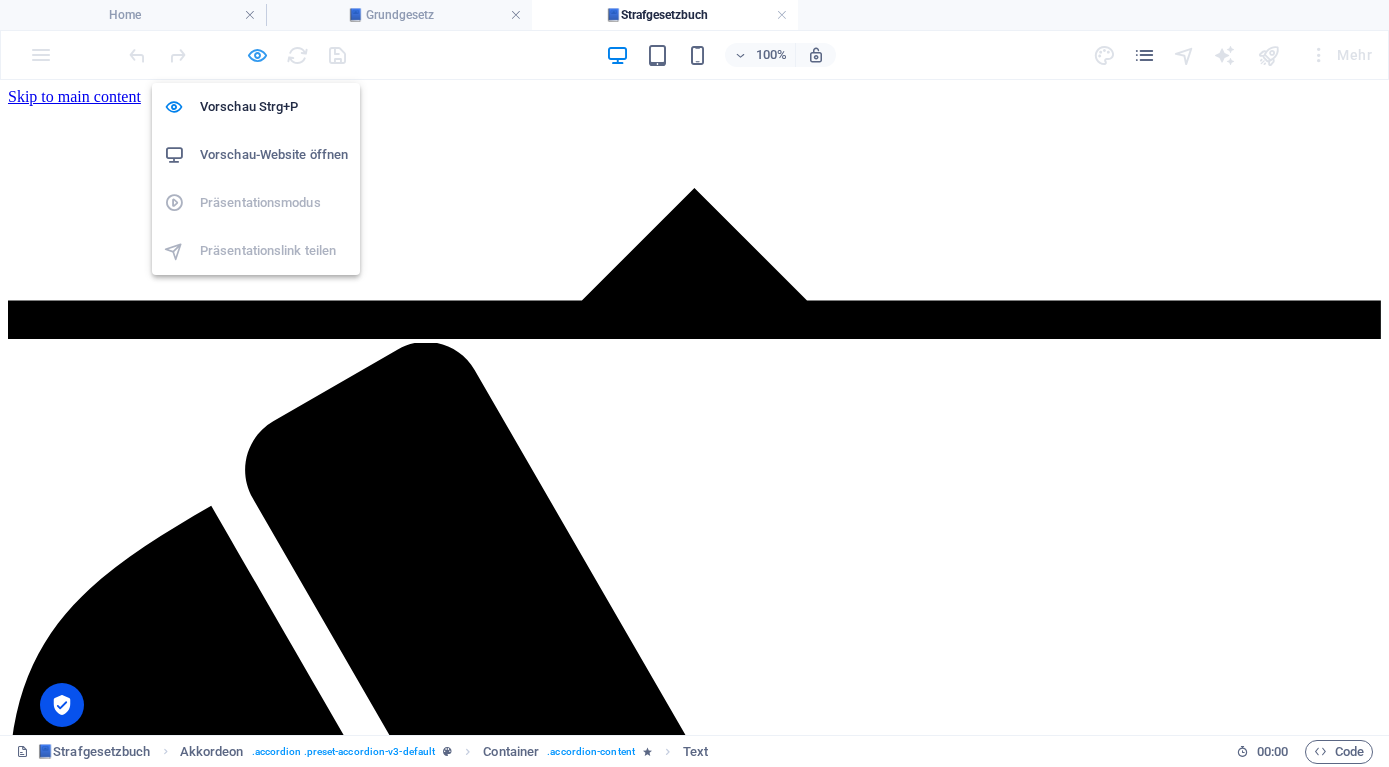 click at bounding box center (257, 55) 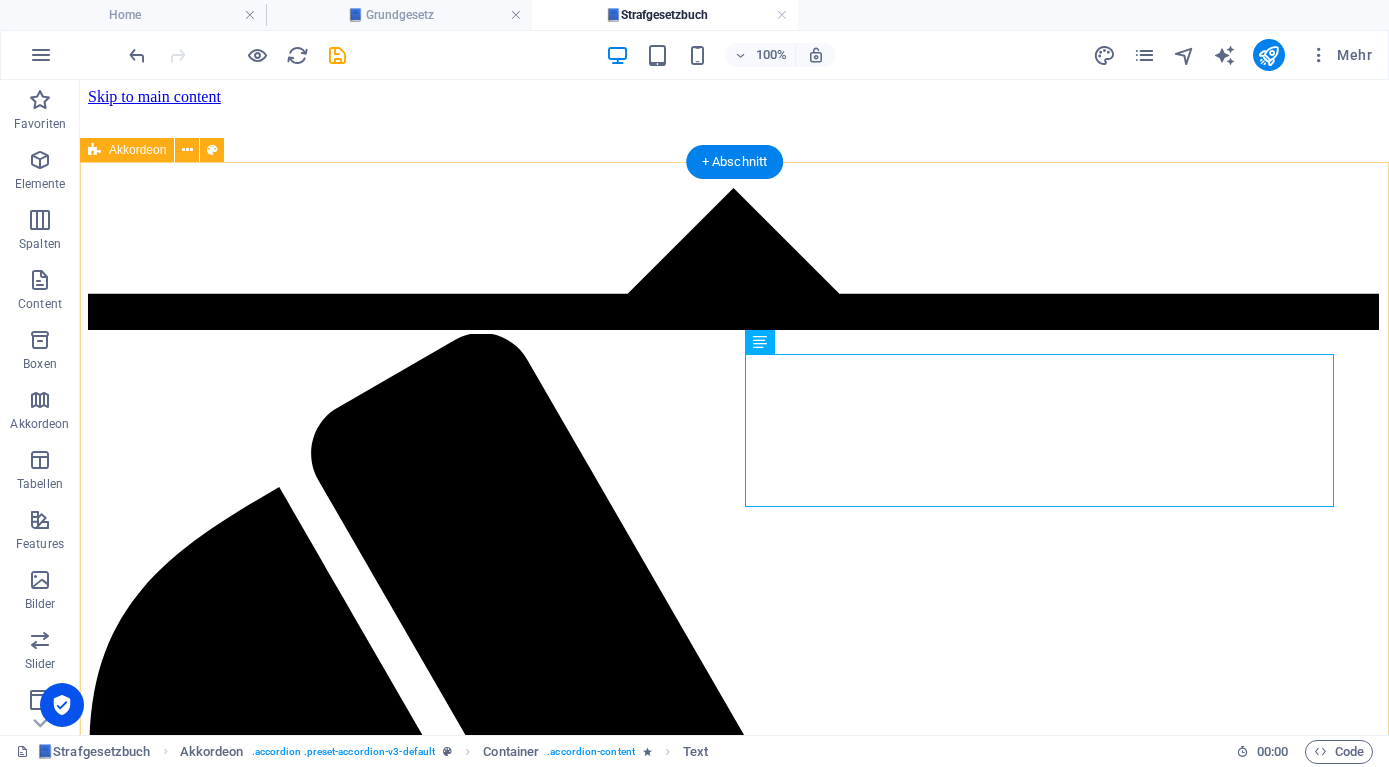 click on "Allgemeine gesetzliche Bestimmungen Die erlassenen Gesetze gelten auf dem gesamten Staatsgebiet, einschließlich des Luftraumes und des Seegebietes, worunter jegliche Gewässer im Staate sowie das gesamte Meer fallen. Headline Lorem ipsum dolor sit amet, consectetur adipisicing elit. Maiores ipsum repellat minus nihil. Labore, delectus, nam dignissimos ea repudiandae minima voluptatum magni pariatur possimus quia accusamus harum facilis corporis animi nisi. Enim, pariatur, impedit quia repellat harum ipsam laboriosam voluptas dicta illum nisi obcaecati reprehenderit quis placeat recusandae tenetur aperiam. Headline Lorem ipsum dolor sit amet, consectetur adipisicing elit. Maiores ipsum repellat minus nihil. Labore, delectus, nam dignissimos ea repudiandae minima voluptatum magni pariatur possimus quia accusamus harum facilis corporis animi nisi. Enim, pariatur, impedit quia repellat harum ipsam laboriosam voluptas dicta illum nisi obcaecati reprehenderit quis placeat recusandae tenetur aperiam. Headline" at bounding box center (734, 2565) 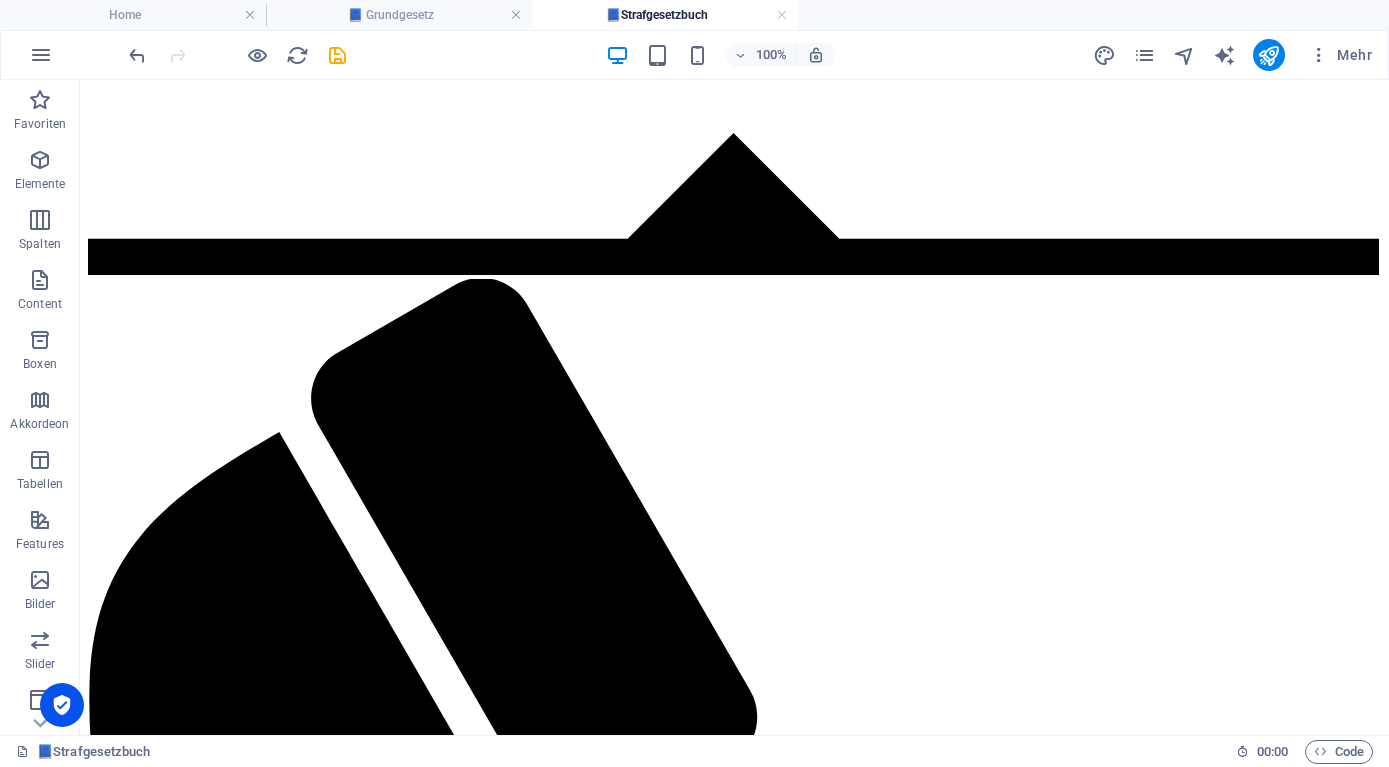scroll, scrollTop: 0, scrollLeft: 0, axis: both 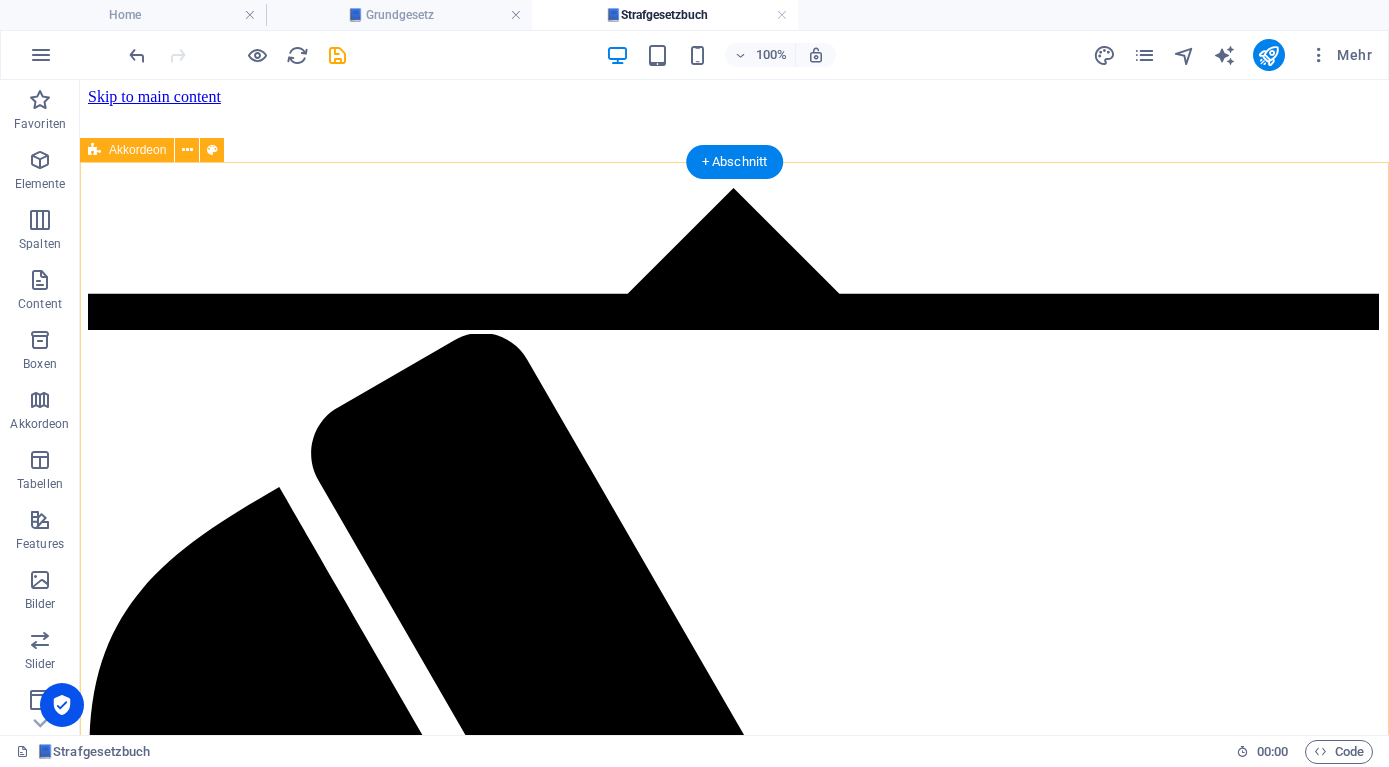 click on "Allgemeine gesetzliche Bestimmungen Die erlassenen Gesetze gelten auf dem gesamten Staatsgebiet, einschließlich des Luftraumes und des Seegebietes, worunter jegliche Gewässer im Staate sowie das gesamte Meer fallen. Headline Lorem ipsum dolor sit amet, consectetur adipisicing elit. Maiores ipsum repellat minus nihil. Labore, delectus, nam dignissimos ea repudiandae minima voluptatum magni pariatur possimus quia accusamus harum facilis corporis animi nisi. Enim, pariatur, impedit quia repellat harum ipsam laboriosam voluptas dicta illum nisi obcaecati reprehenderit quis placeat recusandae tenetur aperiam. Headline Lorem ipsum dolor sit amet, consectetur adipisicing elit. Maiores ipsum repellat minus nihil. Labore, delectus, nam dignissimos ea repudiandae minima voluptatum magni pariatur possimus quia accusamus harum facilis corporis animi nisi. Enim, pariatur, impedit quia repellat harum ipsam laboriosam voluptas dicta illum nisi obcaecati reprehenderit quis placeat recusandae tenetur aperiam. Headline" at bounding box center [734, 2565] 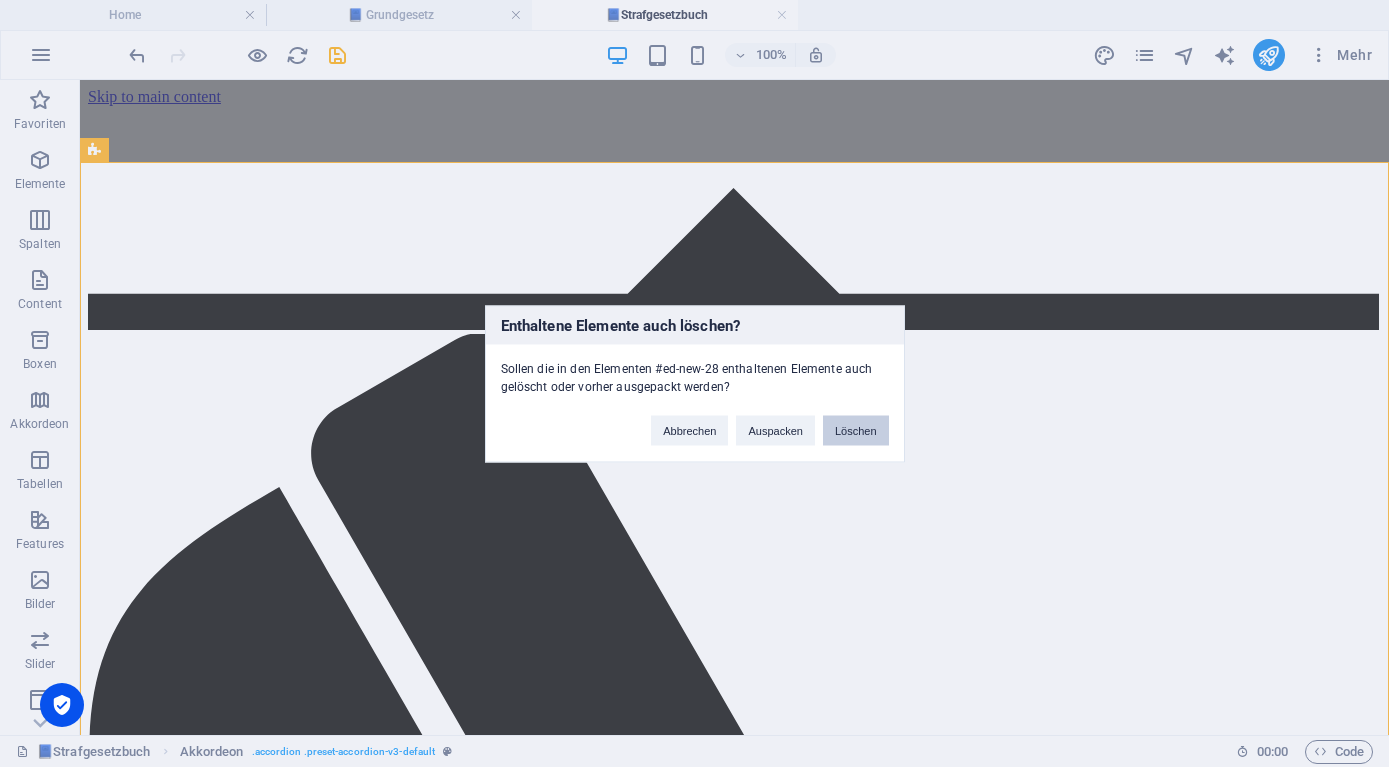 click on "Löschen" at bounding box center (856, 430) 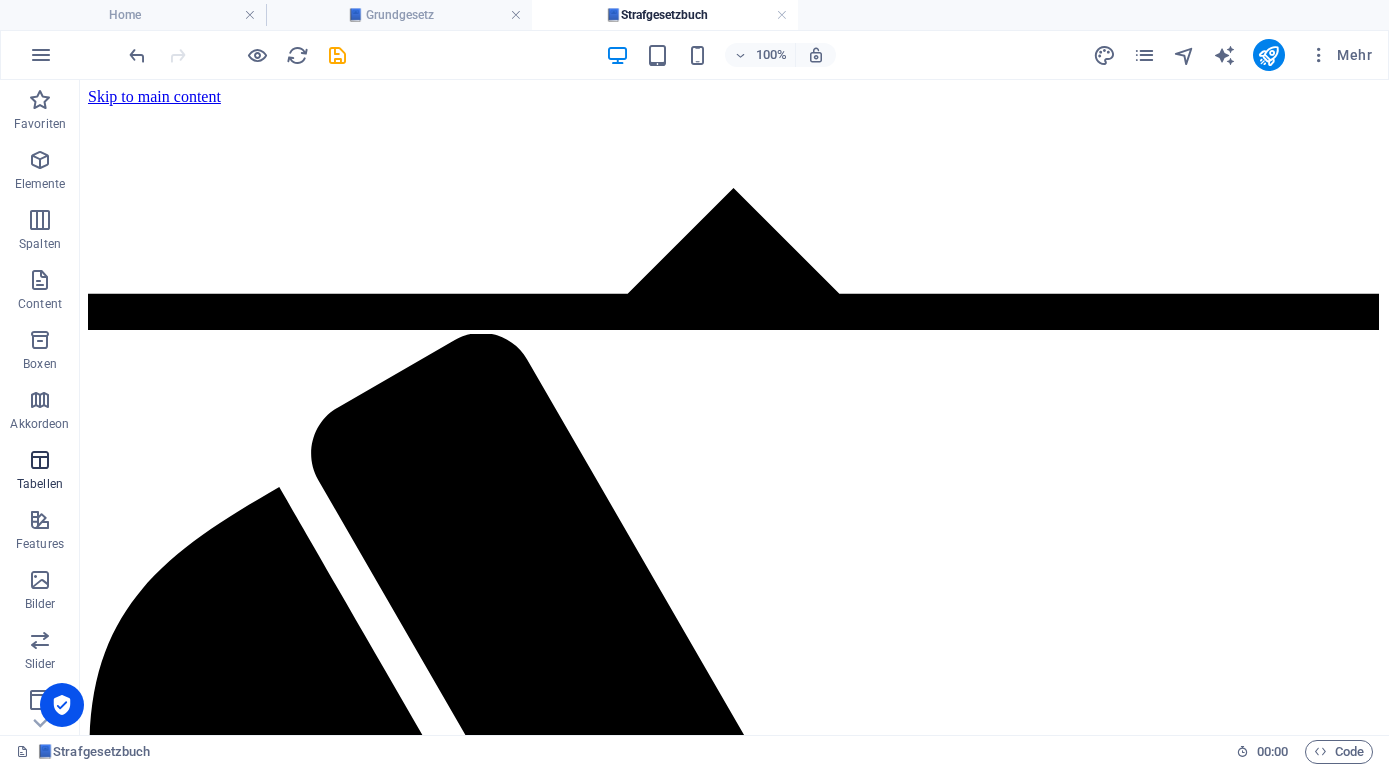 click at bounding box center (40, 460) 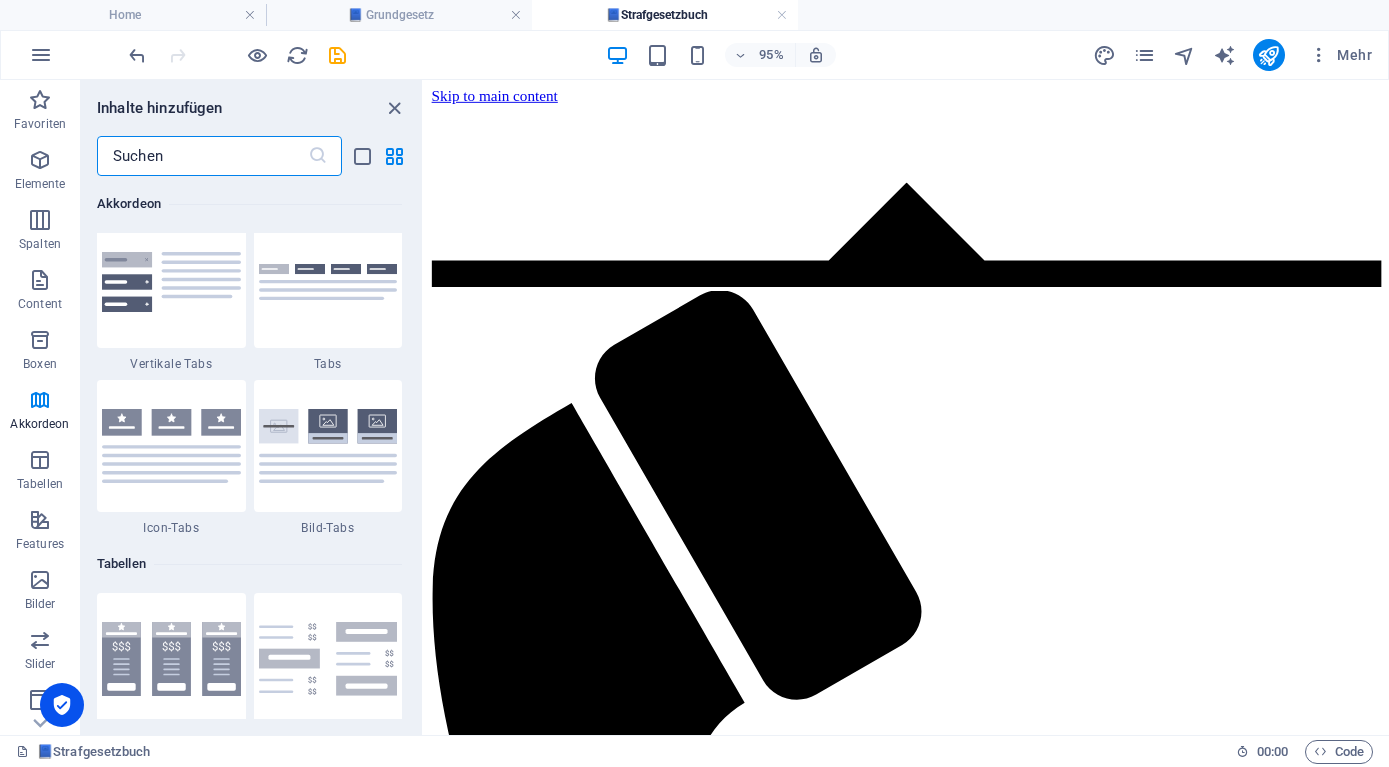 scroll, scrollTop: 6042, scrollLeft: 0, axis: vertical 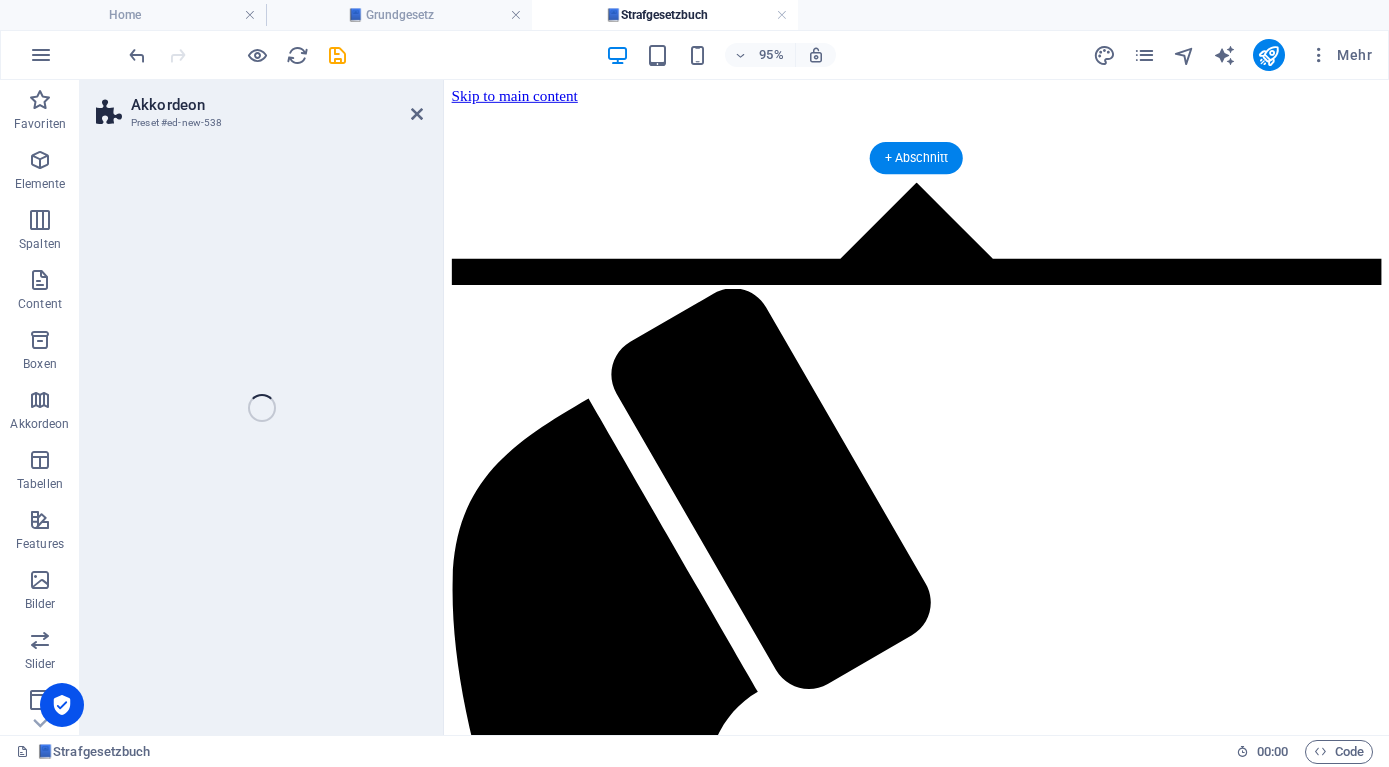 select on "rem" 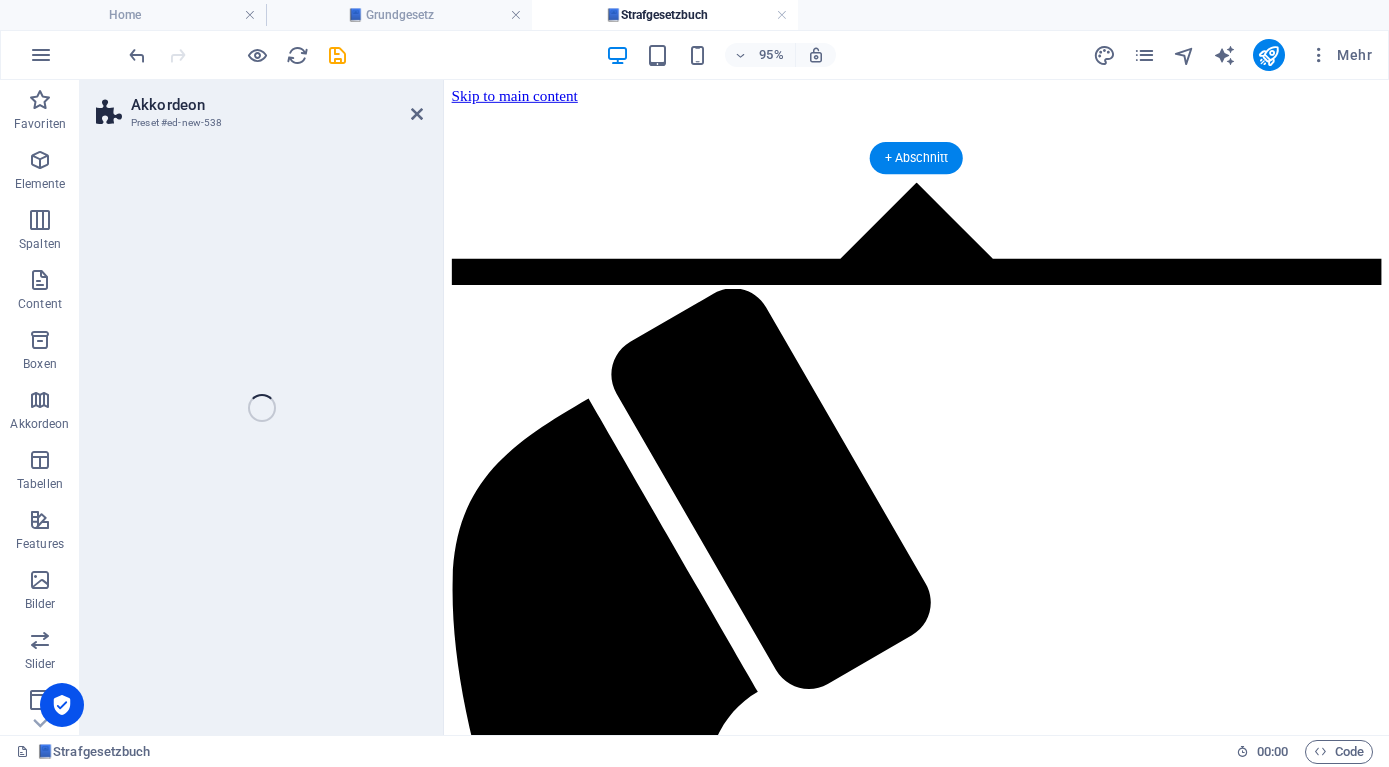 select on "preset-accordion-v3-border" 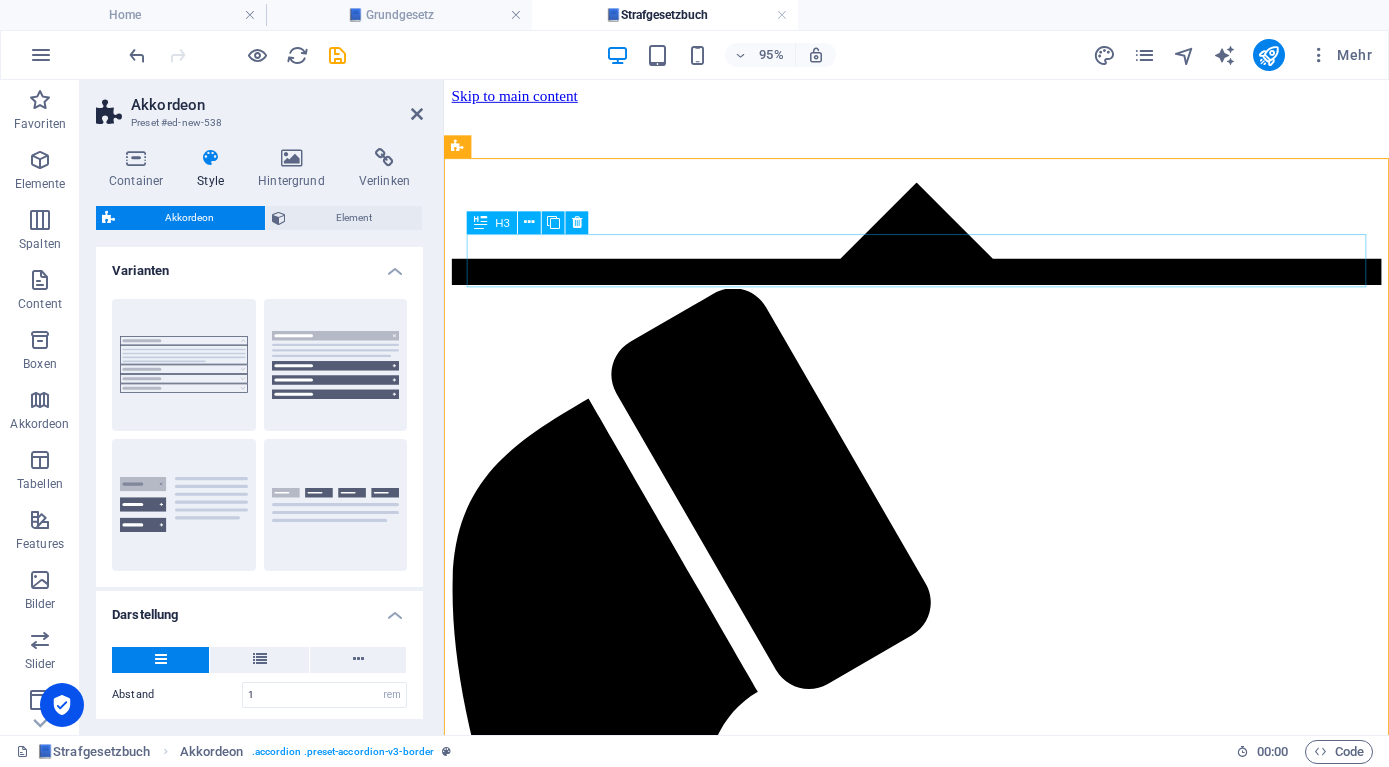 click on "Headline" at bounding box center [941, 1926] 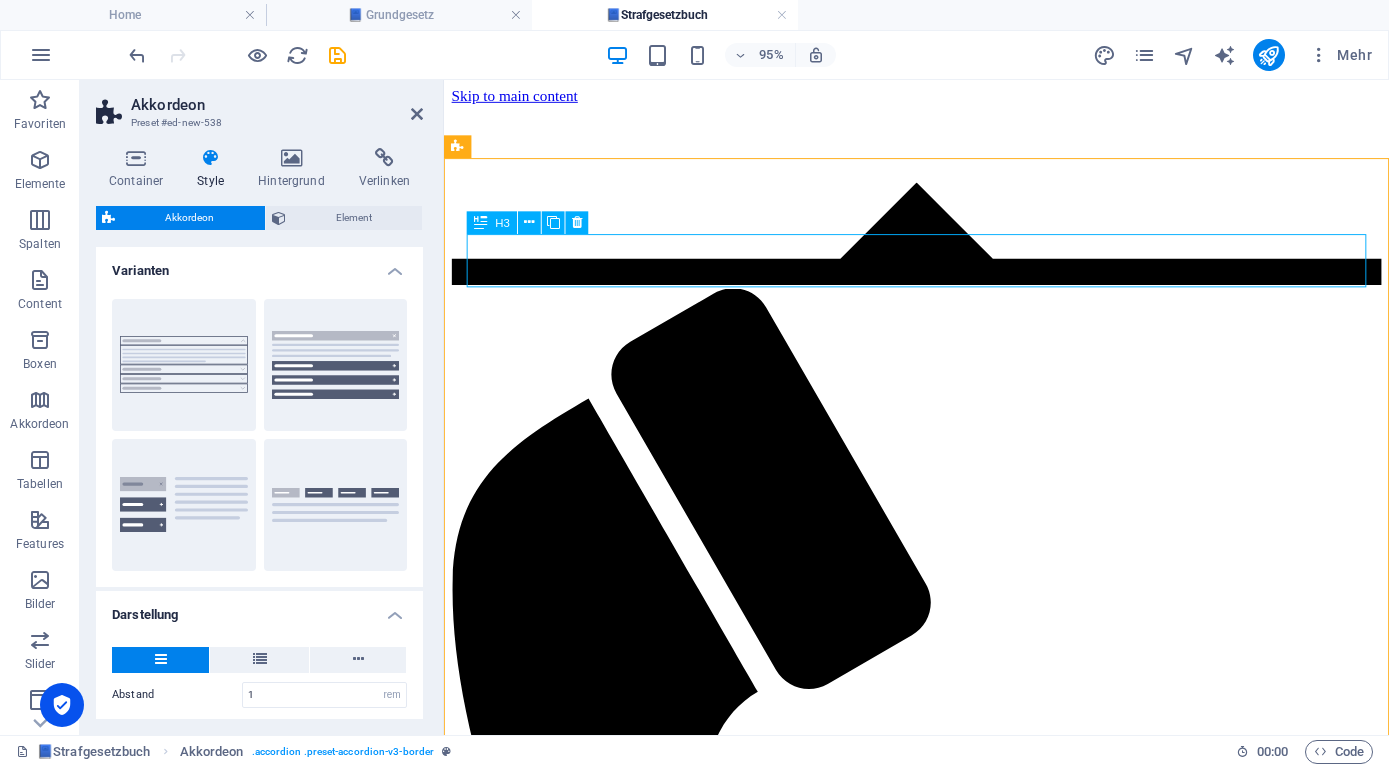click on "Headline" at bounding box center (941, 1926) 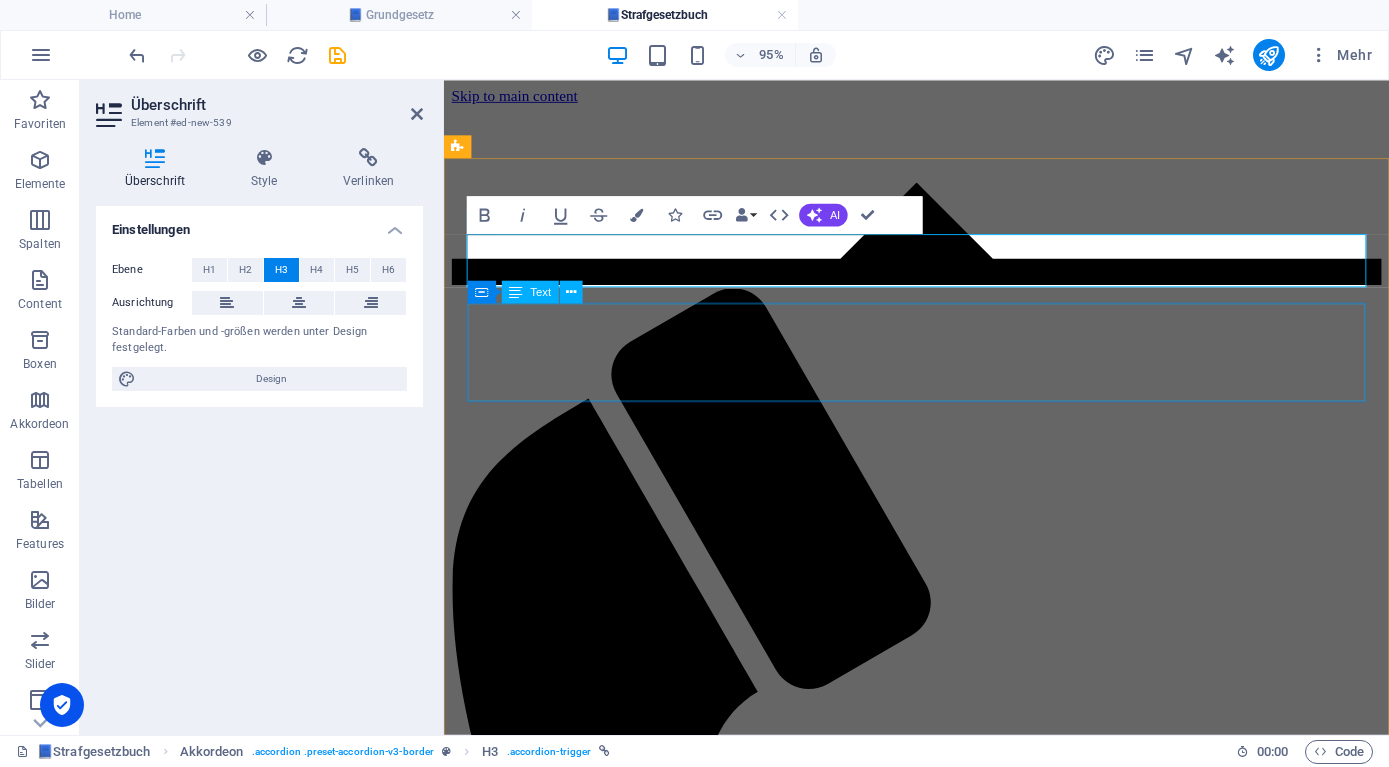 click on "Lorem ipsum dolor sit amet, consectetur adipisicing elit. Maiores ipsum repellat minus nihil. [PERSON_NAME], [PERSON_NAME], nam dignissimos ea repudiandae minima voluptatum magni pariatur possimus quia accusamus harum facilis corporis animi nisi. Enim, pariatur, impedit quia repellat harum ipsam laboriosam voluptas dicta illum nisi obcaecati reprehenderit quis placeat recusandae tenetur aperiam." at bounding box center (941, 1983) 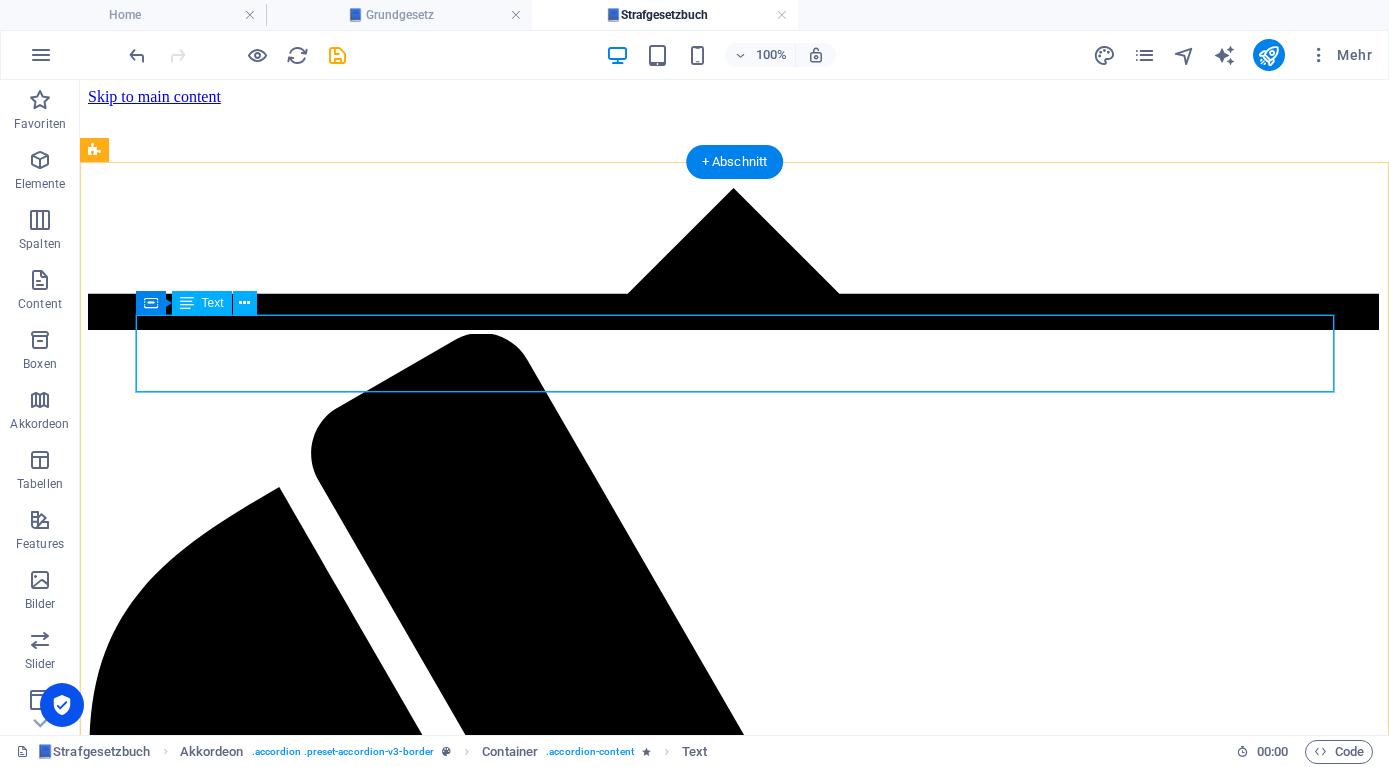 click on "Lorem ipsum dolor sit amet, consectetur adipisicing elit. Maiores ipsum repellat minus nihil. [PERSON_NAME], [PERSON_NAME], nam dignissimos ea repudiandae minima voluptatum magni pariatur possimus quia accusamus harum facilis corporis animi nisi. Enim, pariatur, impedit quia repellat harum ipsam laboriosam voluptas dicta illum nisi obcaecati reprehenderit quis placeat recusandae tenetur aperiam." at bounding box center [734, 2434] 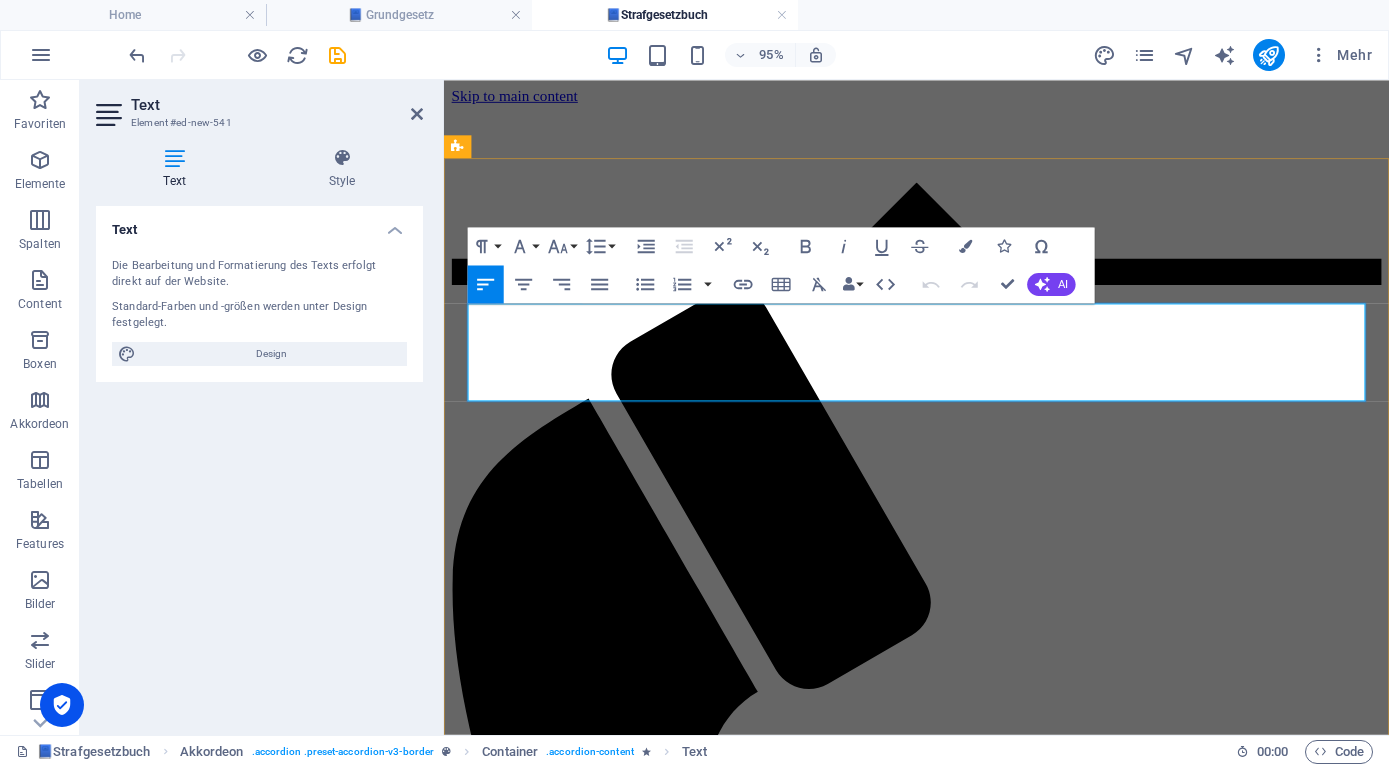 click on "Lorem ipsum dolor sit amet, consectetur adipisicing elit. Maiores ipsum repellat minus nihil. [PERSON_NAME], [PERSON_NAME], nam dignissimos ea repudiandae minima voluptatum magni pariatur possimus quia accusamus harum facilis corporis animi nisi. Enim, pariatur, impedit quia repellat harum ipsam laboriosam voluptas dicta illum nisi obcaecati reprehenderit quis placeat recusandae tenetur aperiam." at bounding box center [941, 1983] 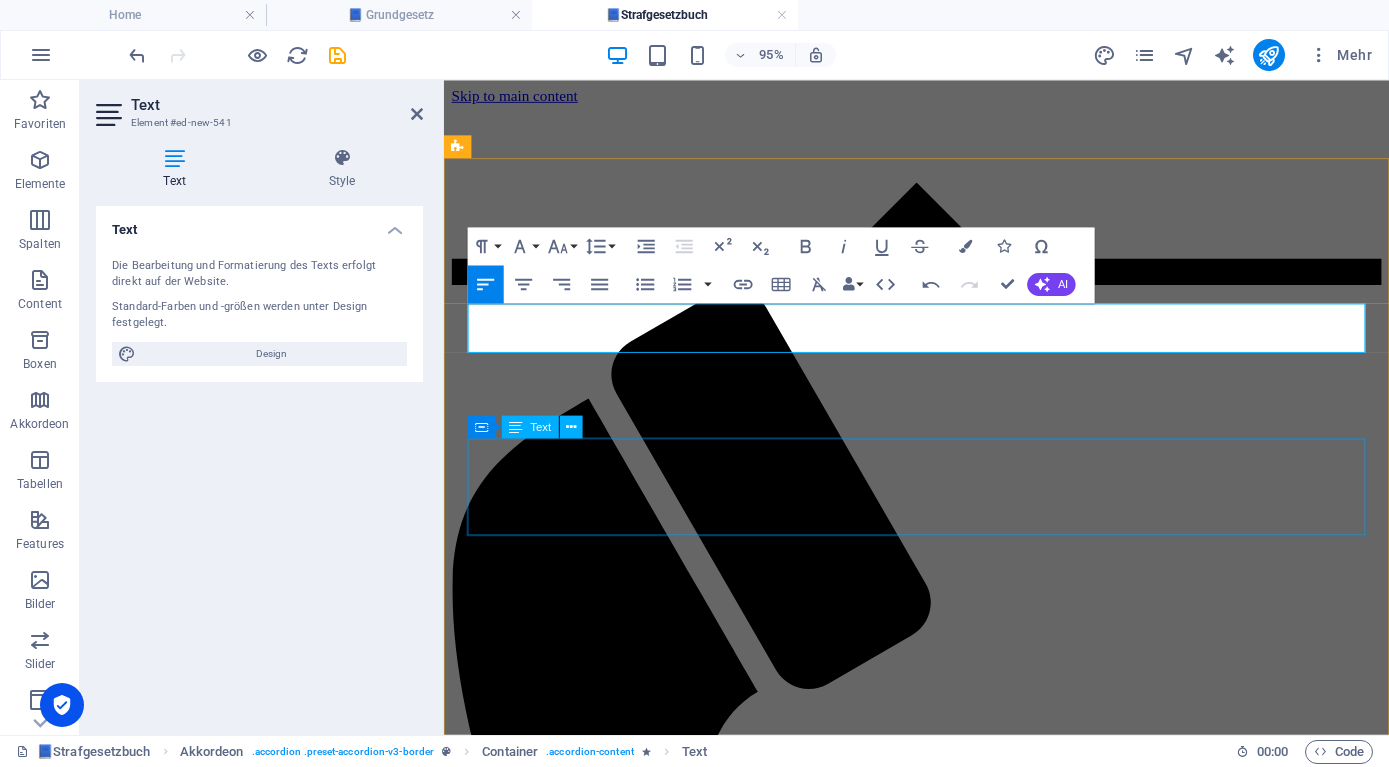 click on "Lorem ipsum dolor sit amet, consectetur adipisicing elit. Maiores ipsum repellat minus nihil. [PERSON_NAME], [PERSON_NAME], nam dignissimos ea repudiandae minima voluptatum magni pariatur possimus quia accusamus harum facilis corporis animi nisi. Enim, pariatur, impedit quia repellat harum ipsam laboriosam voluptas dicta illum nisi obcaecati reprehenderit quis placeat recusandae tenetur aperiam." at bounding box center (941, 2078) 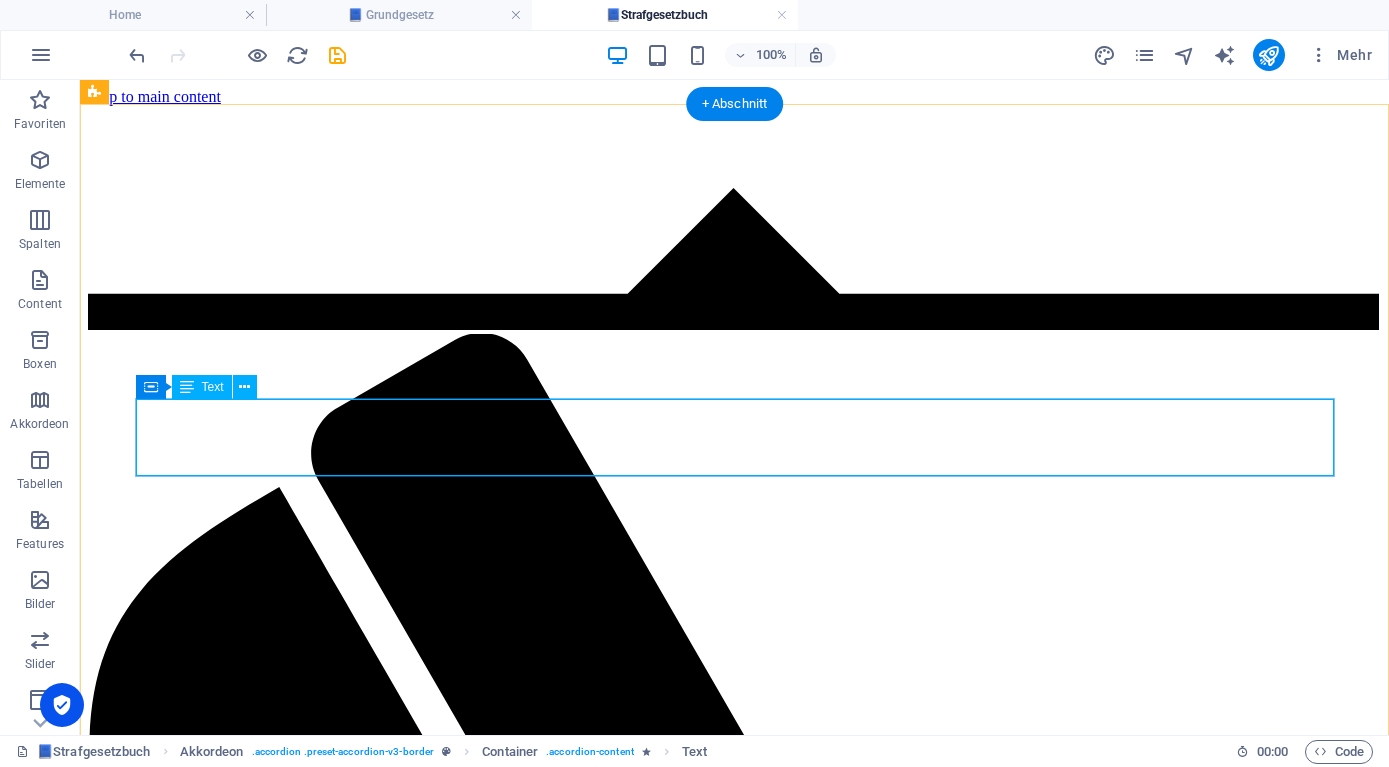 scroll, scrollTop: 102, scrollLeft: 0, axis: vertical 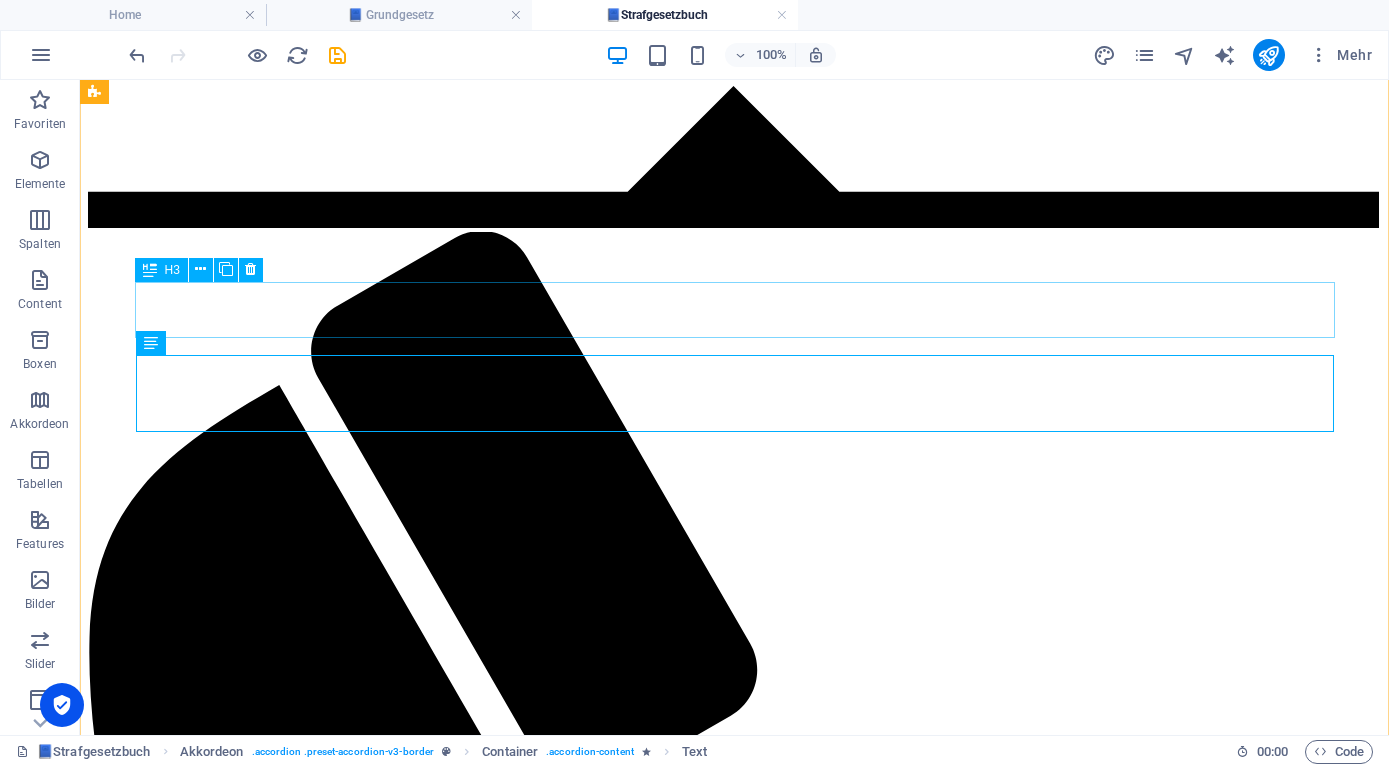 click on "Headline" at bounding box center [734, 2353] 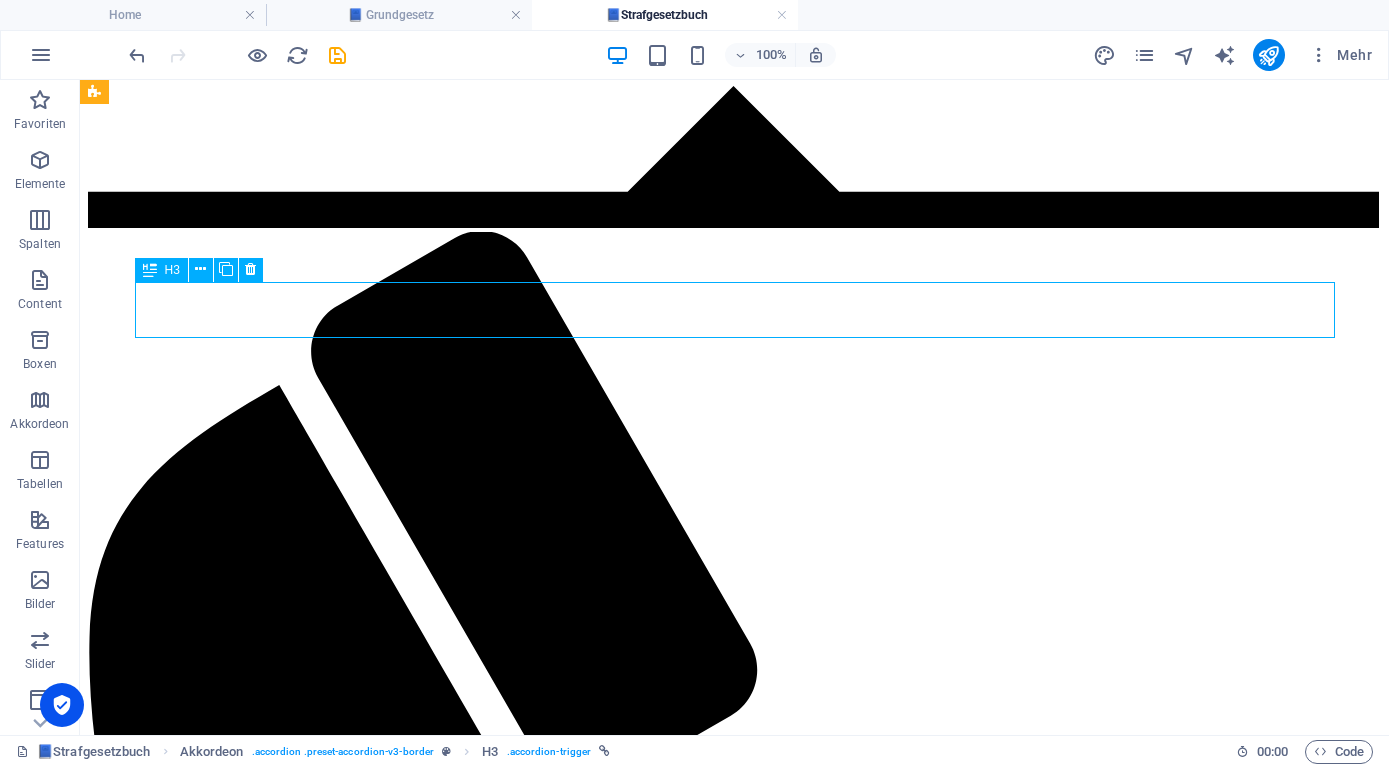 click on "Headline" at bounding box center [734, 2353] 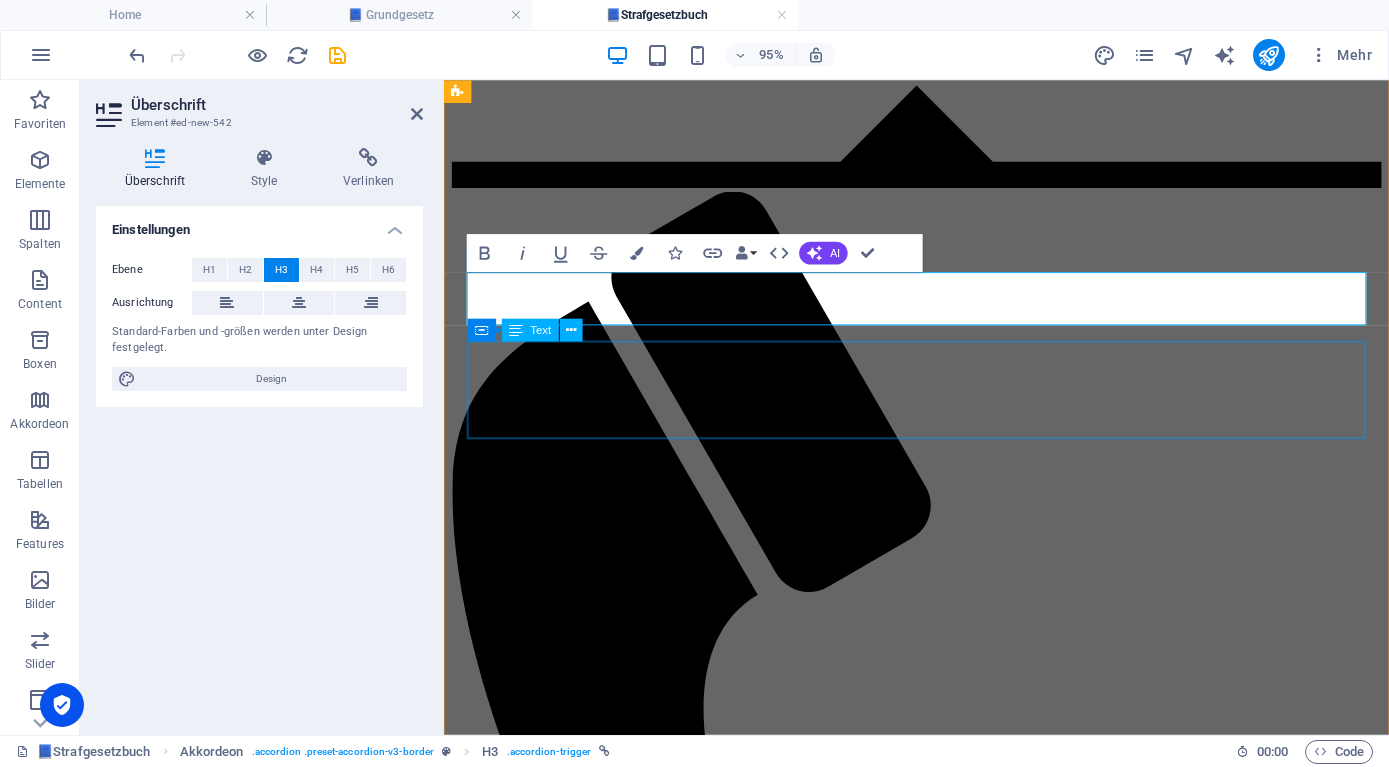 click on "Lorem ipsum dolor sit amet, consectetur adipisicing elit. Maiores ipsum repellat minus nihil. [PERSON_NAME], [PERSON_NAME], nam dignissimos ea repudiandae minima voluptatum magni pariatur possimus quia accusamus harum facilis corporis animi nisi. Enim, pariatur, impedit quia repellat harum ipsam laboriosam voluptas dicta illum nisi obcaecati reprehenderit quis placeat recusandae tenetur aperiam." at bounding box center (941, 1976) 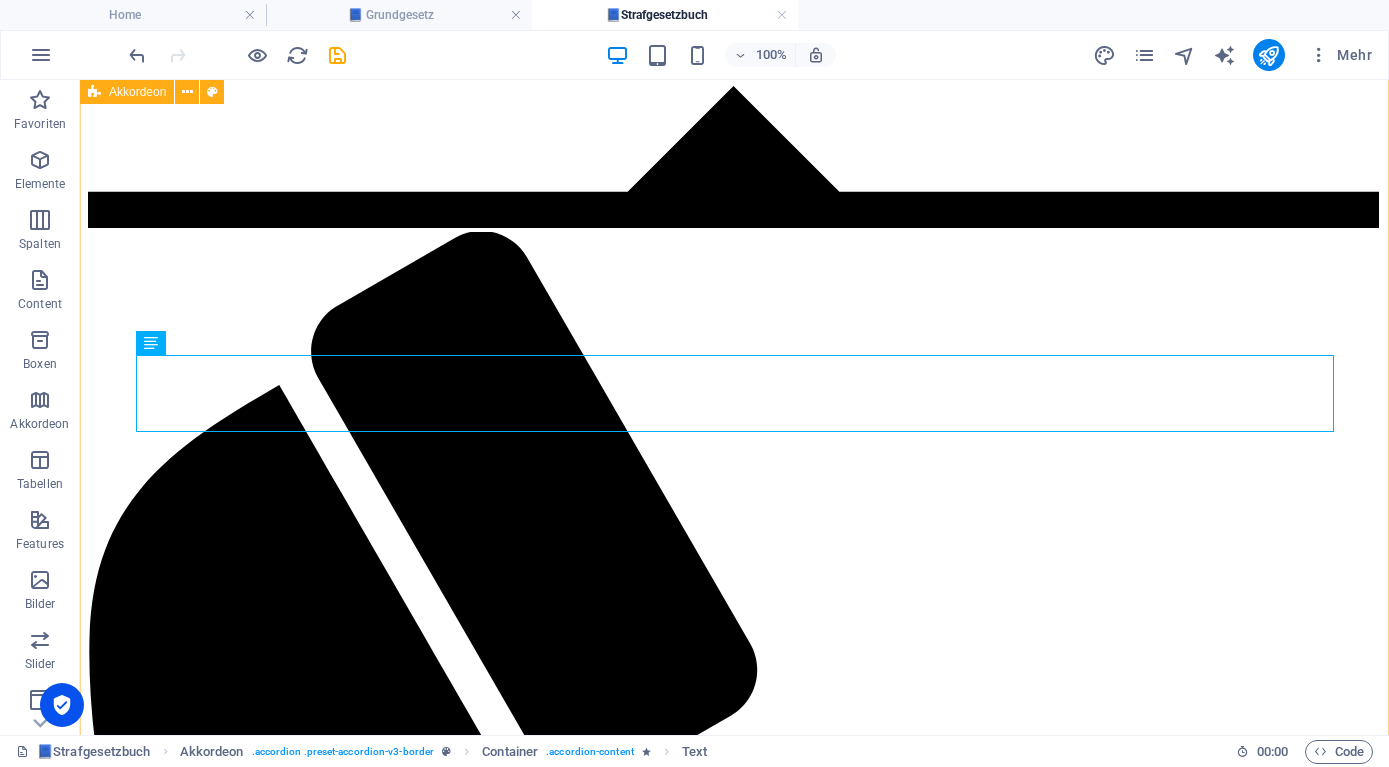 click on "Lorem ipsum dolor sit amet, consectetur adipisicing elit. Maiores ipsum repellat minus nihil. [PERSON_NAME], [PERSON_NAME], nam dignissimos ea repudiandae minima voluptatum magni pariatur possimus quia accusamus harum facilis corporis animi nisi. Enim, pariatur, impedit quia repellat harum ipsam laboriosam voluptas dicta illum nisi obcaecati reprehenderit quis placeat recusandae tenetur aperiam." at bounding box center (734, 2410) 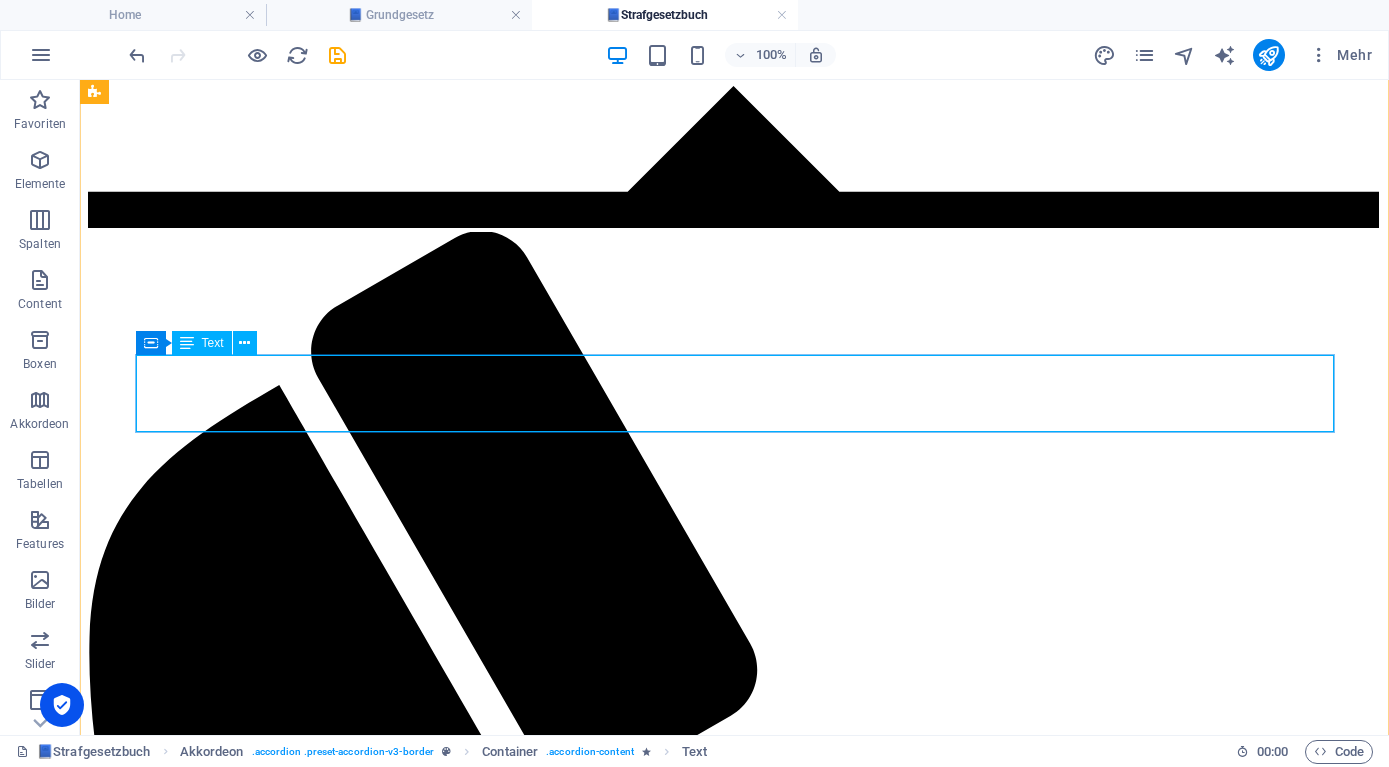 click on "Lorem ipsum dolor sit amet, consectetur adipisicing elit. Maiores ipsum repellat minus nihil. [PERSON_NAME], [PERSON_NAME], nam dignissimos ea repudiandae minima voluptatum magni pariatur possimus quia accusamus harum facilis corporis animi nisi. Enim, pariatur, impedit quia repellat harum ipsam laboriosam voluptas dicta illum nisi obcaecati reprehenderit quis placeat recusandae tenetur aperiam." at bounding box center [734, 2410] 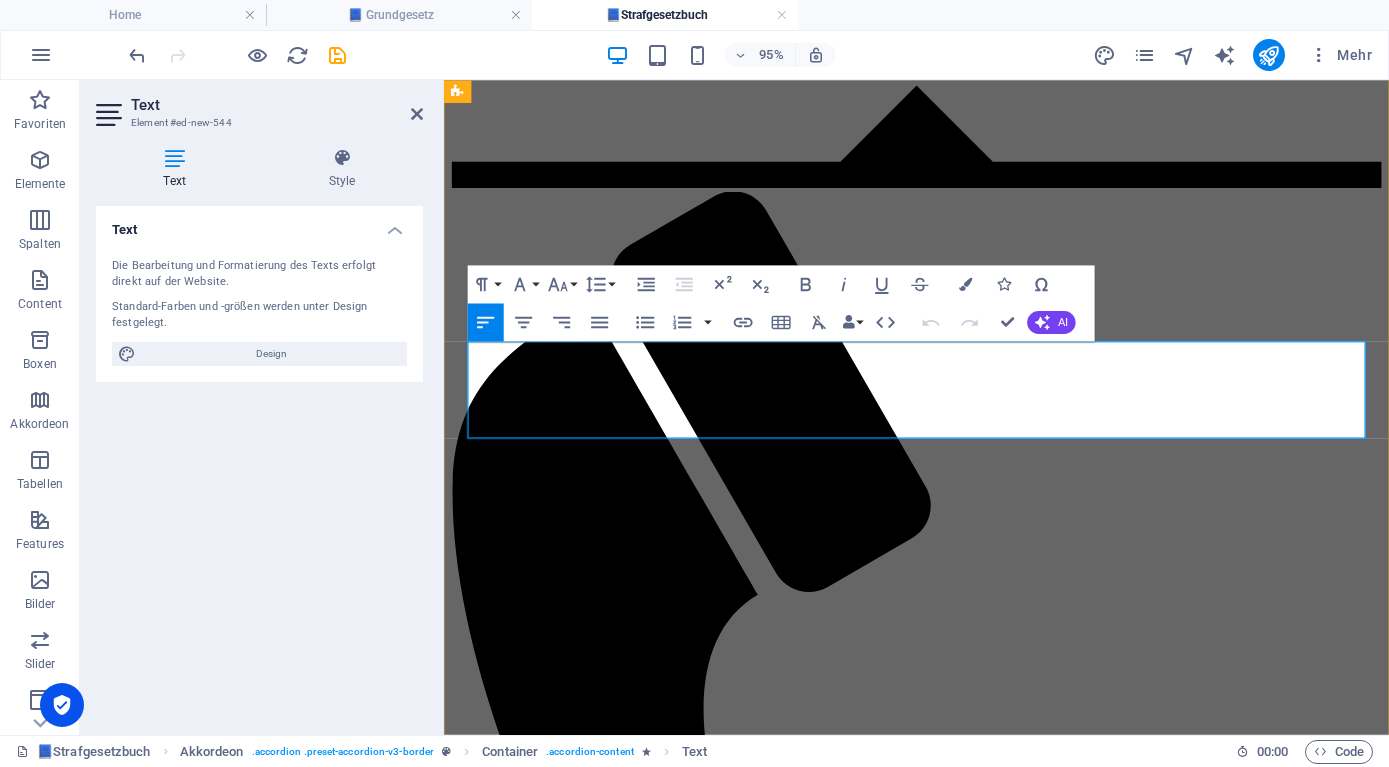 click on "Lorem ipsum dolor sit amet, consectetur adipisicing elit. Maiores ipsum repellat minus nihil. [PERSON_NAME], [PERSON_NAME], nam dignissimos ea repudiandae minima voluptatum magni pariatur possimus quia accusamus harum facilis corporis animi nisi. Enim, pariatur, impedit quia repellat harum ipsam laboriosam voluptas dicta illum nisi obcaecati reprehenderit quis placeat recusandae tenetur aperiam." at bounding box center [941, 1976] 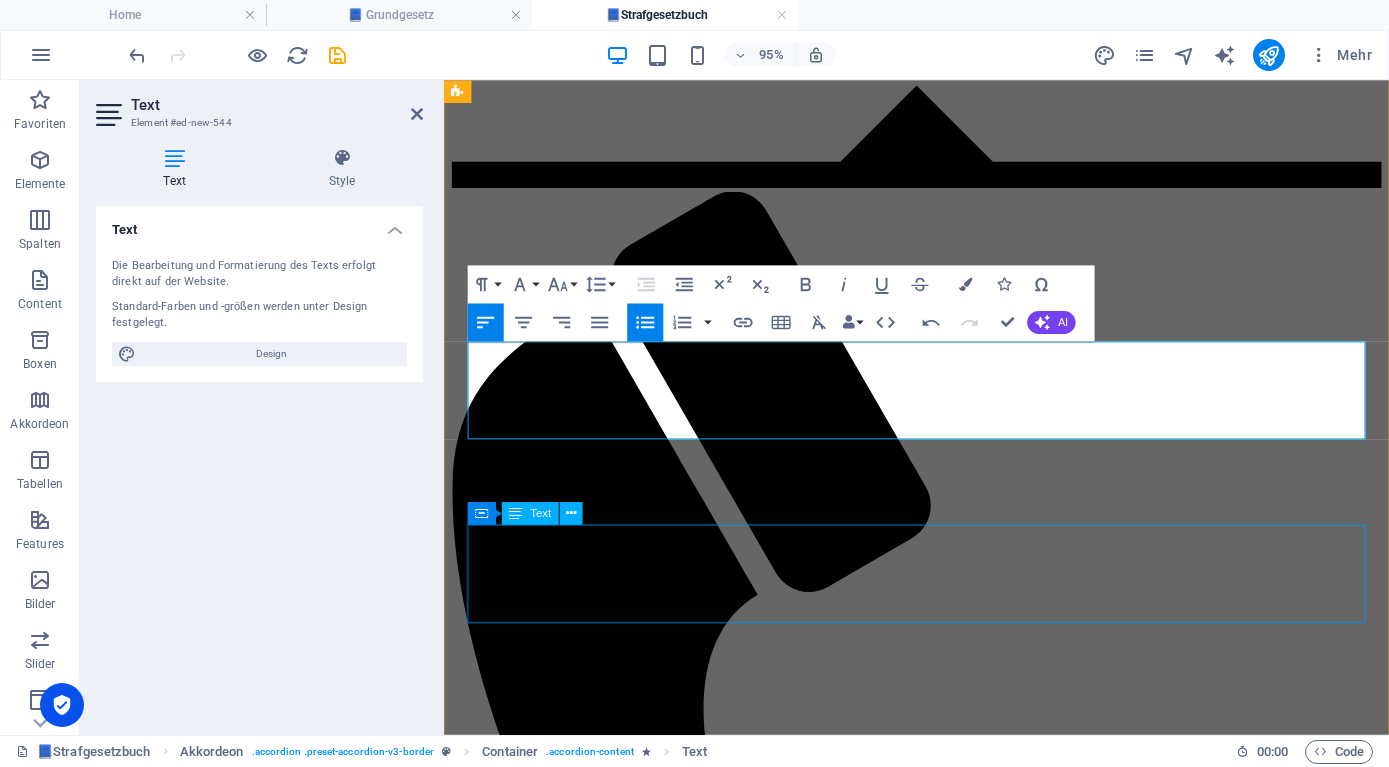 click on "Lorem ipsum dolor sit amet, consectetur adipisicing elit. Maiores ipsum repellat minus nihil. [PERSON_NAME], [PERSON_NAME], nam dignissimos ea repudiandae minima voluptatum magni pariatur possimus quia accusamus harum facilis corporis animi nisi. Enim, pariatur, impedit quia repellat harum ipsam laboriosam voluptas dicta illum nisi obcaecati reprehenderit quis placeat recusandae tenetur aperiam." at bounding box center [941, 2156] 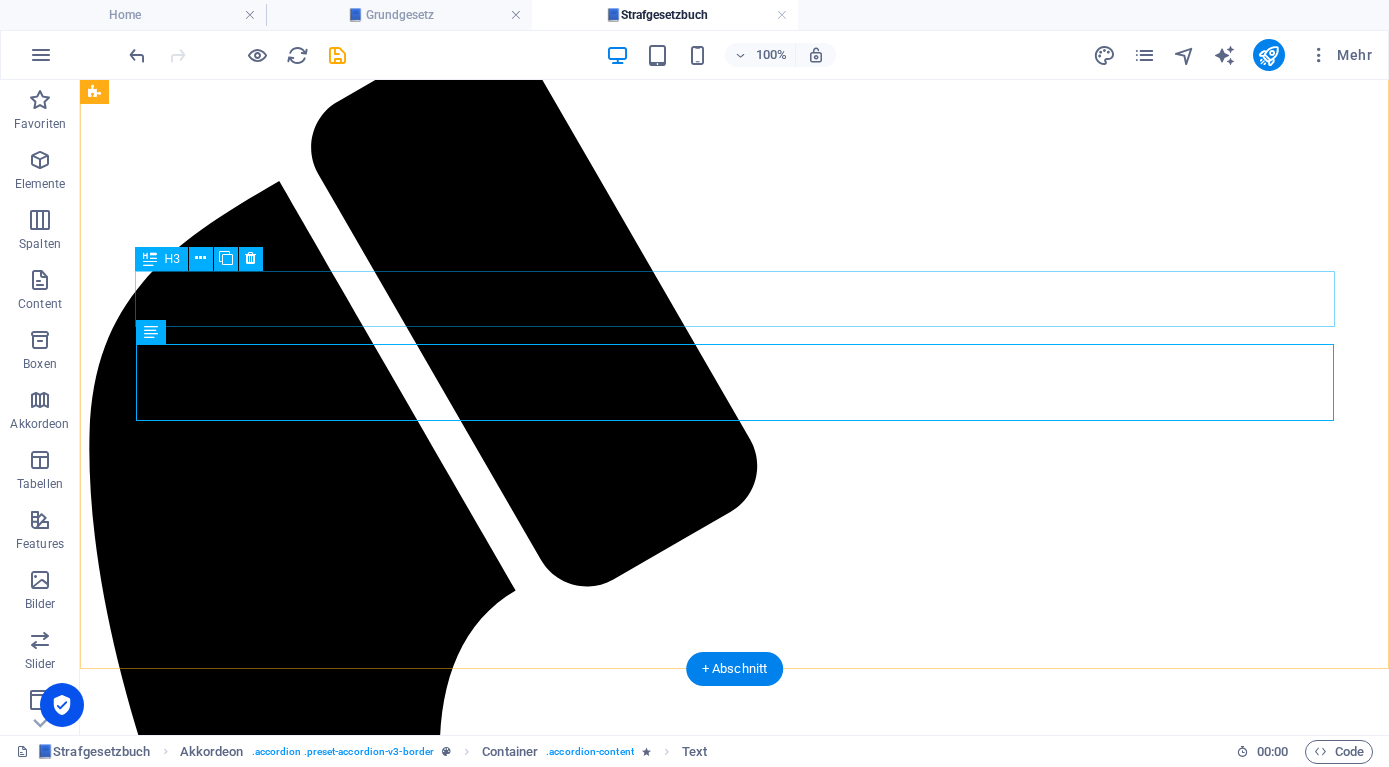 scroll, scrollTop: 204, scrollLeft: 0, axis: vertical 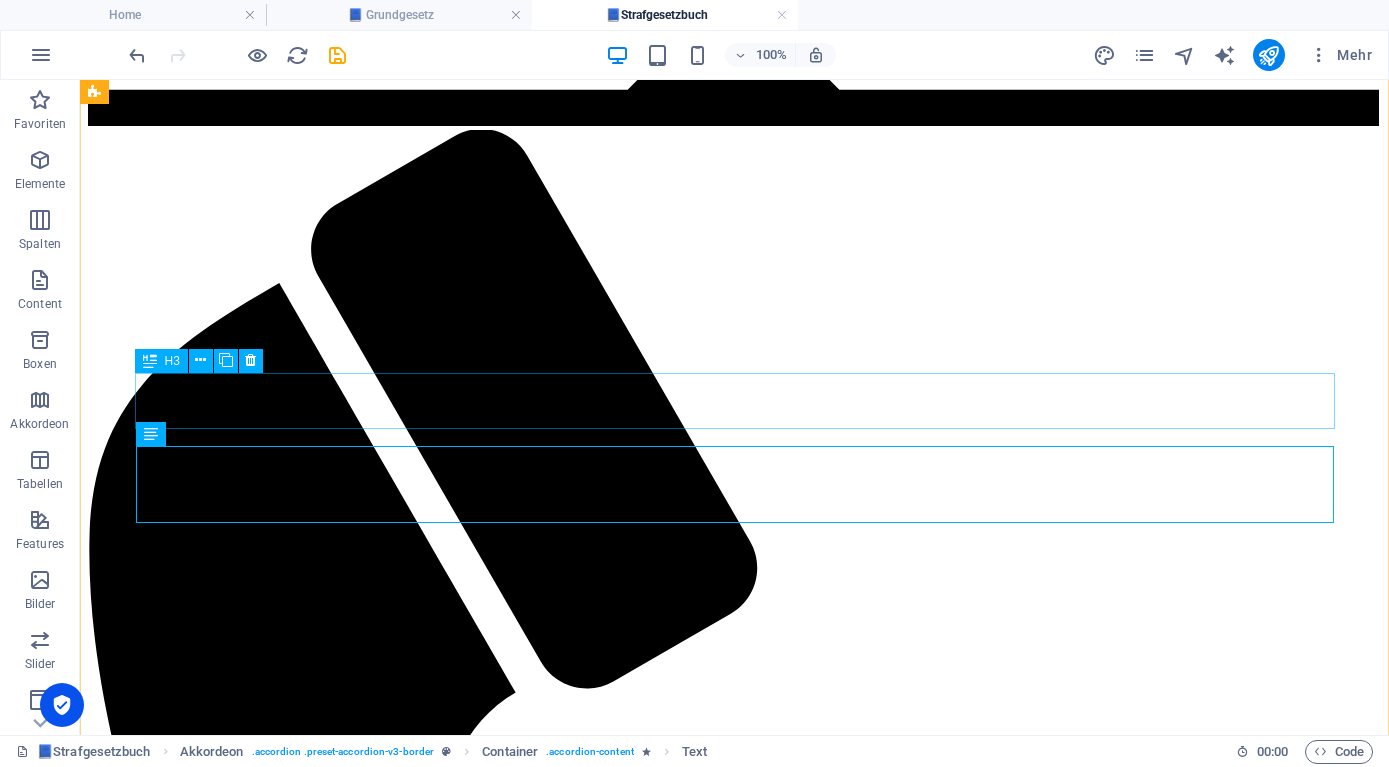 click on "Headline" at bounding box center [734, 2430] 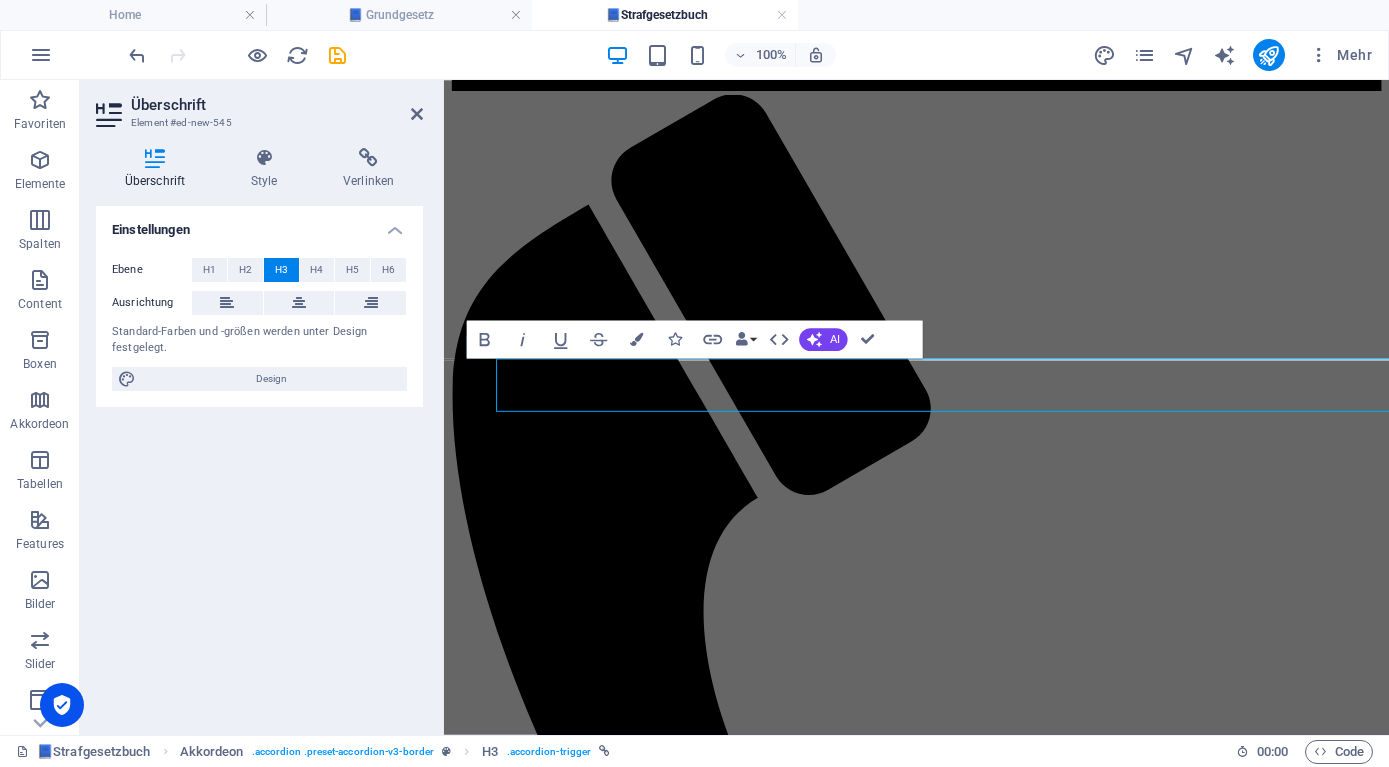 click on "Einstellungen Ebene H1 H2 H3 H4 H5 H6 Ausrichtung Standard-Farben und -größen werden unter Design festgelegt. Design" at bounding box center [259, 462] 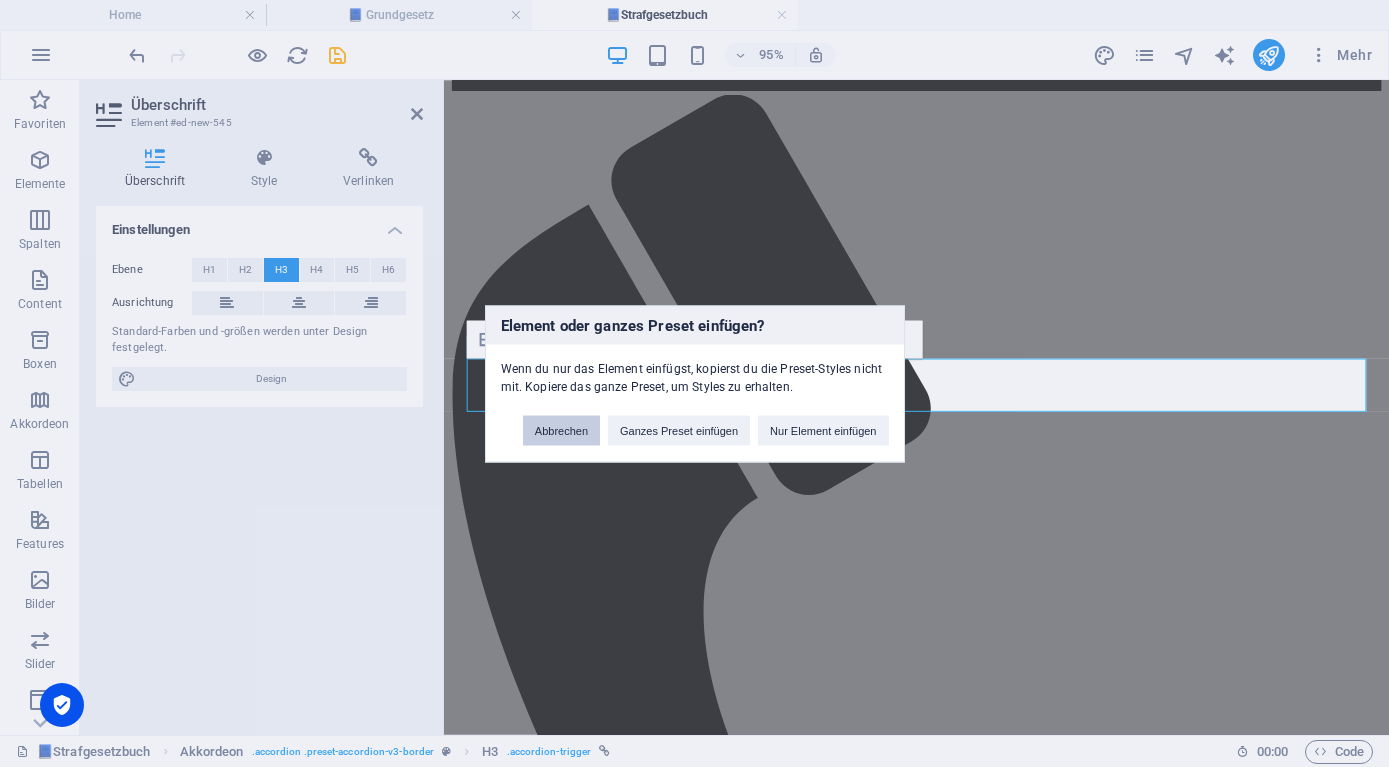 drag, startPoint x: 549, startPoint y: 442, endPoint x: 127, endPoint y: 371, distance: 427.93106 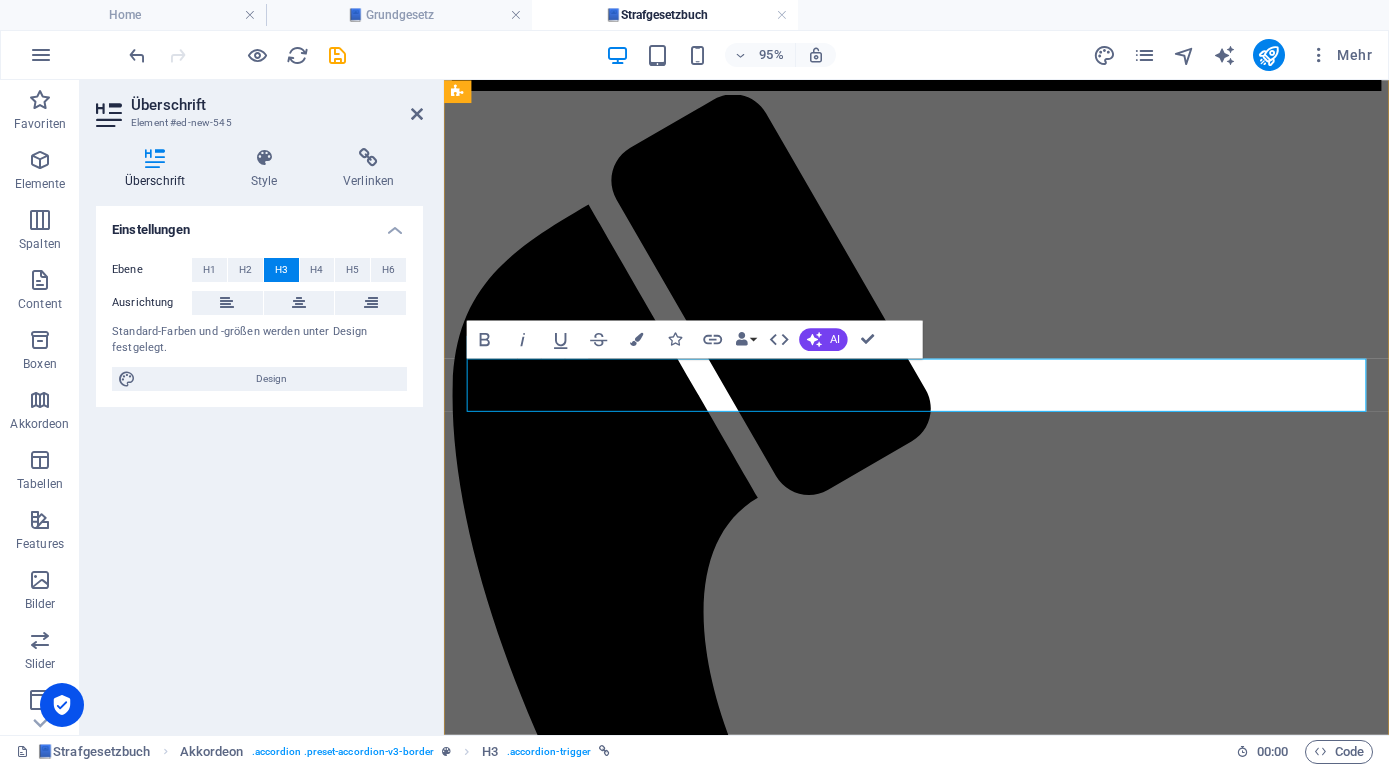 click on "Headline" at bounding box center [488, 1996] 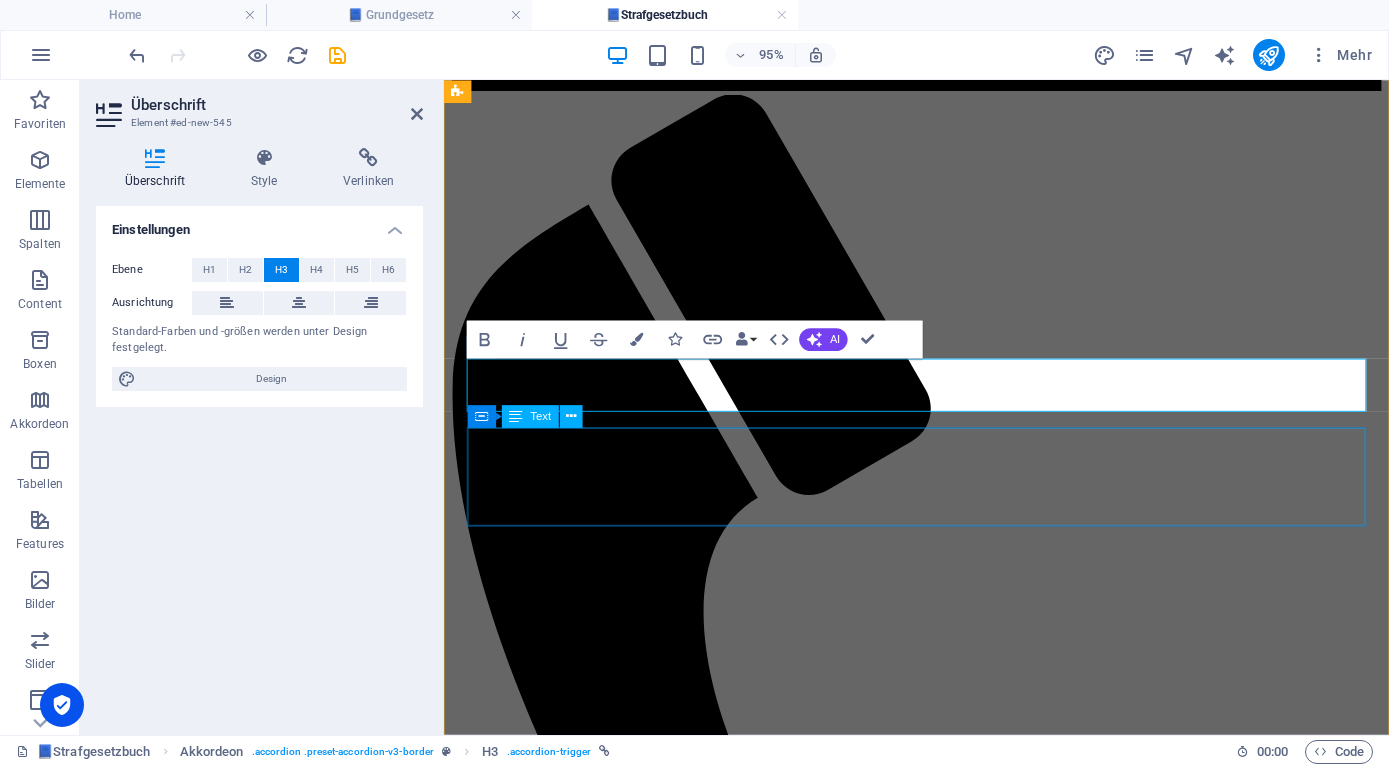 click on "Lorem ipsum dolor sit amet, consectetur adipisicing elit. Maiores ipsum repellat minus nihil. [PERSON_NAME], [PERSON_NAME], nam dignissimos ea repudiandae minima voluptatum magni pariatur possimus quia accusamus harum facilis corporis animi nisi. Enim, pariatur, impedit quia repellat harum ipsam laboriosam voluptas dicta illum nisi obcaecati reprehenderit quis placeat recusandae tenetur aperiam." at bounding box center (941, 2054) 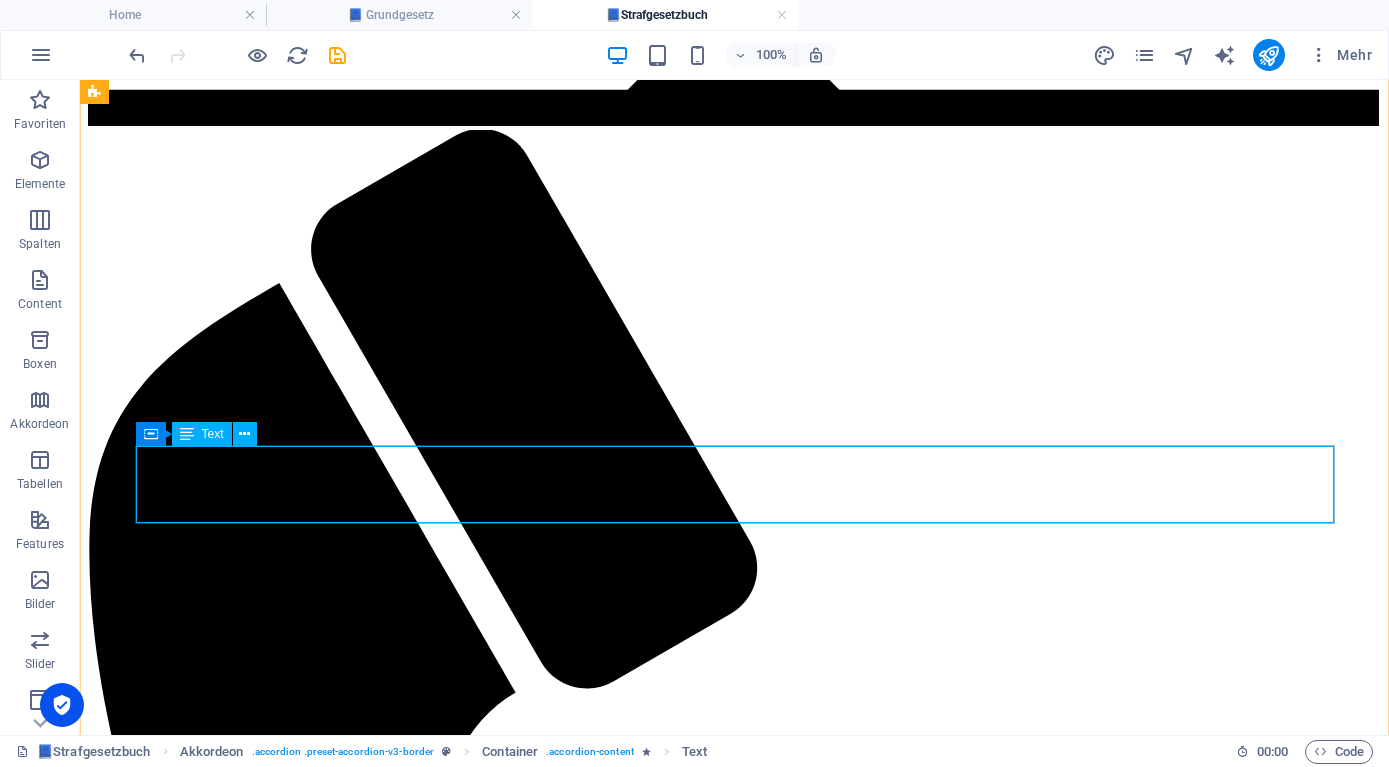 click on "Lorem ipsum dolor sit amet, consectetur adipisicing elit. Maiores ipsum repellat minus nihil. [PERSON_NAME], [PERSON_NAME], nam dignissimos ea repudiandae minima voluptatum magni pariatur possimus quia accusamus harum facilis corporis animi nisi. Enim, pariatur, impedit quia repellat harum ipsam laboriosam voluptas dicta illum nisi obcaecati reprehenderit quis placeat recusandae tenetur aperiam." at bounding box center (734, 2487) 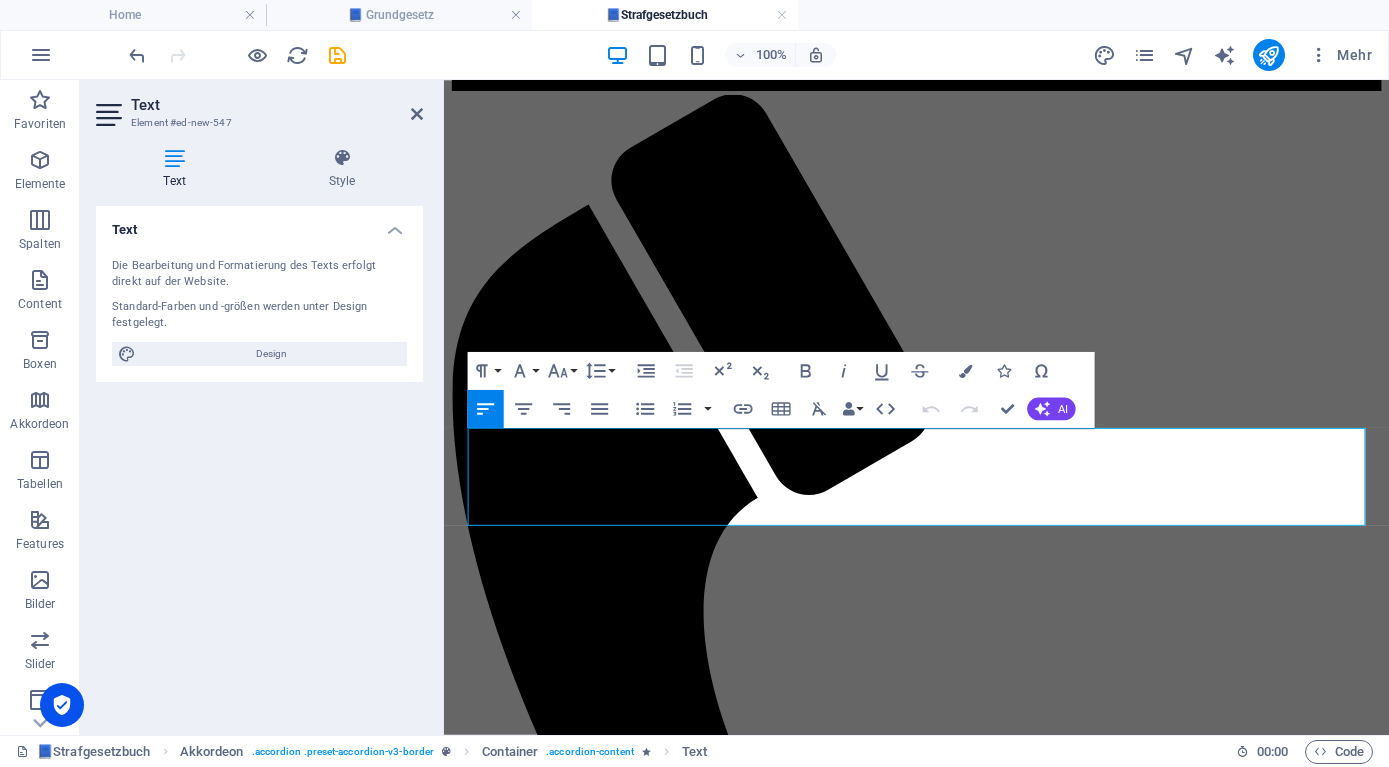 click on "Text Die Bearbeitung und Formatierung des Texts erfolgt direkt auf der Website. Standard-Farben und -größen werden unter Design festgelegt. Design Ausrichtung Linksbündig Zentriert Rechtsbündig" at bounding box center (259, 462) 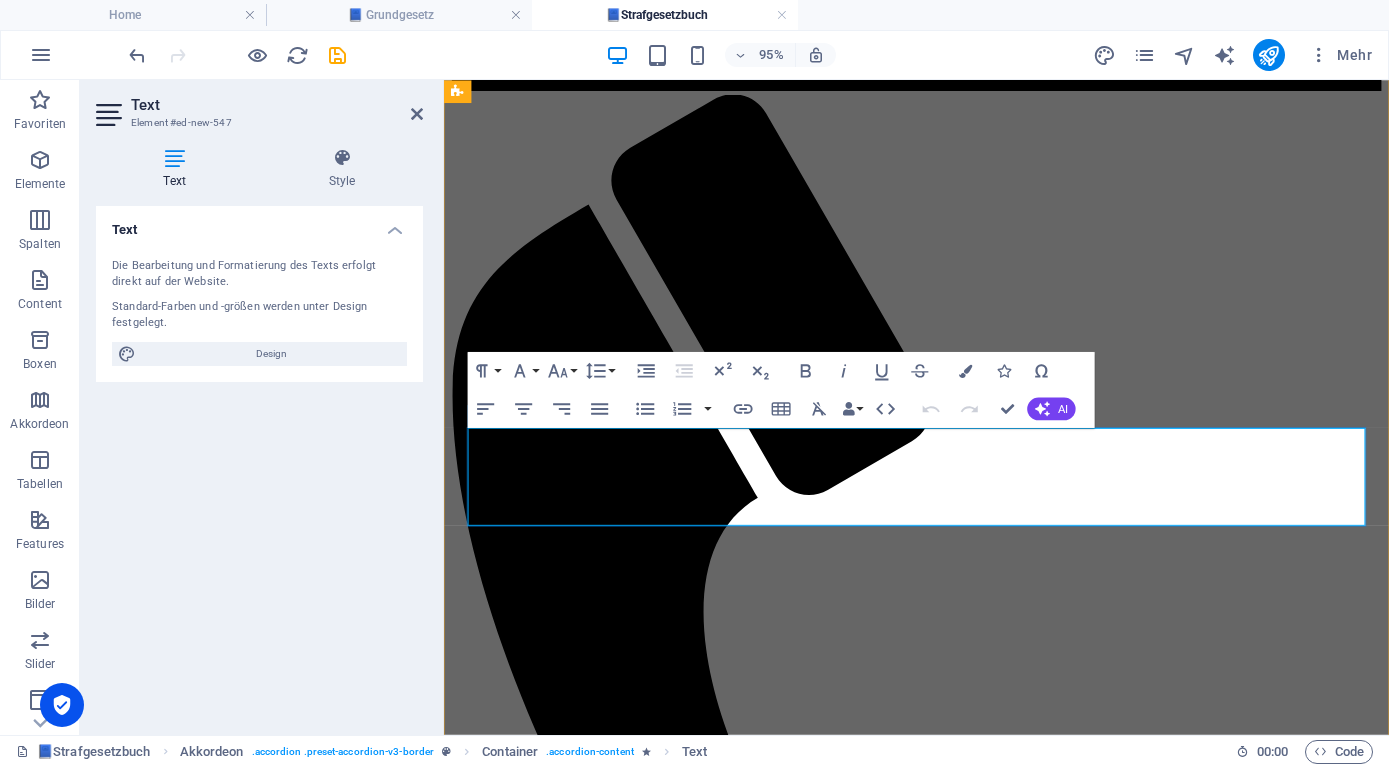 click on "Lorem ipsum dolor sit amet, consectetur adipisicing elit. Maiores ipsum repellat minus nihil. [PERSON_NAME], [PERSON_NAME], nam dignissimos ea repudiandae minima voluptatum magni pariatur possimus quia accusamus harum facilis corporis animi nisi. Enim, pariatur, impedit quia repellat harum ipsam laboriosam voluptas dicta illum nisi obcaecati reprehenderit quis placeat recusandae tenetur aperiam." at bounding box center (941, 2054) 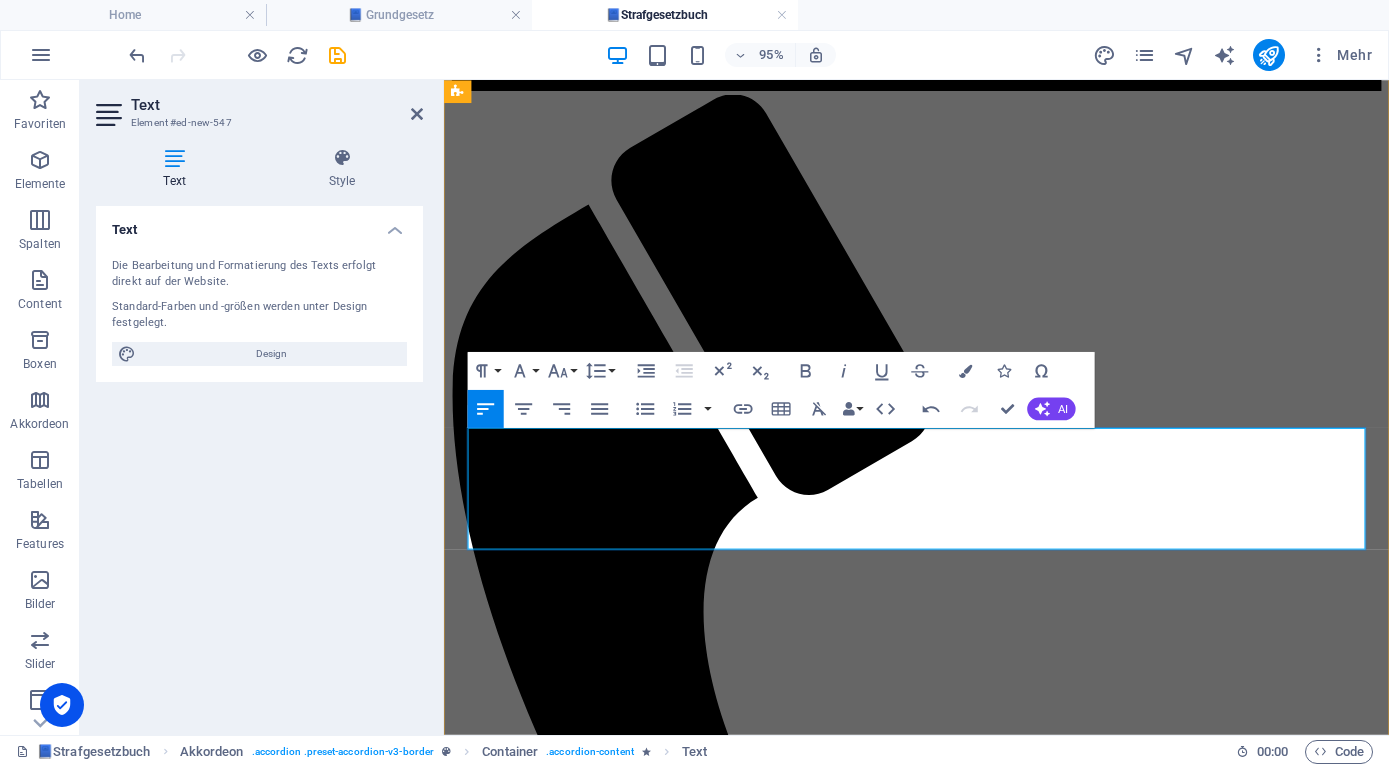click on "Abs.1 Gesetzesverstöße, die eine Straftat darstellen, sind für die Exekutivbeamten verpflichtend zu verfolgen. Selbst ohne Antrag. Ausgenommen hiervon sind die im § 14 dieses Gesetzes genannten Tatbestände, sofern eine Verfolgung vom Betroffenen der Straftat ausdrücklich nicht erwünscht ist." at bounding box center [941, 2045] 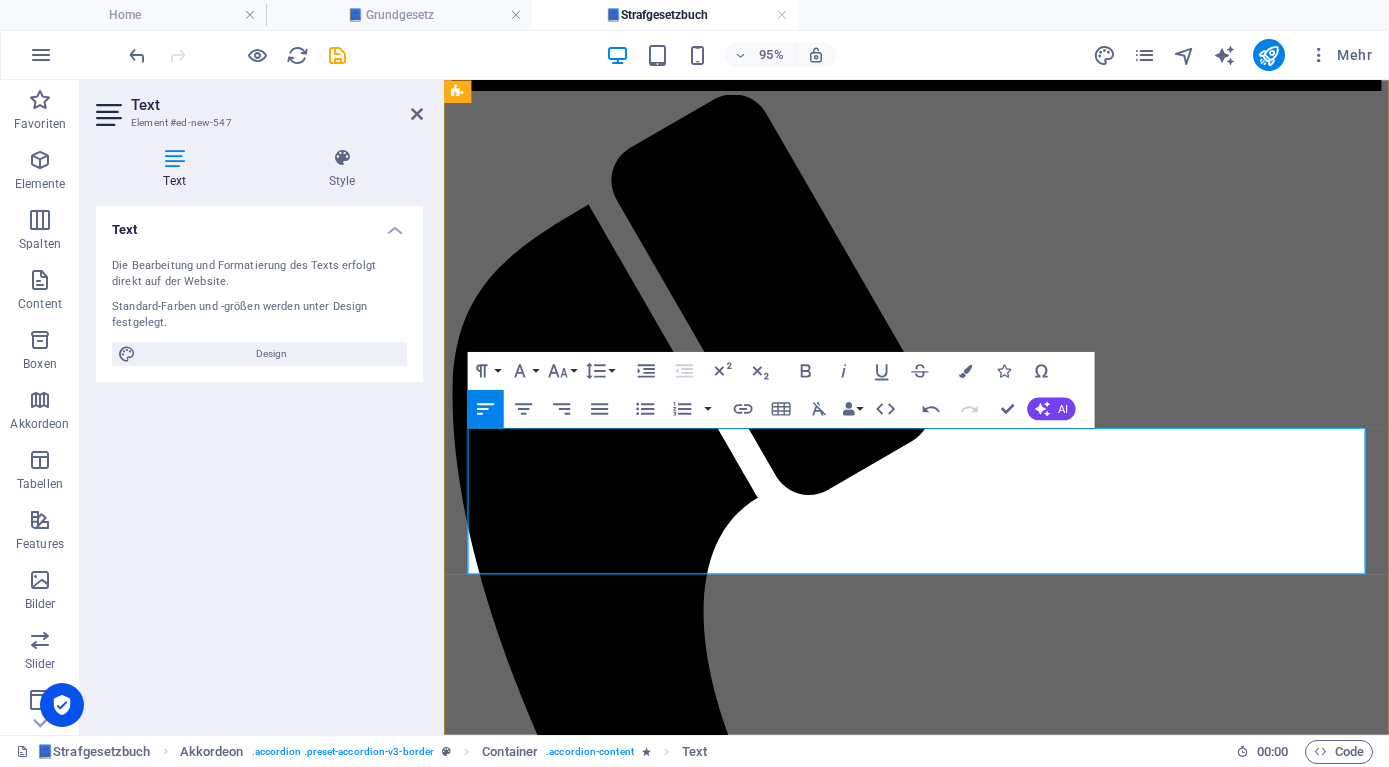 click on "Abs.1 Gesetzesverstöße, die eine Straftat darstellen, sind für die Exekutivbeamten verpflichtend zu verfolgen. Selbst ohne Antrag. Ausgenommen hiervon sind die im § 14 dieses Gesetzes genannten Tatbestände, sofern eine Verfolgung vom Betroffenen der Straftat ausdrücklich nicht erwünscht ist." at bounding box center [941, 2045] 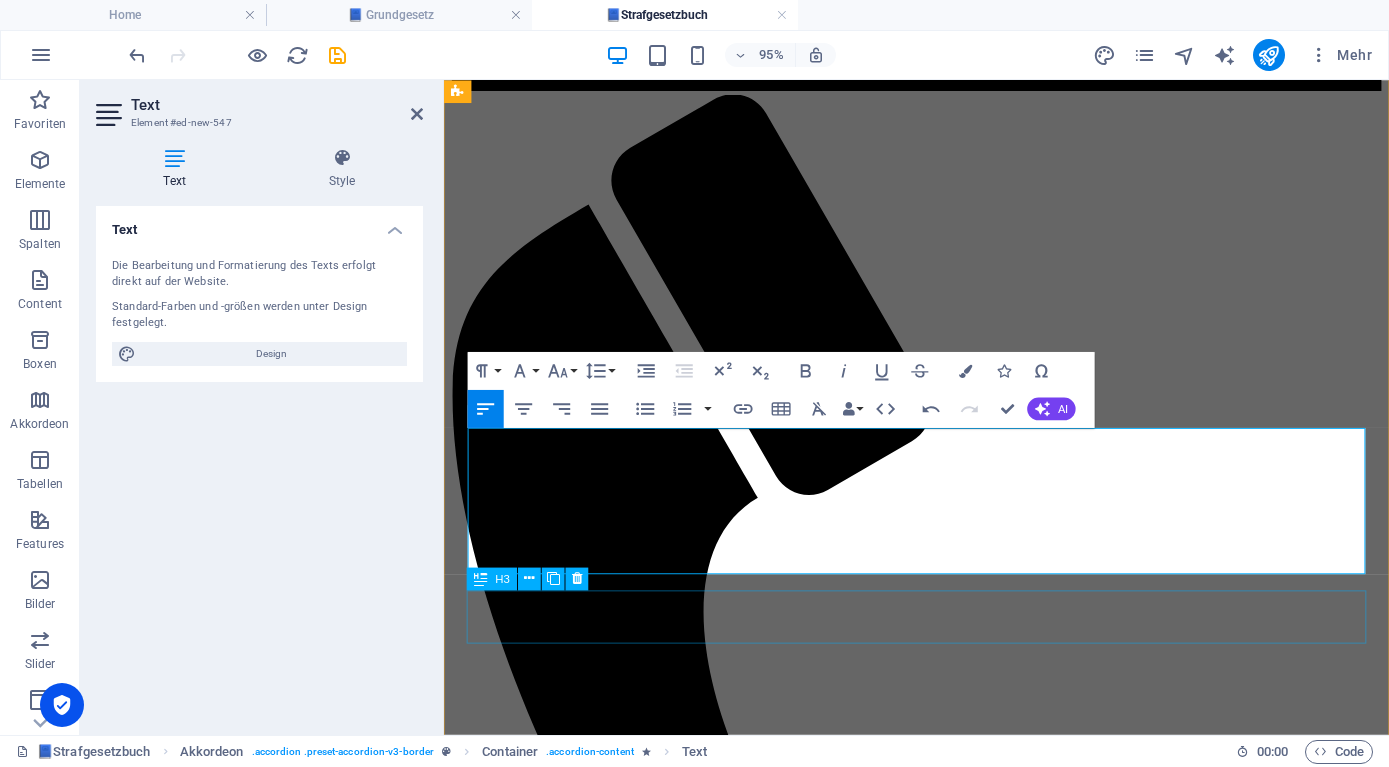 click on "Headline" at bounding box center [941, 2160] 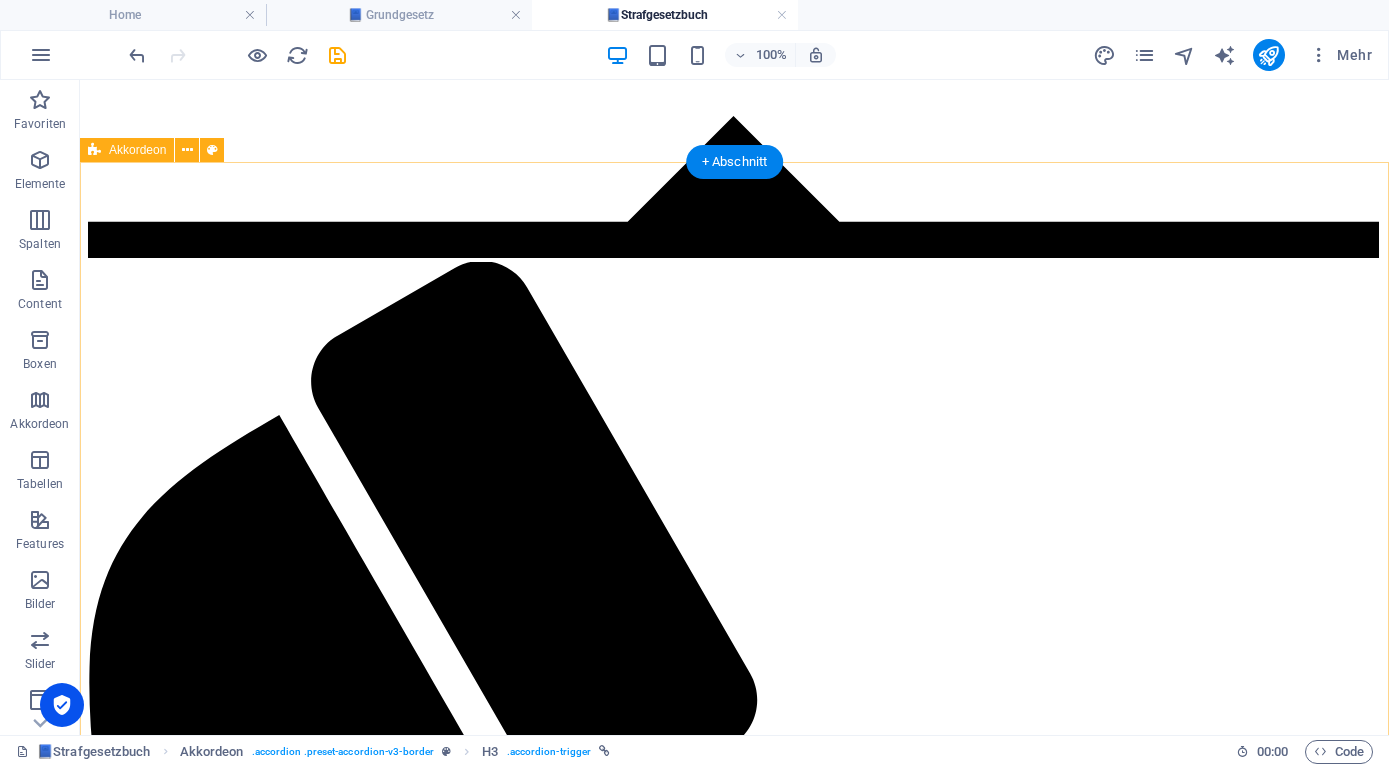 scroll, scrollTop: 0, scrollLeft: 0, axis: both 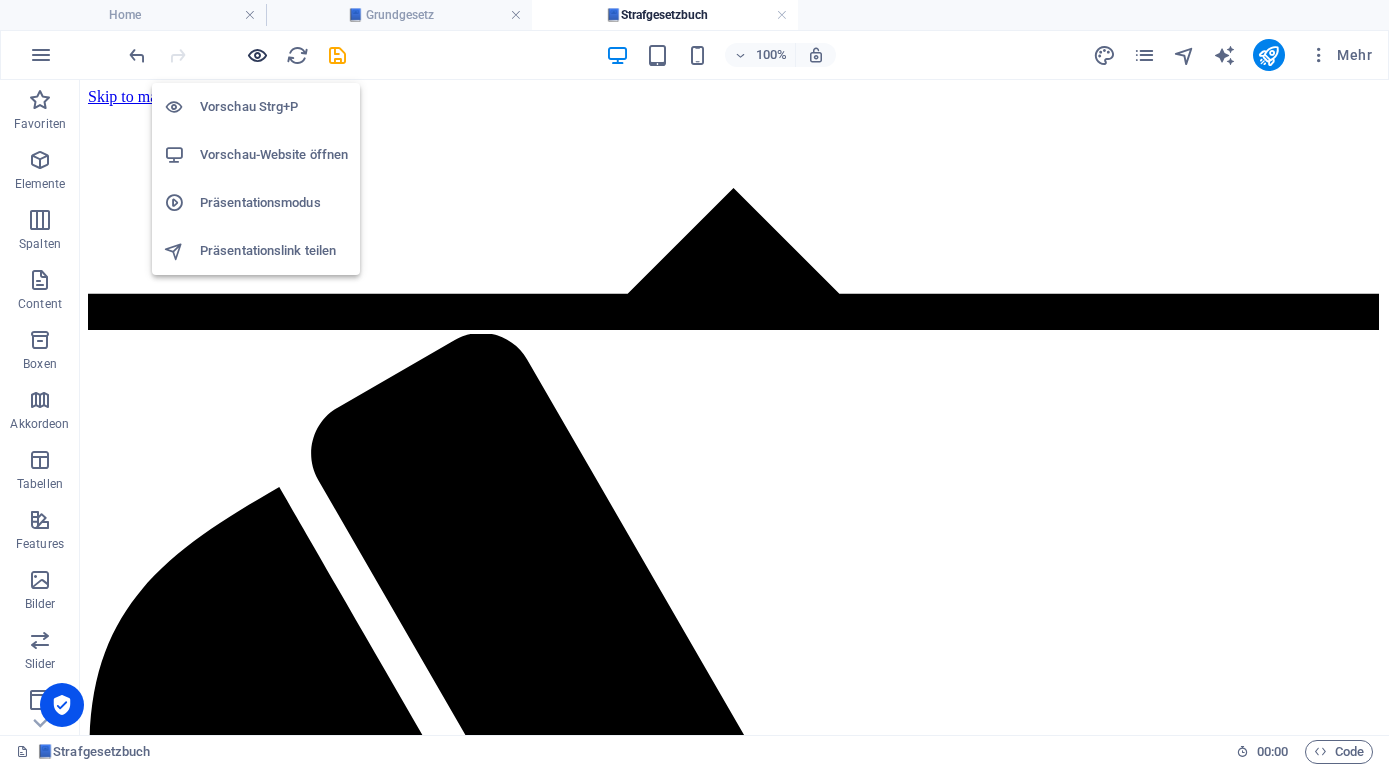click at bounding box center (257, 55) 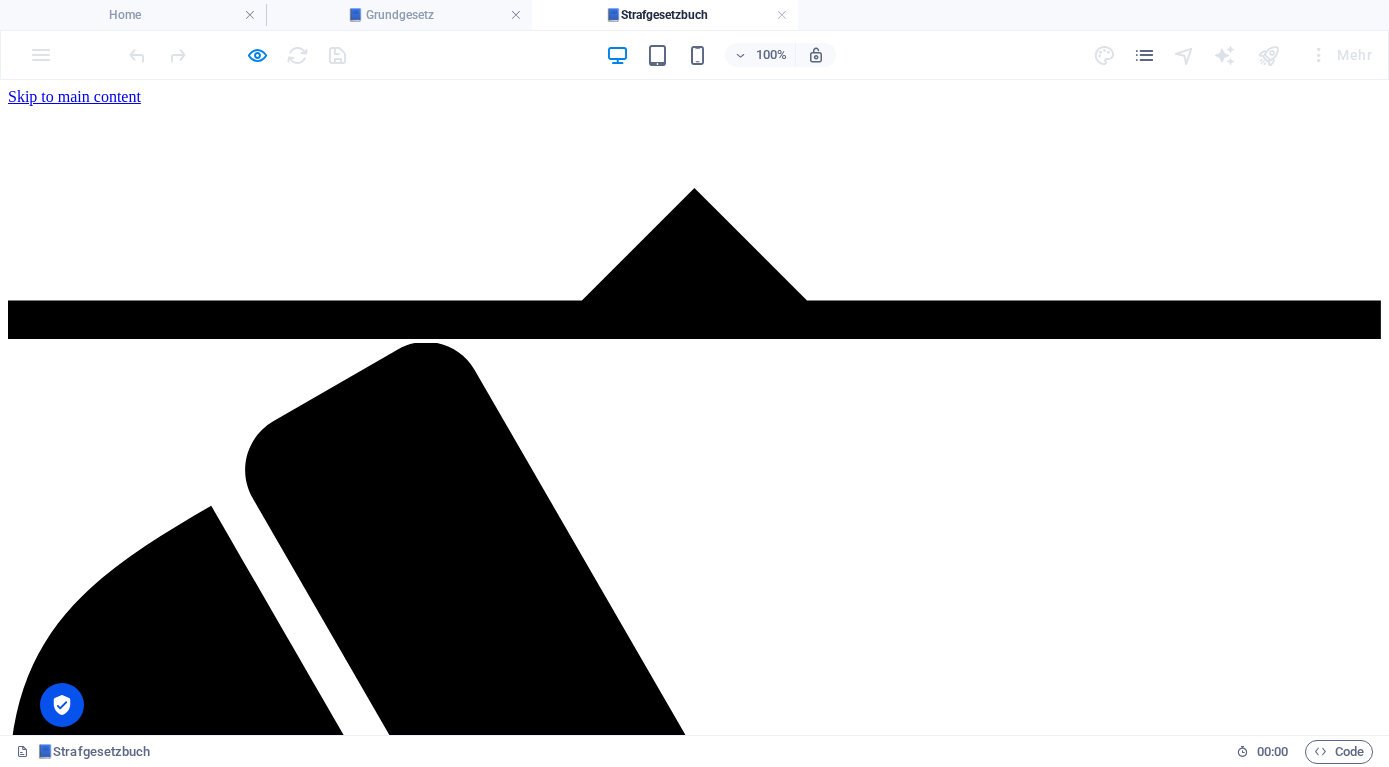 click on "§ 1 Gültigkeit des Gesetzes" at bounding box center (114, 2492) 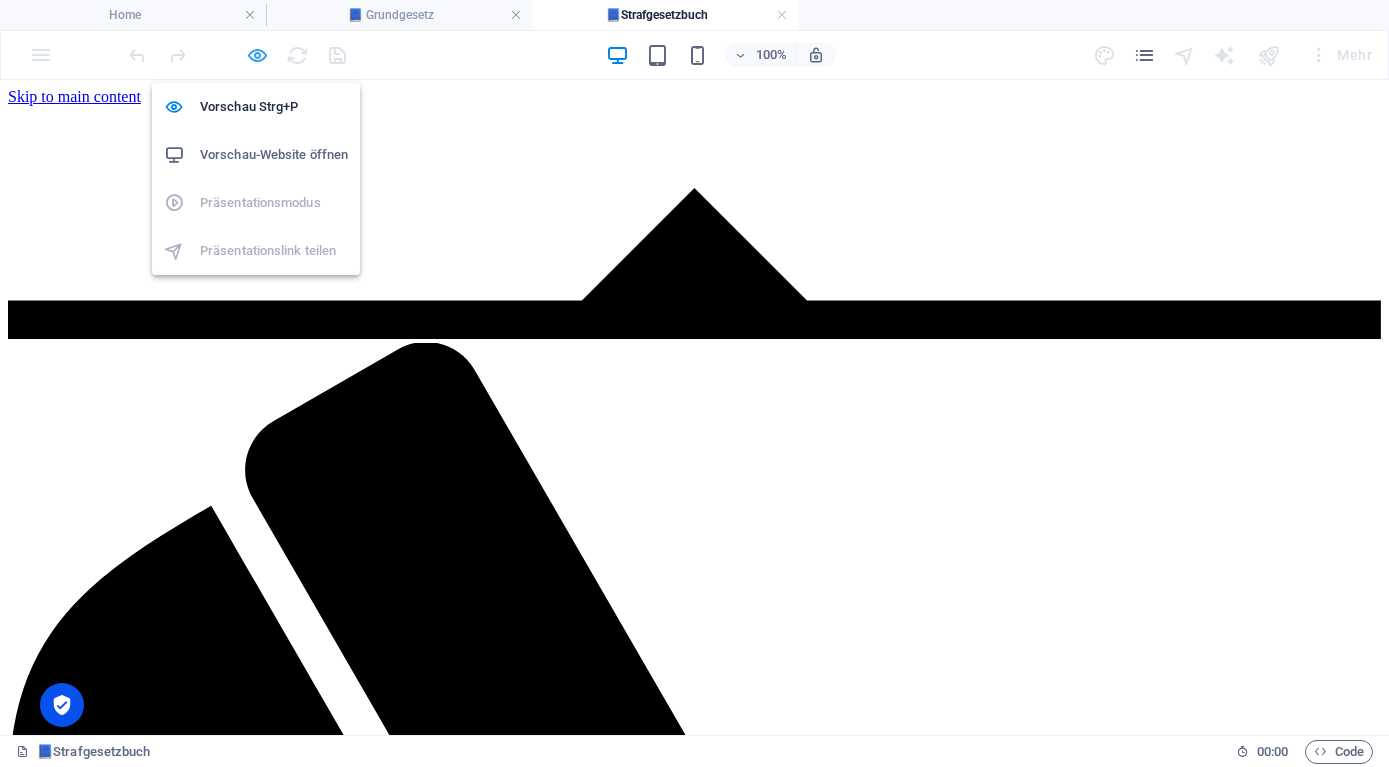 click at bounding box center [257, 55] 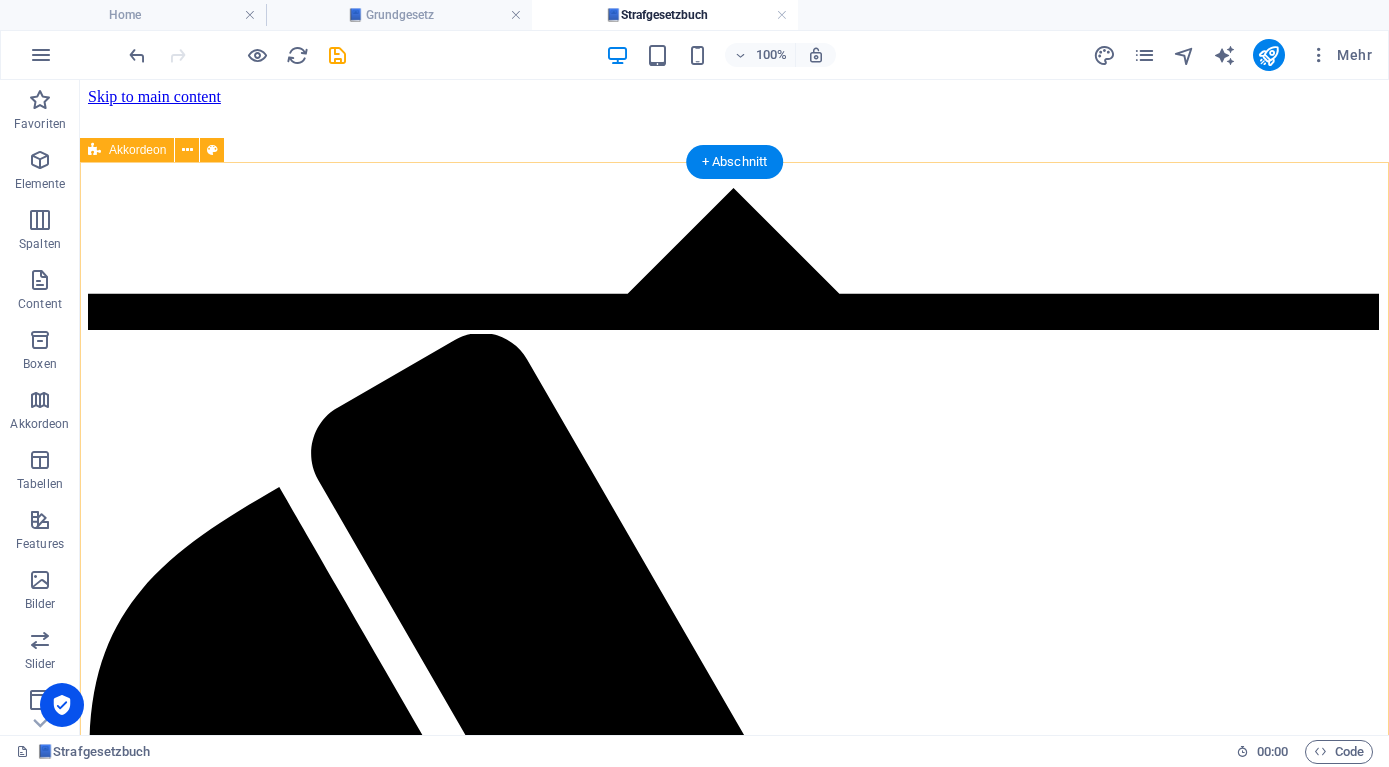 click on "§ 1 Gültigkeit des Gesetzes Die erlassenen Gesetze gelten auf dem gesamten Staatsgebiet, einschließlich des Luftraumes und des Seegebietes, worunter jegliche Gewässer im Staate sowie das gesamte Meer fallen. § 2 Begriffe Im Sinne des Gesetzes stehen folgende Begriffe: Beamte / Staatsbeamte:  Alle Mitarbeiter der staatlichen Behörden Exekutivbeamte: Mitarbeiter der folgender Behörden und Abteilungen: Los Santos Police Department § 3 Strafverfolgung Abs.1 Gesetzesverstöße, die eine Straftat darstellen, sind für die Exekutivbeamten verpflichtend zu verfolgen. Selbst ohne Antrag. Ausgenommen hiervon sind die im § 14 dieses Gesetzes genannten Tatbestände, sofern eine Verfolgung vom Betroffenen der Straftat ausdrücklich nicht erwünscht ist. Abs. 2 Gesetzesverstöße, die eine Ordnungswidrigkeit darstellen, sind für die Exekutivbeamten nicht verpflichtend zu verfolgen. Headline" at bounding box center [734, 2623] 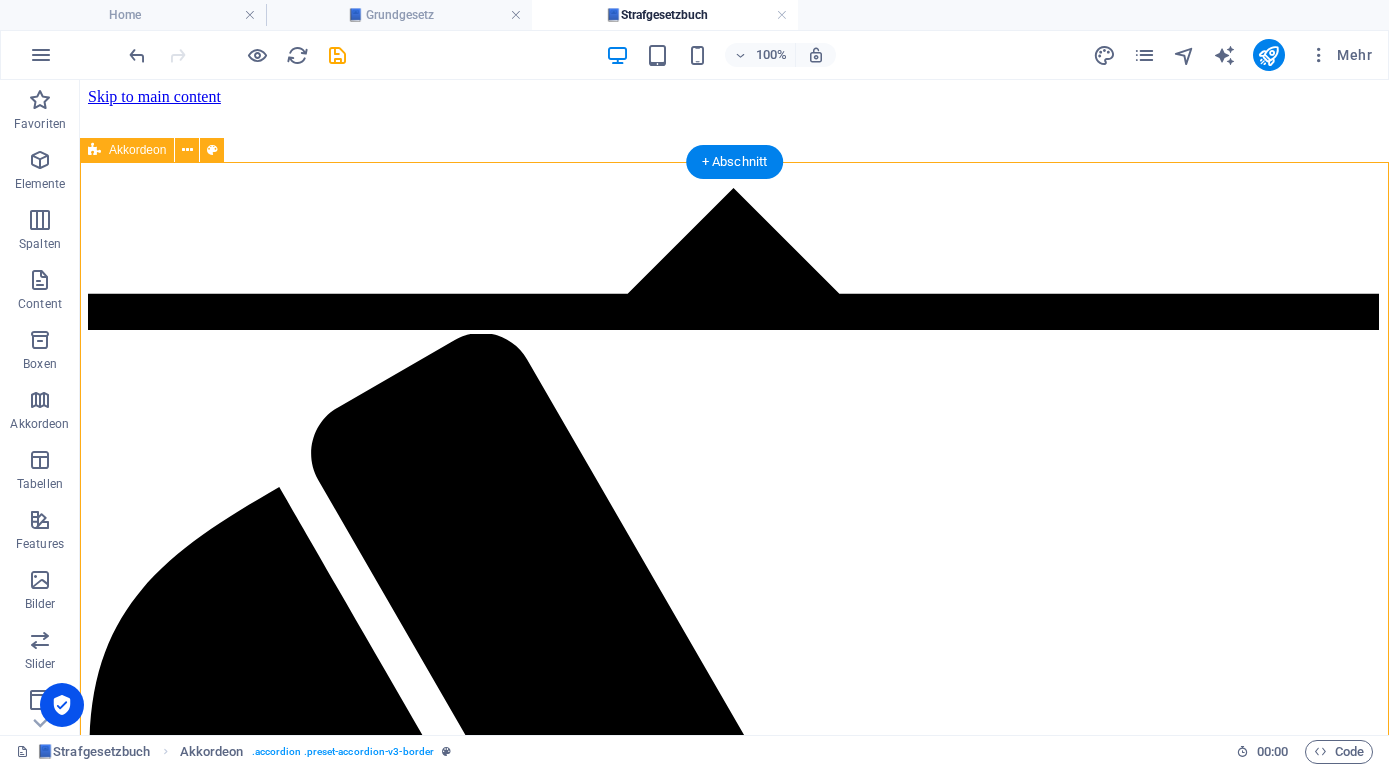 click on "§ 1 Gültigkeit des Gesetzes Die erlassenen Gesetze gelten auf dem gesamten Staatsgebiet, einschließlich des Luftraumes und des Seegebietes, worunter jegliche Gewässer im Staate sowie das gesamte Meer fallen. § 2 Begriffe Im Sinne des Gesetzes stehen folgende Begriffe: Beamte / Staatsbeamte:  Alle Mitarbeiter der staatlichen Behörden Exekutivbeamte: Mitarbeiter der folgender Behörden und Abteilungen: Los Santos Police Department § 3 Strafverfolgung Abs.1 Gesetzesverstöße, die eine Straftat darstellen, sind für die Exekutivbeamten verpflichtend zu verfolgen. Selbst ohne Antrag. Ausgenommen hiervon sind die im § 14 dieses Gesetzes genannten Tatbestände, sofern eine Verfolgung vom Betroffenen der Straftat ausdrücklich nicht erwünscht ist. Abs. 2 Gesetzesverstöße, die eine Ordnungswidrigkeit darstellen, sind für die Exekutivbeamten nicht verpflichtend zu verfolgen. Headline" at bounding box center (734, 2623) 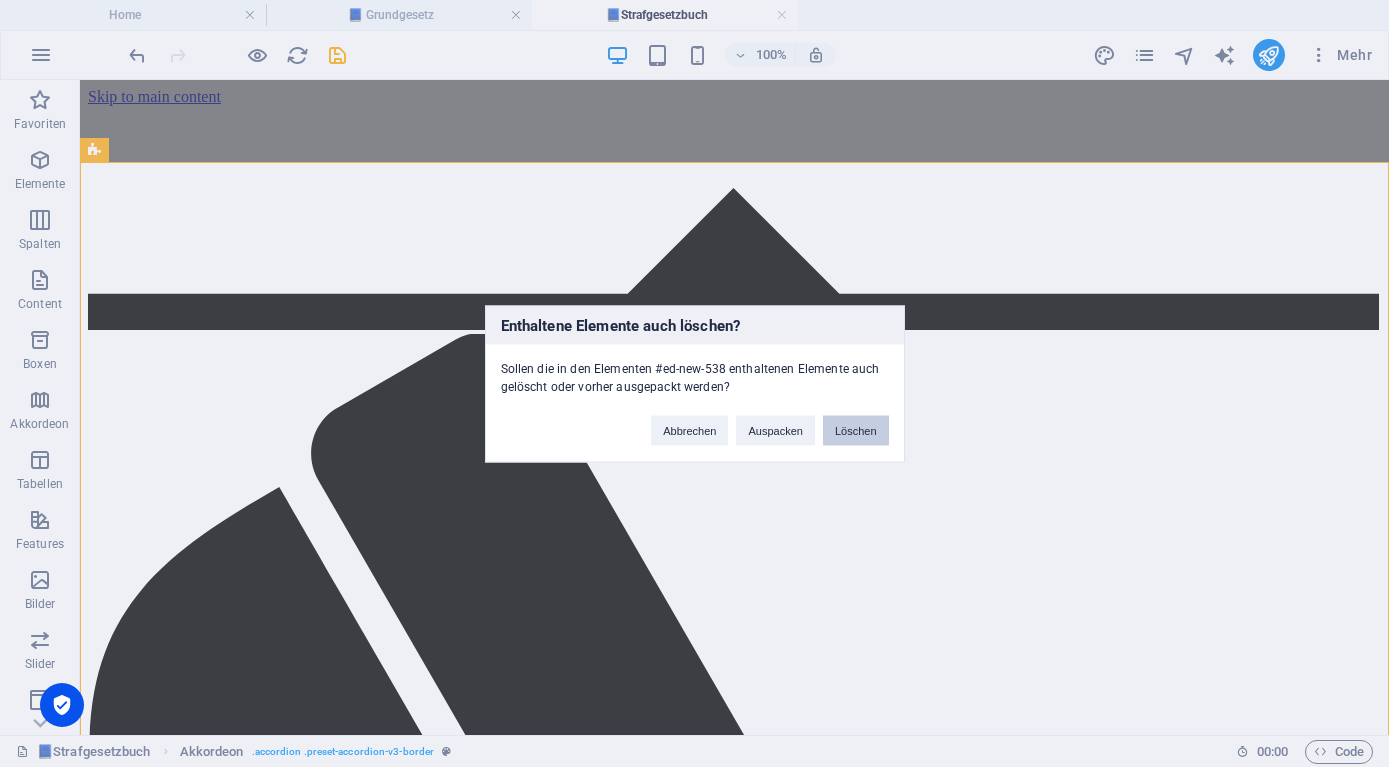 click on "Löschen" at bounding box center [856, 430] 